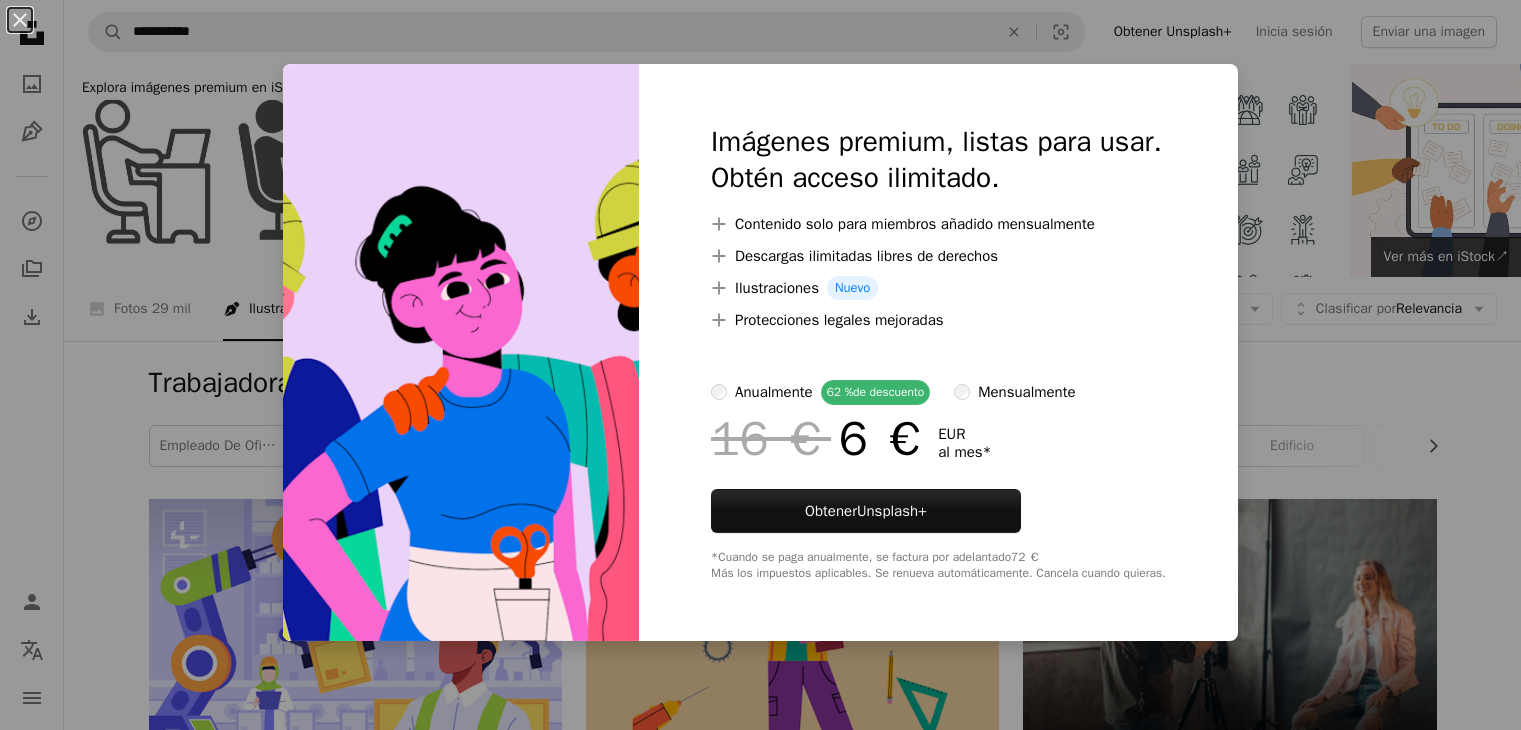 scroll, scrollTop: 2100, scrollLeft: 0, axis: vertical 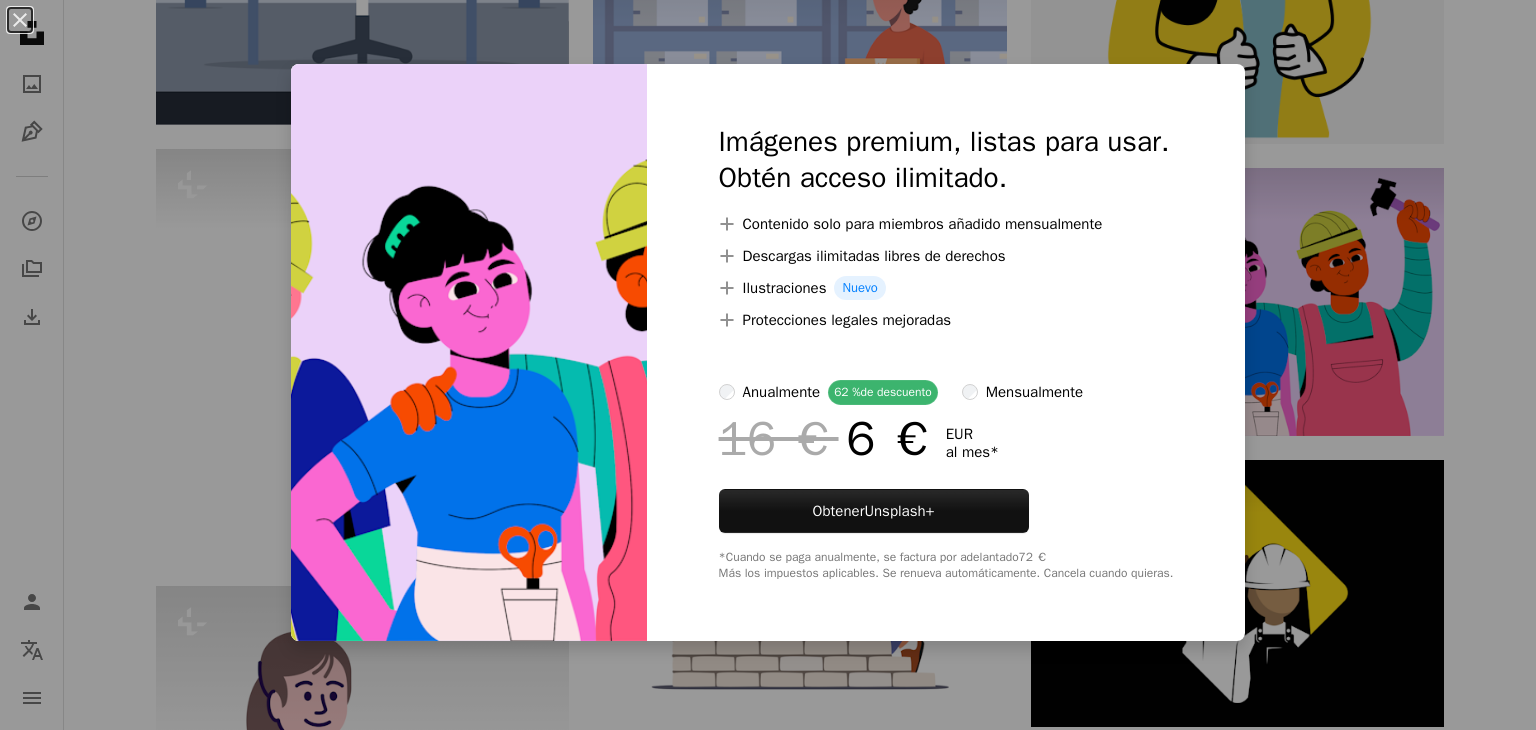 click on "An X shape Imágenes premium, listas para usar. Obtén acceso ilimitado. A plus sign Contenido solo para miembros añadido mensualmente A plus sign Descargas ilimitadas libres de derechos A plus sign Ilustraciones  Nuevo A plus sign Protecciones legales mejoradas anualmente 62 %  de descuento mensualmente 16 €   6 € EUR al mes * Obtener  Unsplash+ *Cuando se paga anualmente, se factura por adelantado  72 € Más los impuestos aplicables. Se renueva automáticamente. Cancela cuando quieras." at bounding box center (768, 365) 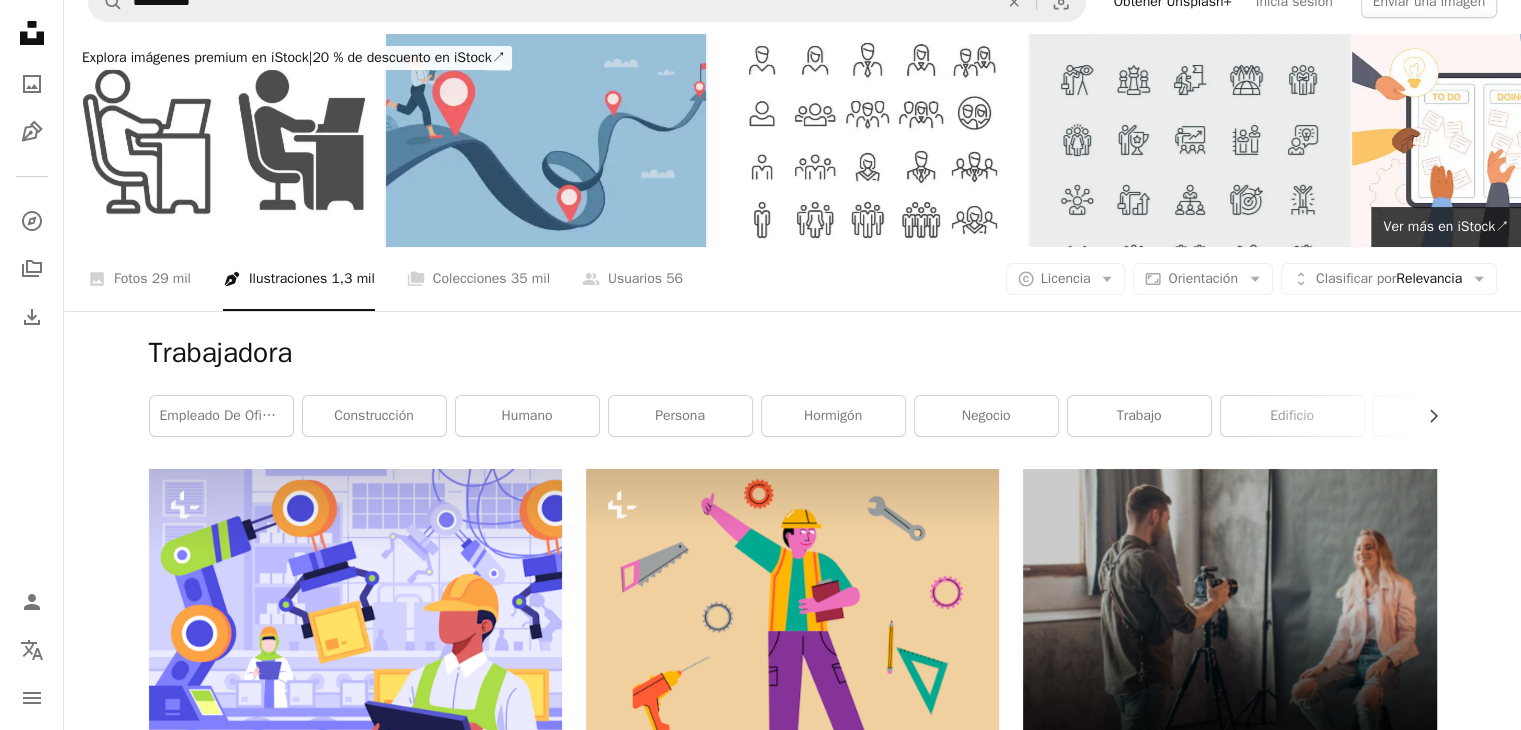 scroll, scrollTop: 0, scrollLeft: 0, axis: both 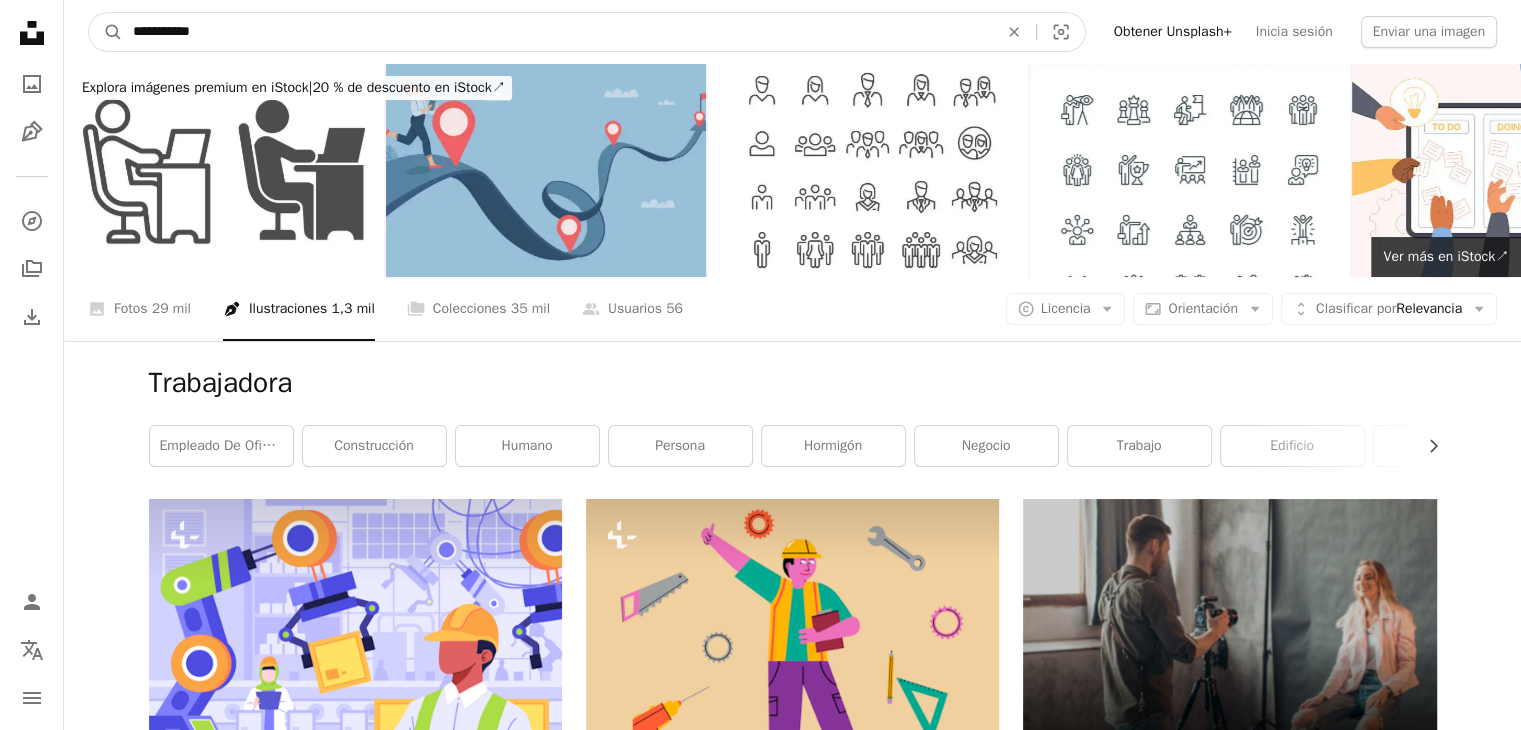 click on "**********" at bounding box center (557, 32) 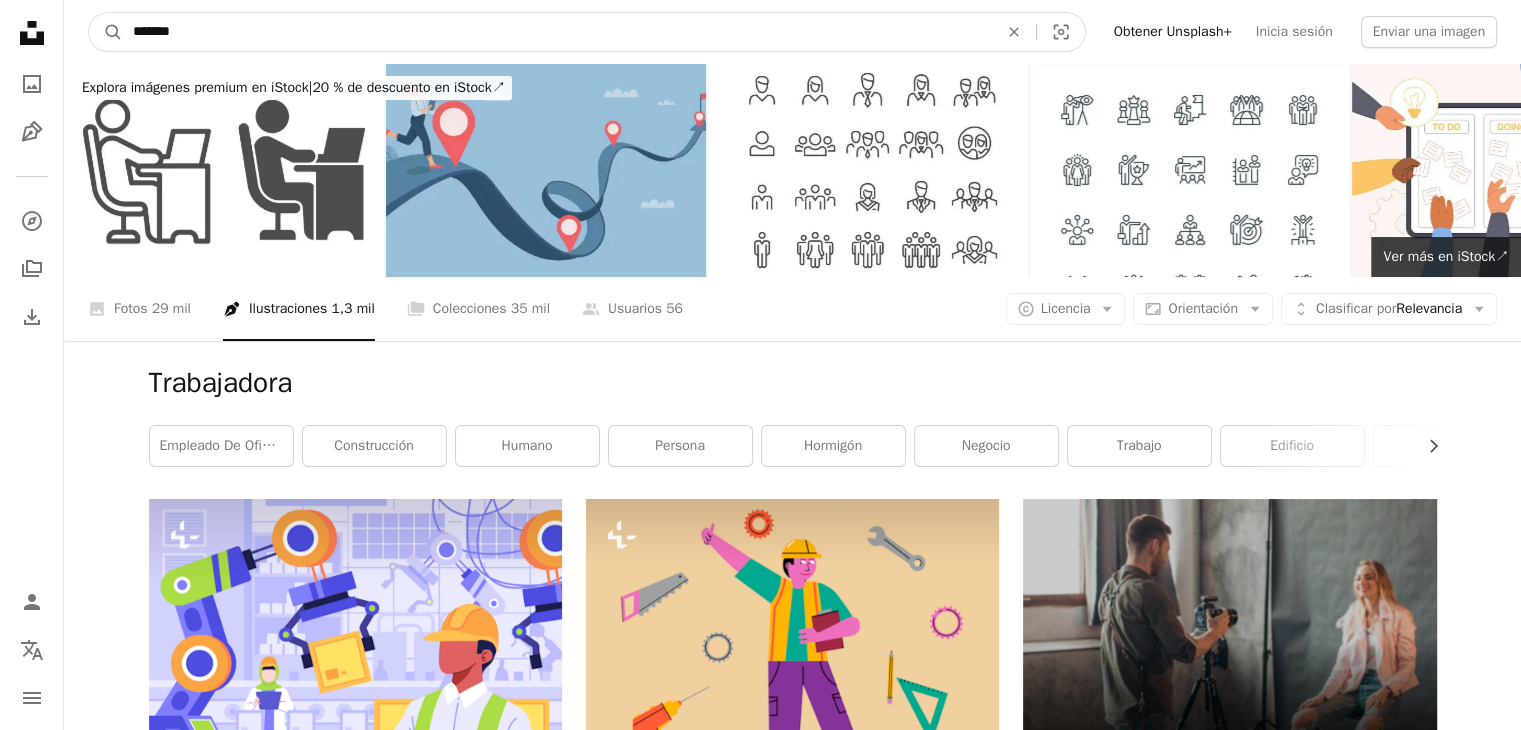 type on "********" 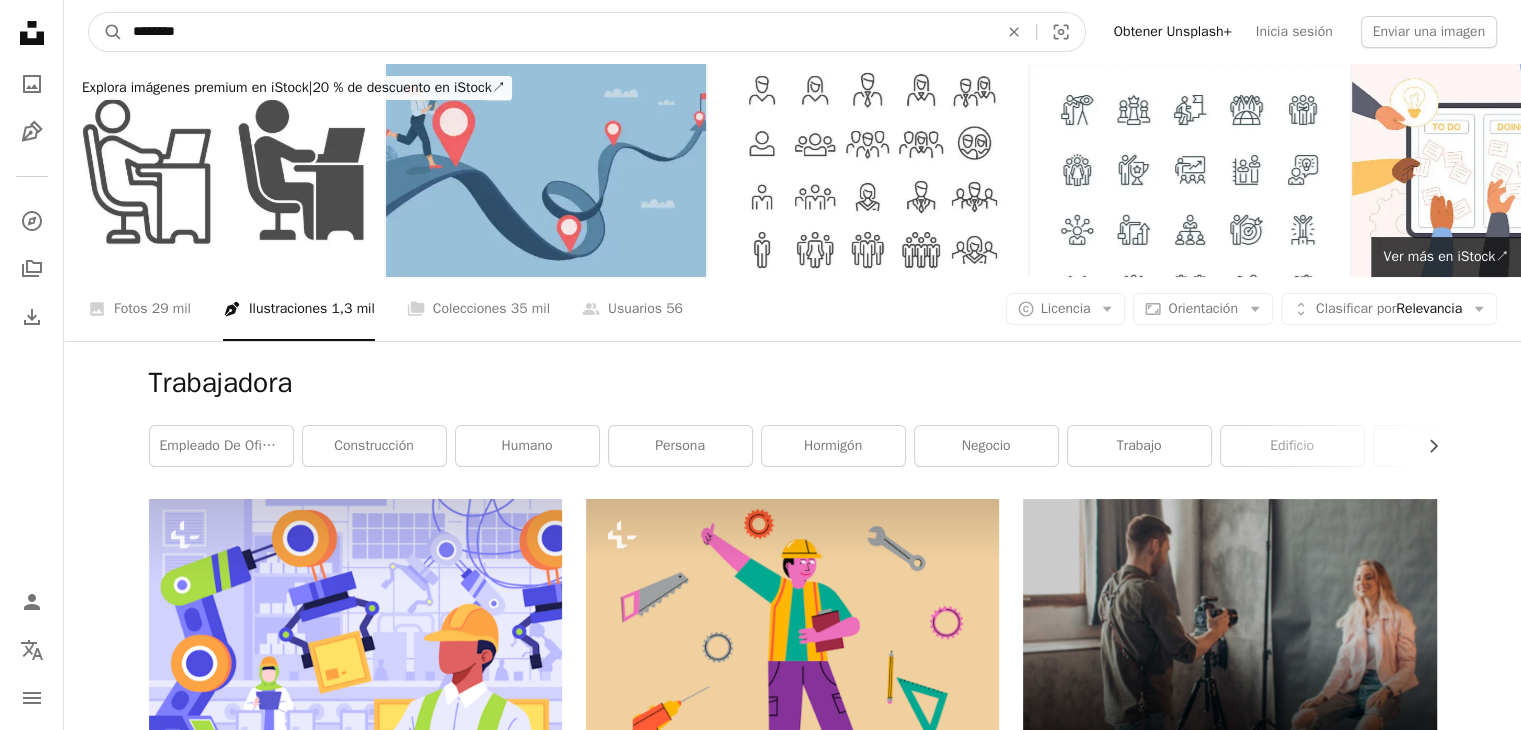 click on "A magnifying glass" at bounding box center (106, 32) 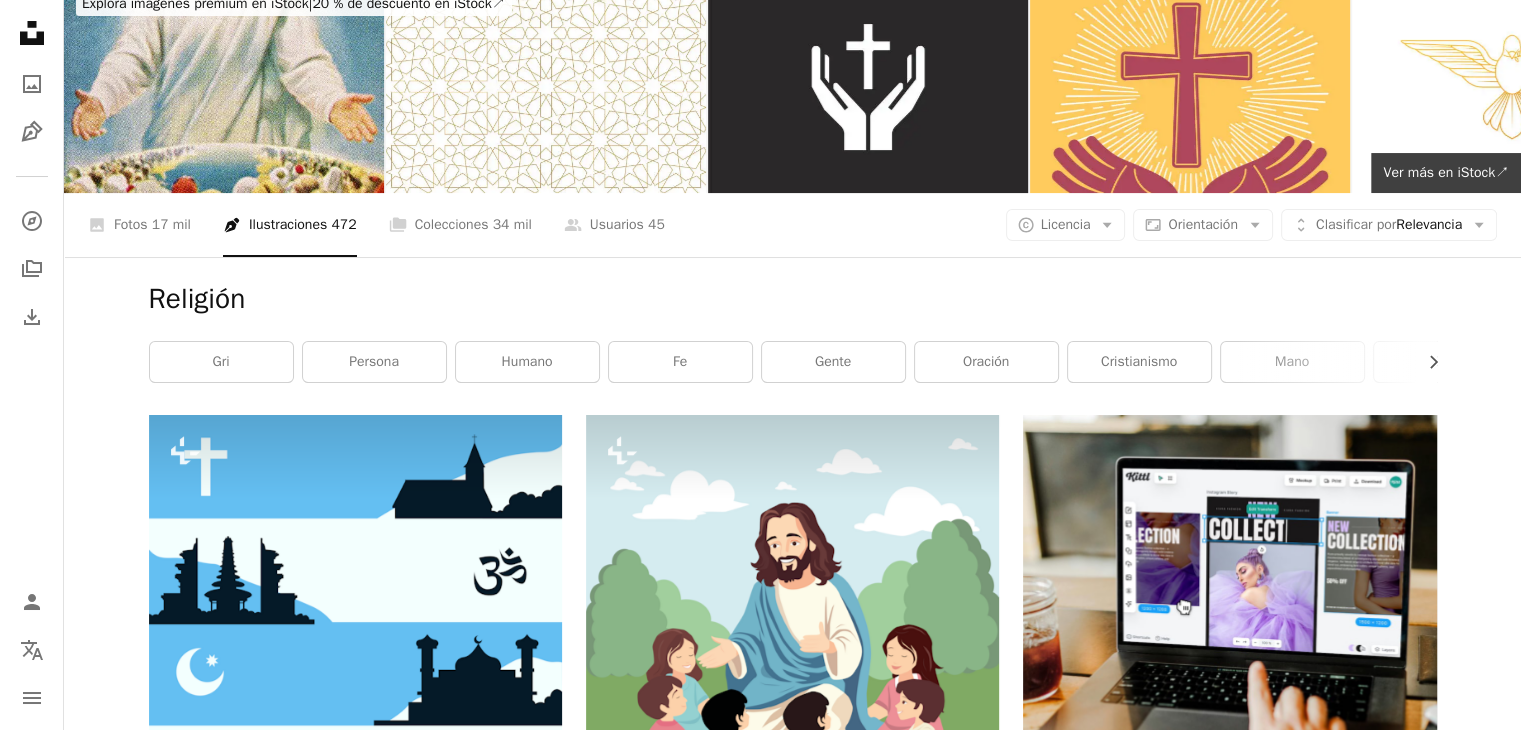scroll, scrollTop: 0, scrollLeft: 0, axis: both 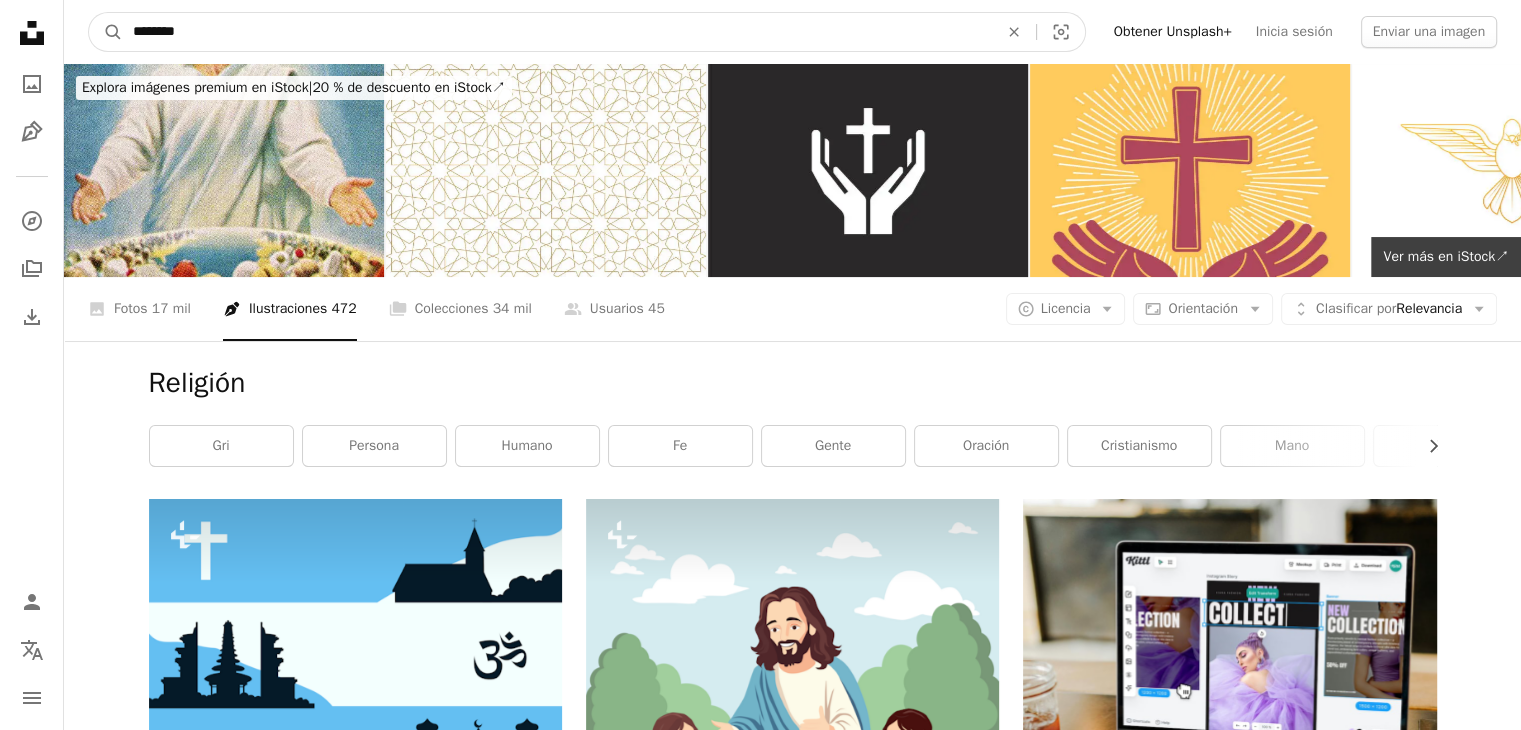 click on "********" at bounding box center (557, 32) 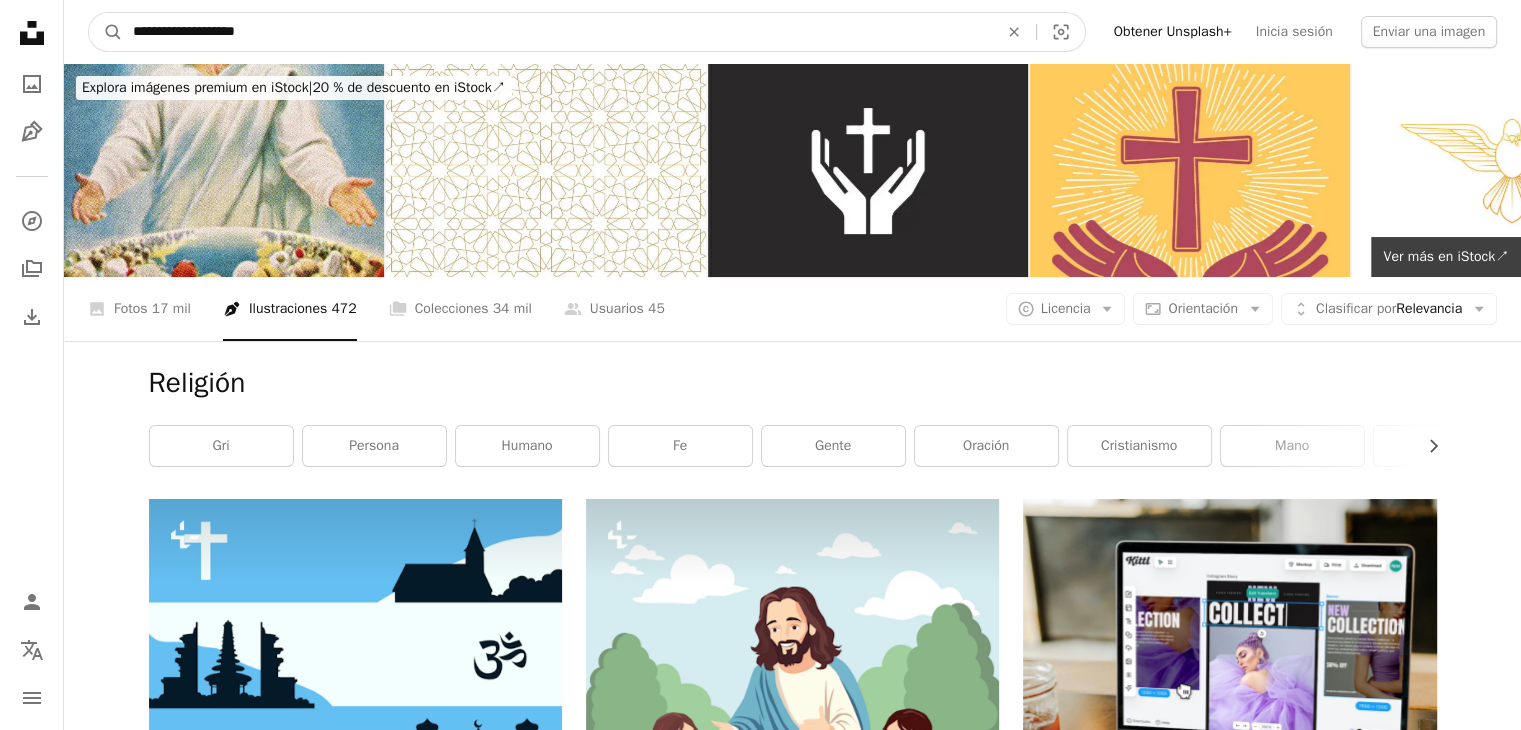 type on "**********" 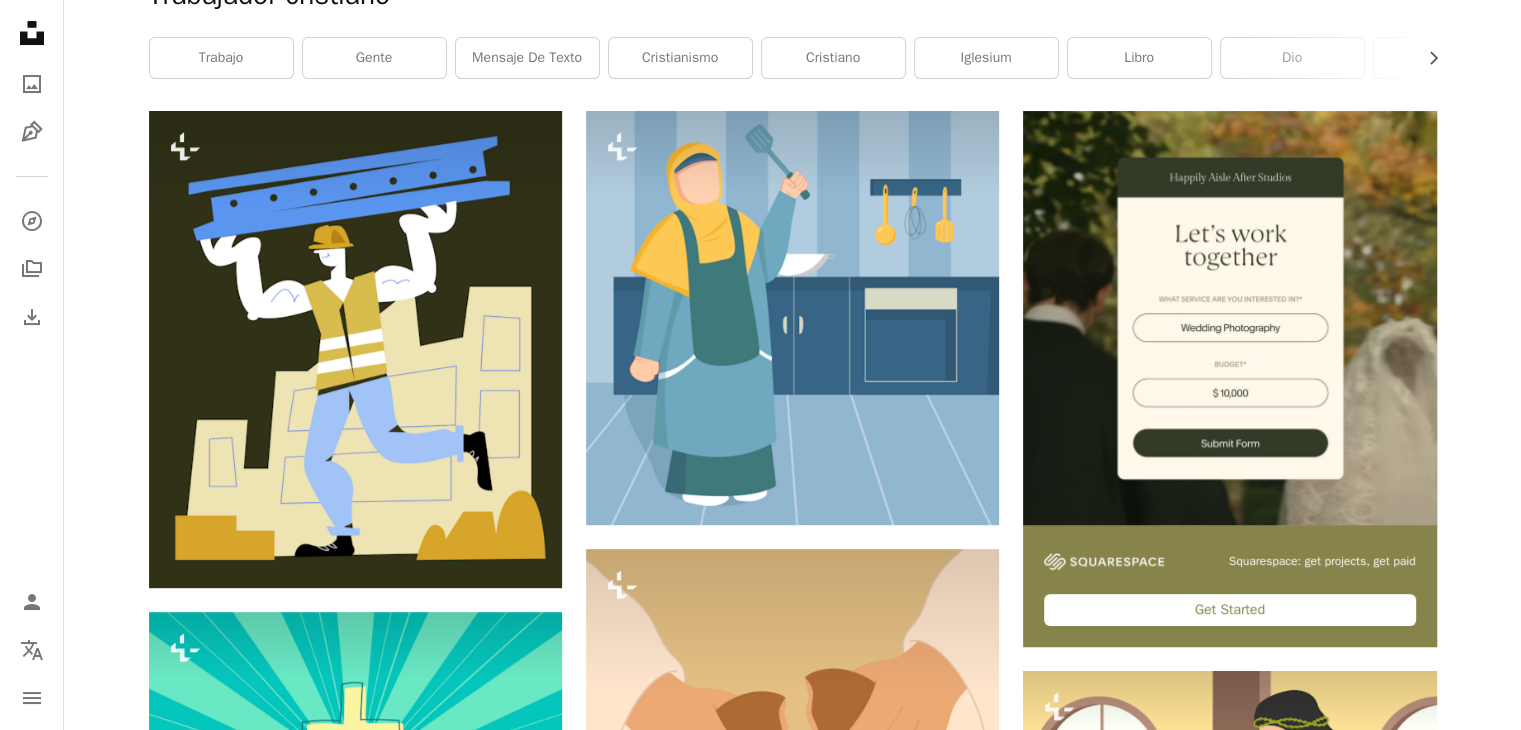 scroll, scrollTop: 0, scrollLeft: 0, axis: both 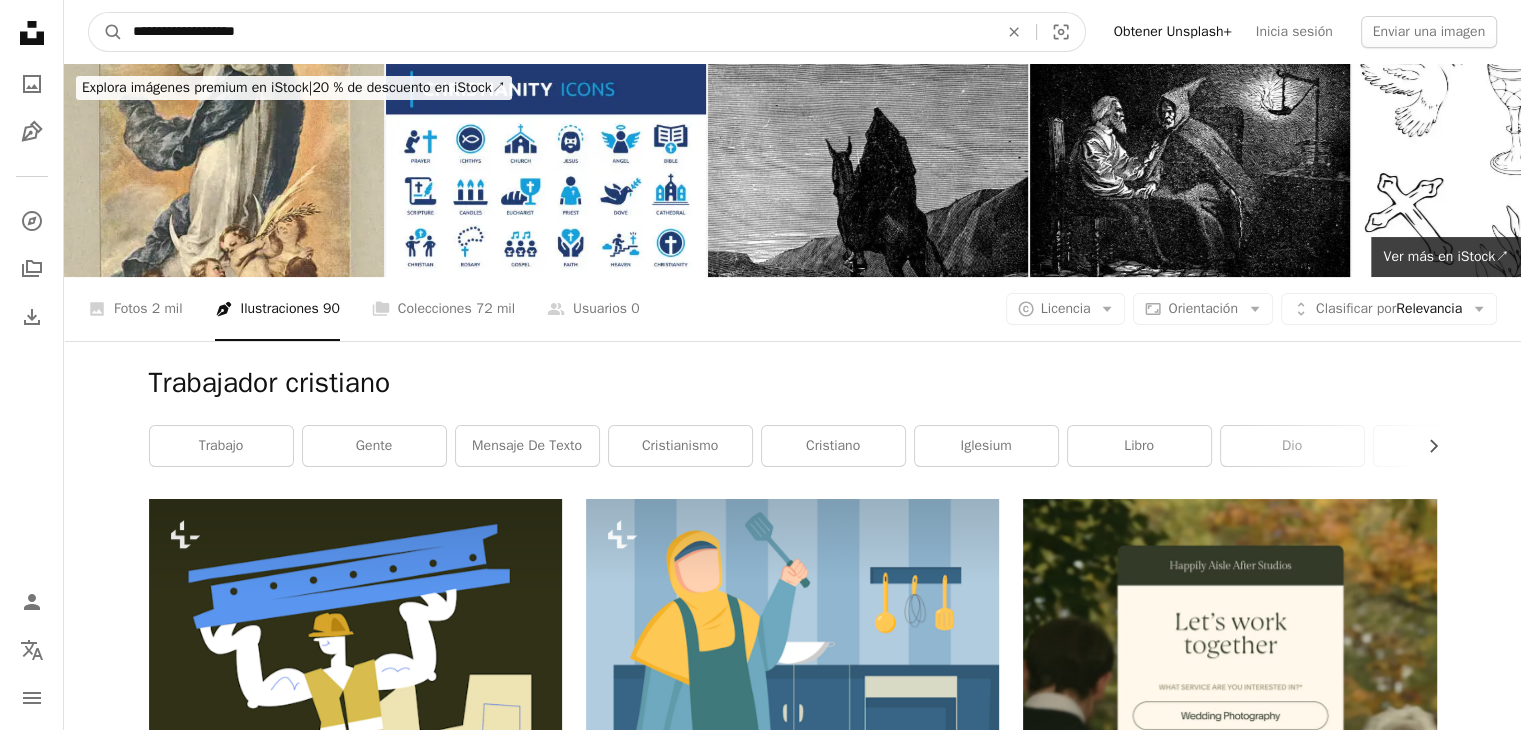 click on "**********" at bounding box center (557, 32) 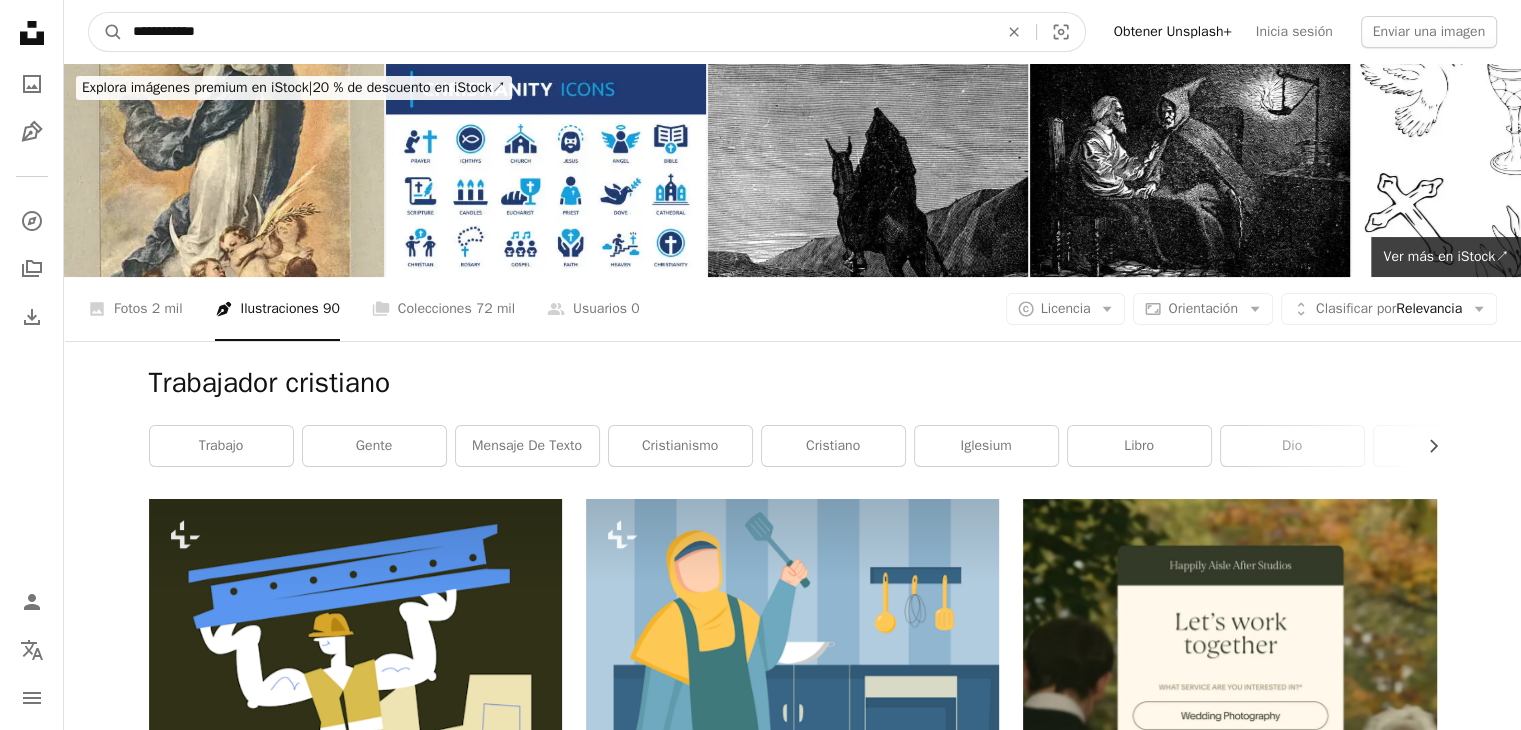 type on "**********" 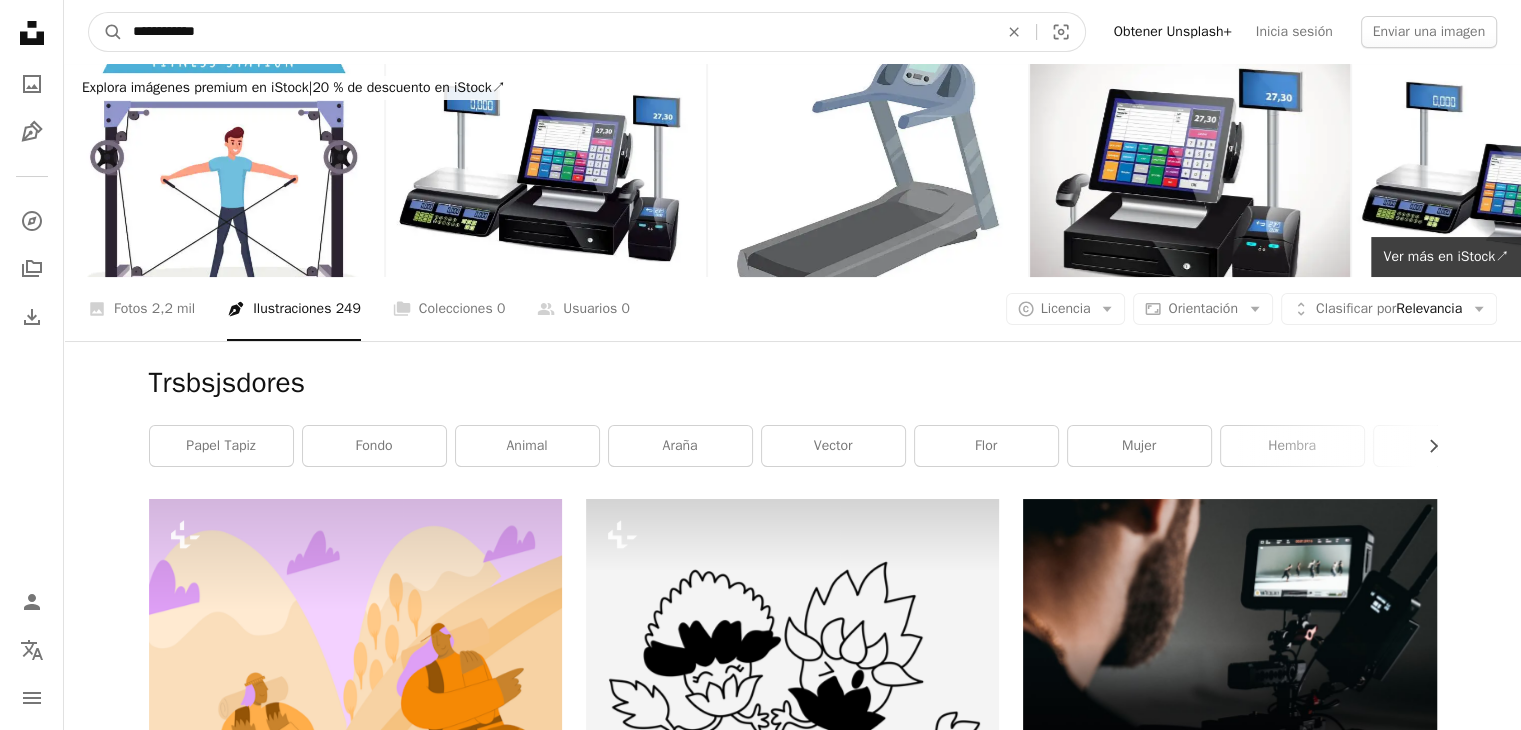 click on "**********" at bounding box center [557, 32] 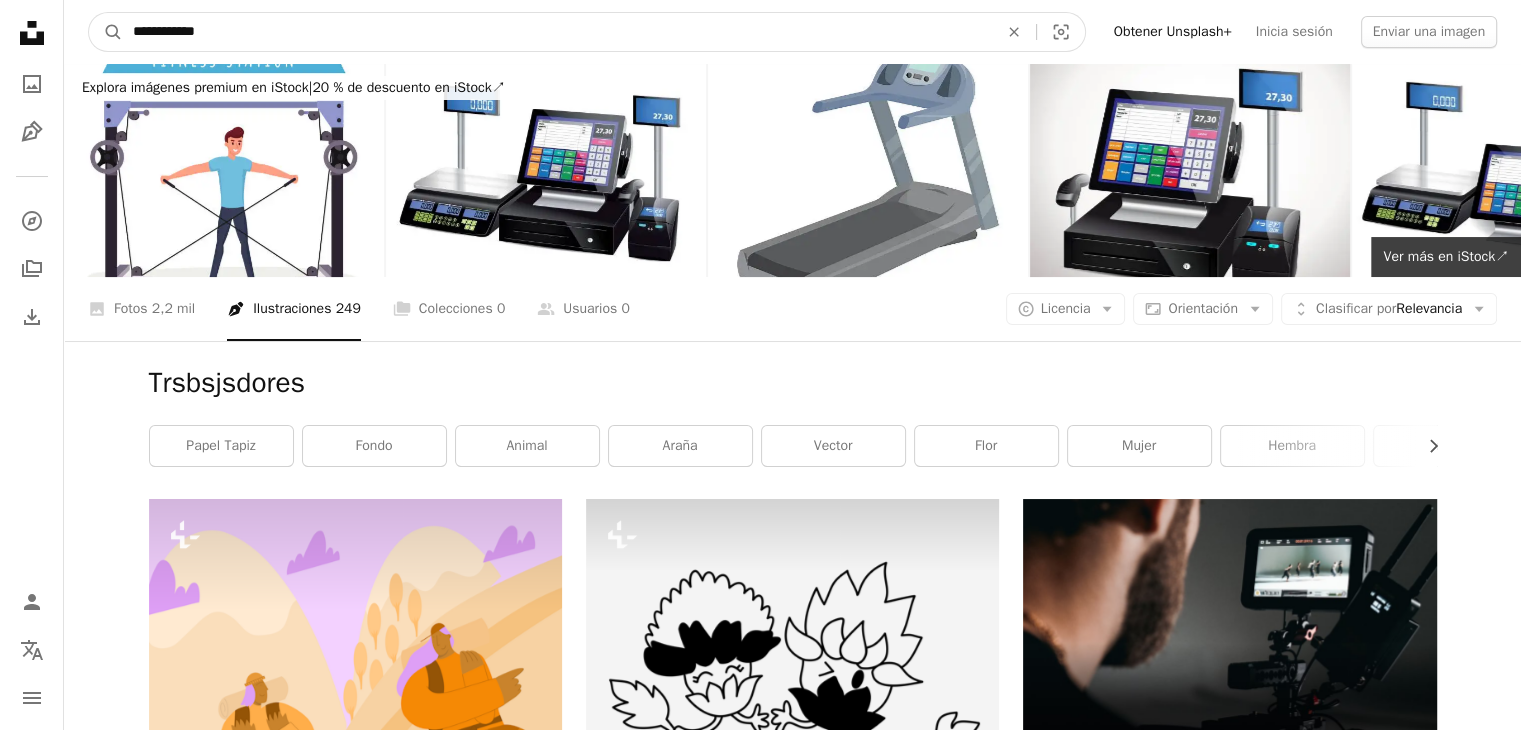 click on "**********" at bounding box center [557, 32] 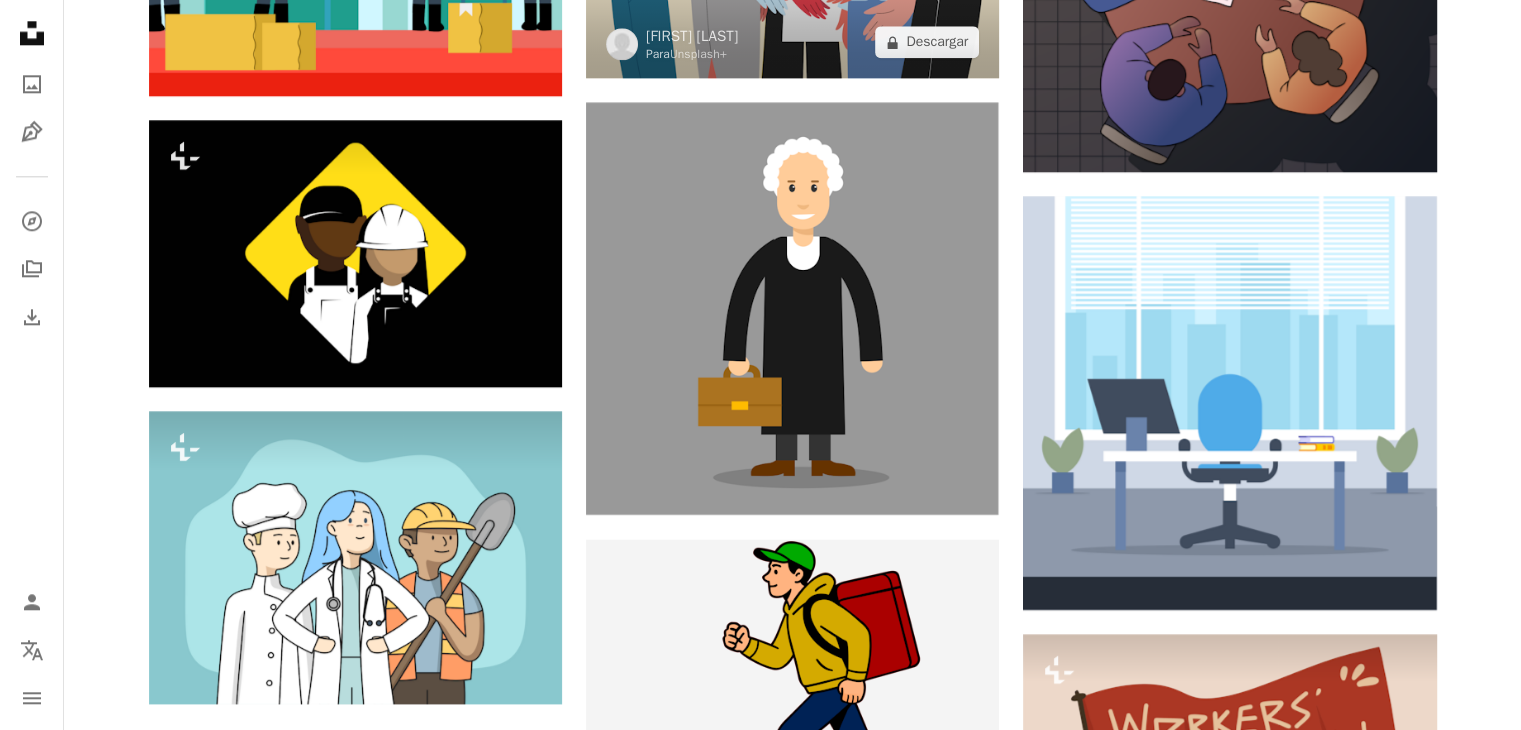 scroll, scrollTop: 2418, scrollLeft: 0, axis: vertical 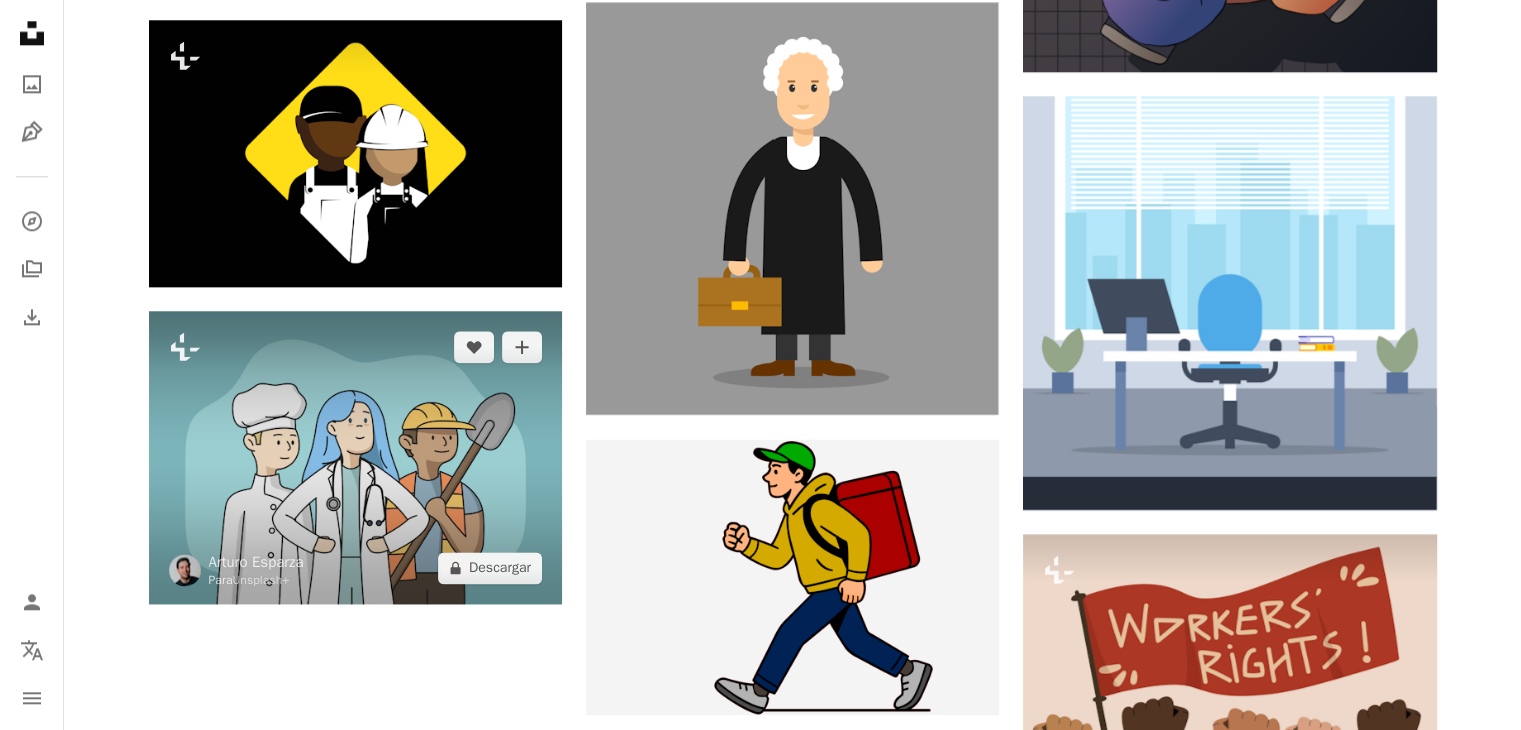 click at bounding box center [355, 457] 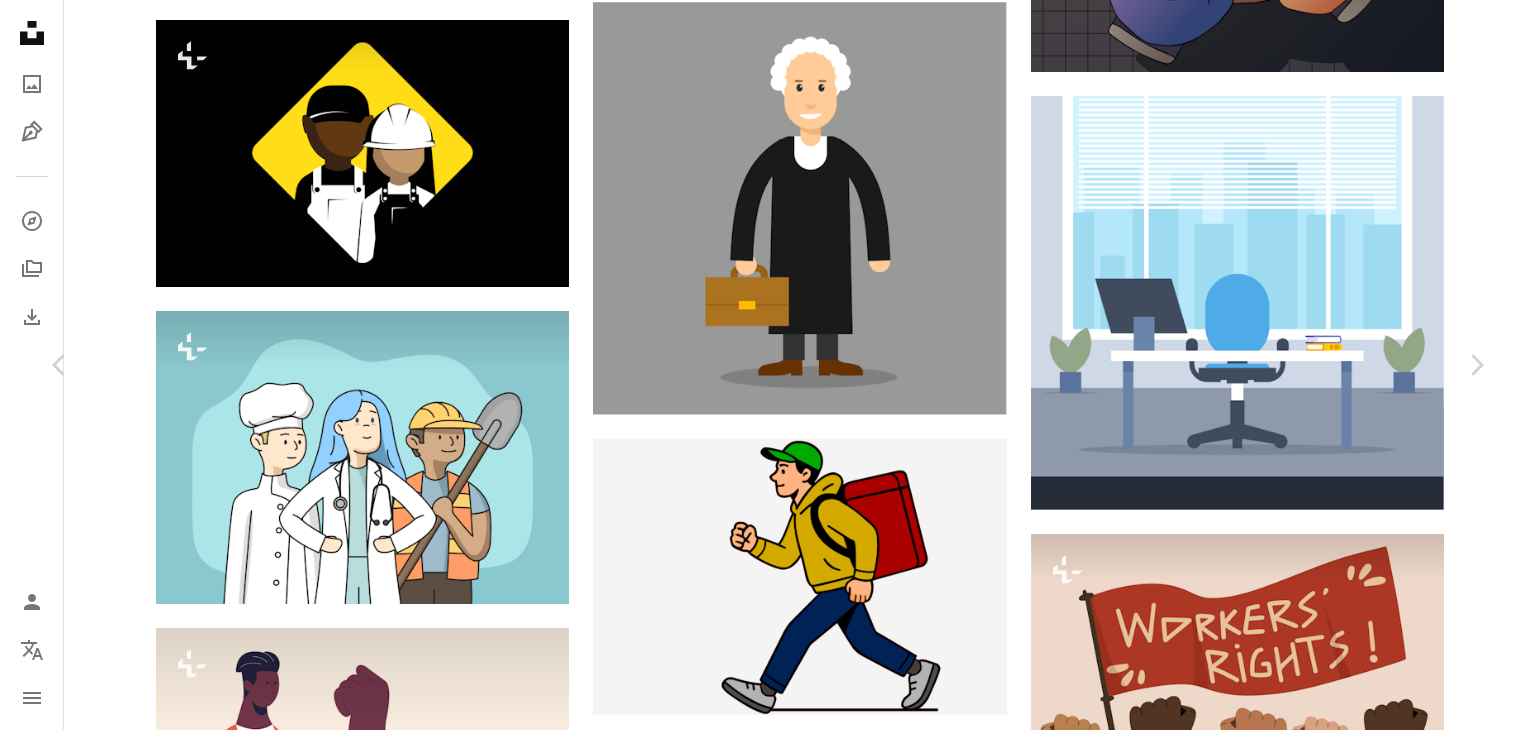 click on "A lock Descargar" at bounding box center (1324, 4994) 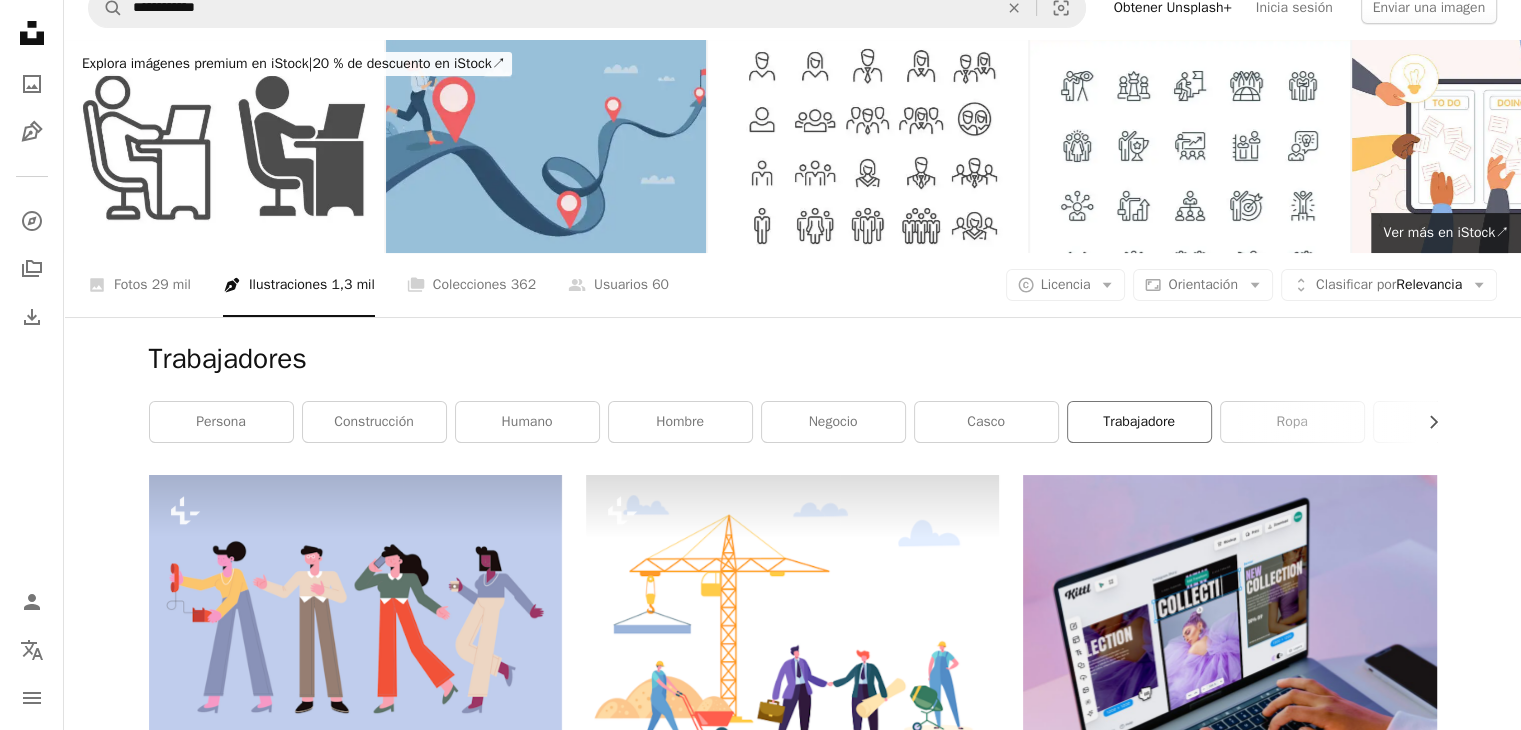 scroll, scrollTop: 18, scrollLeft: 0, axis: vertical 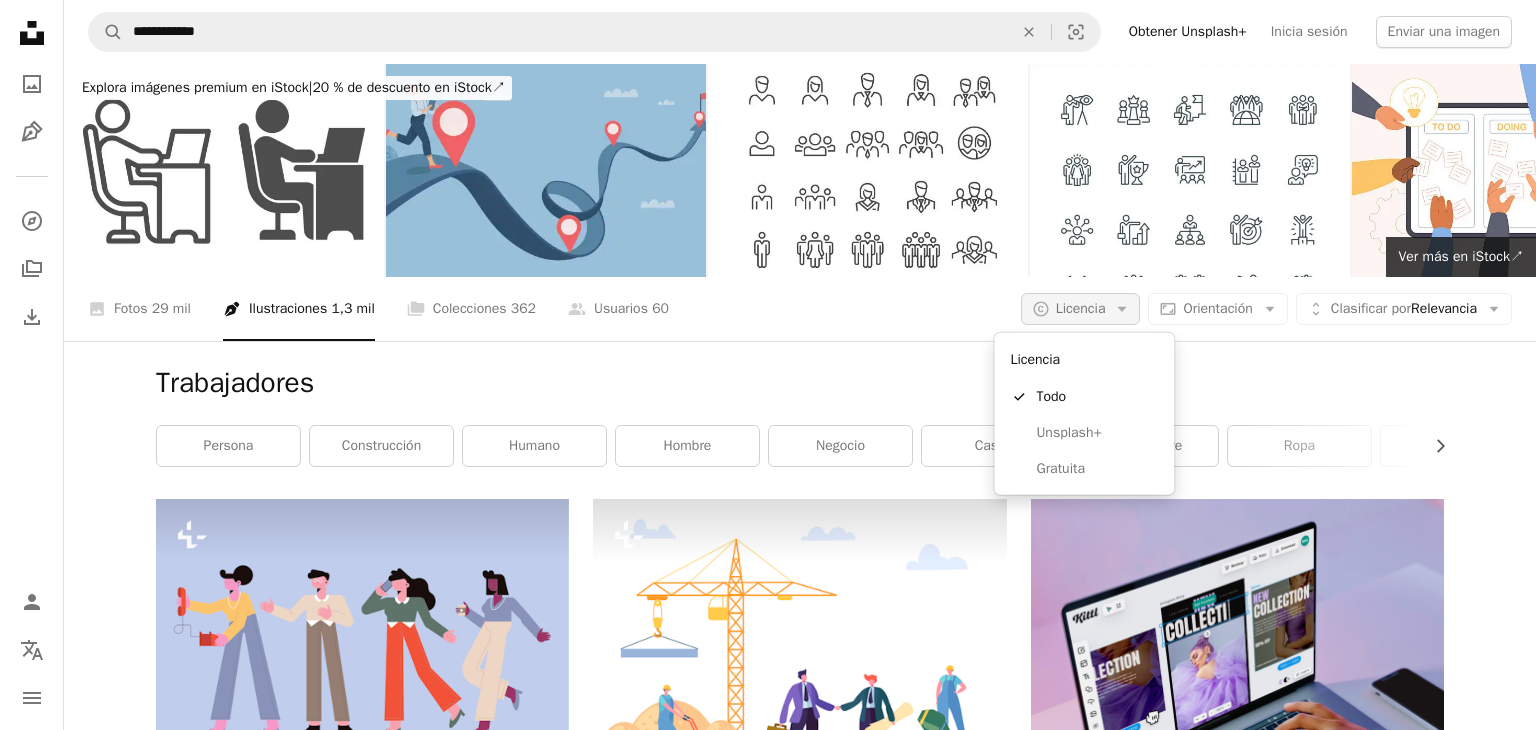 click on "Arrow down" 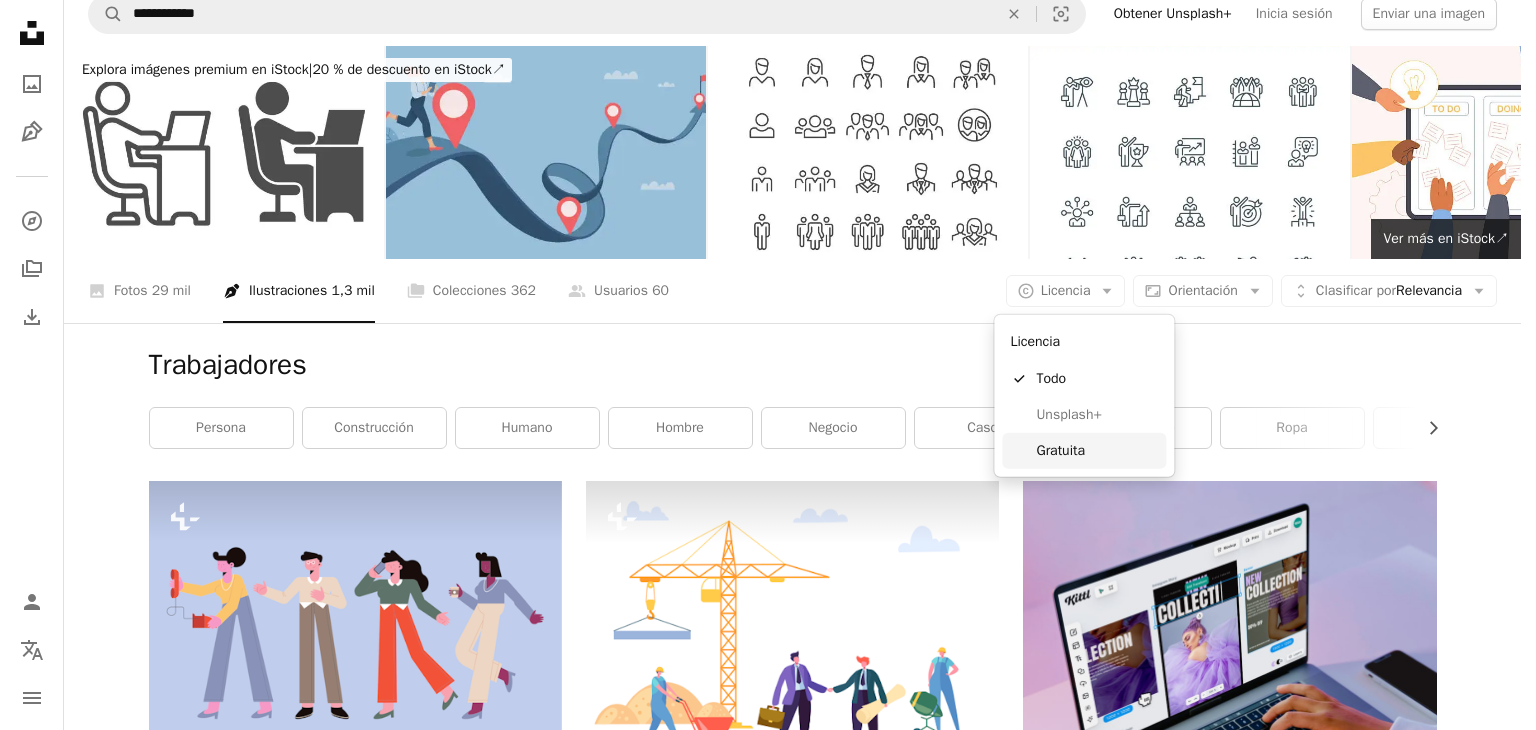 click on "Gratuita" at bounding box center (1097, 451) 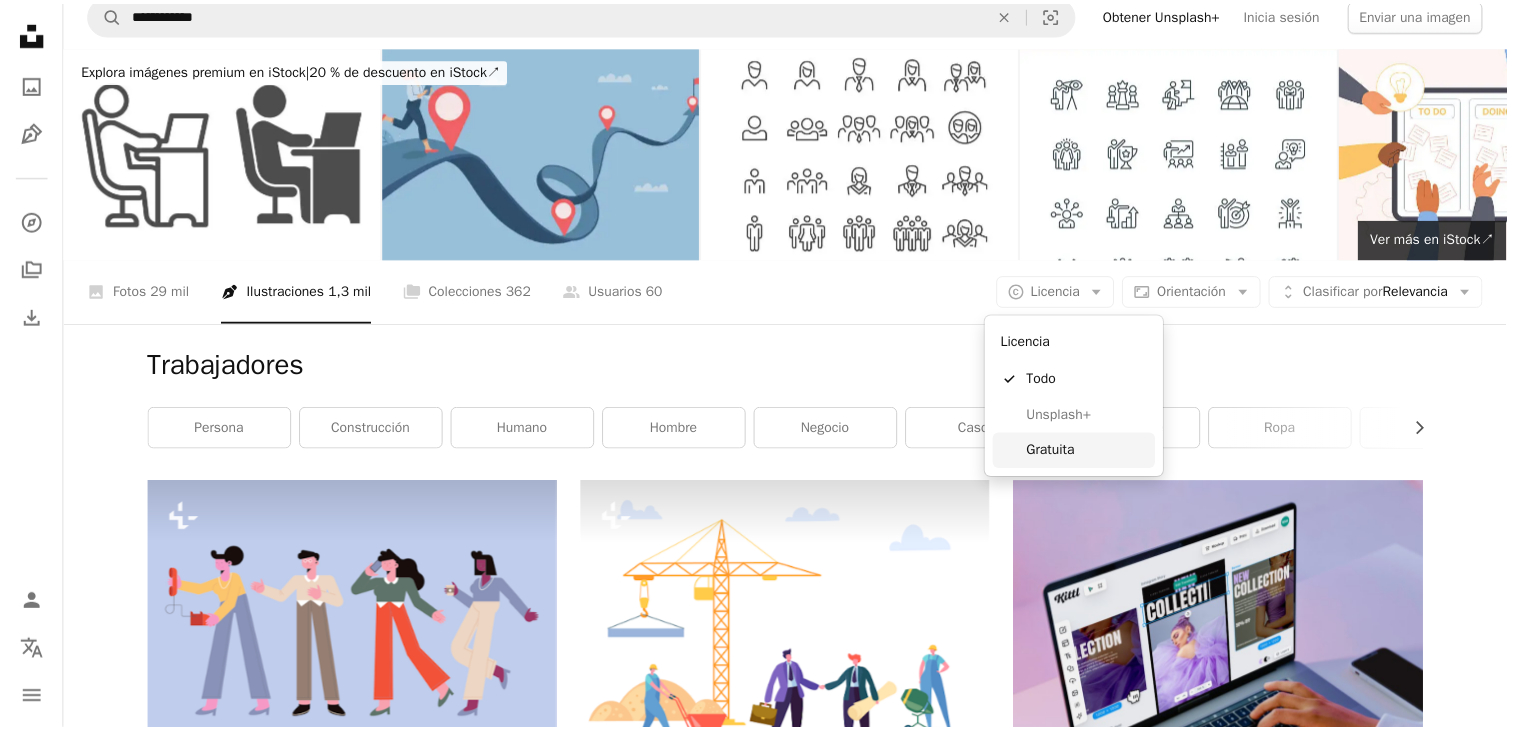 scroll, scrollTop: 0, scrollLeft: 0, axis: both 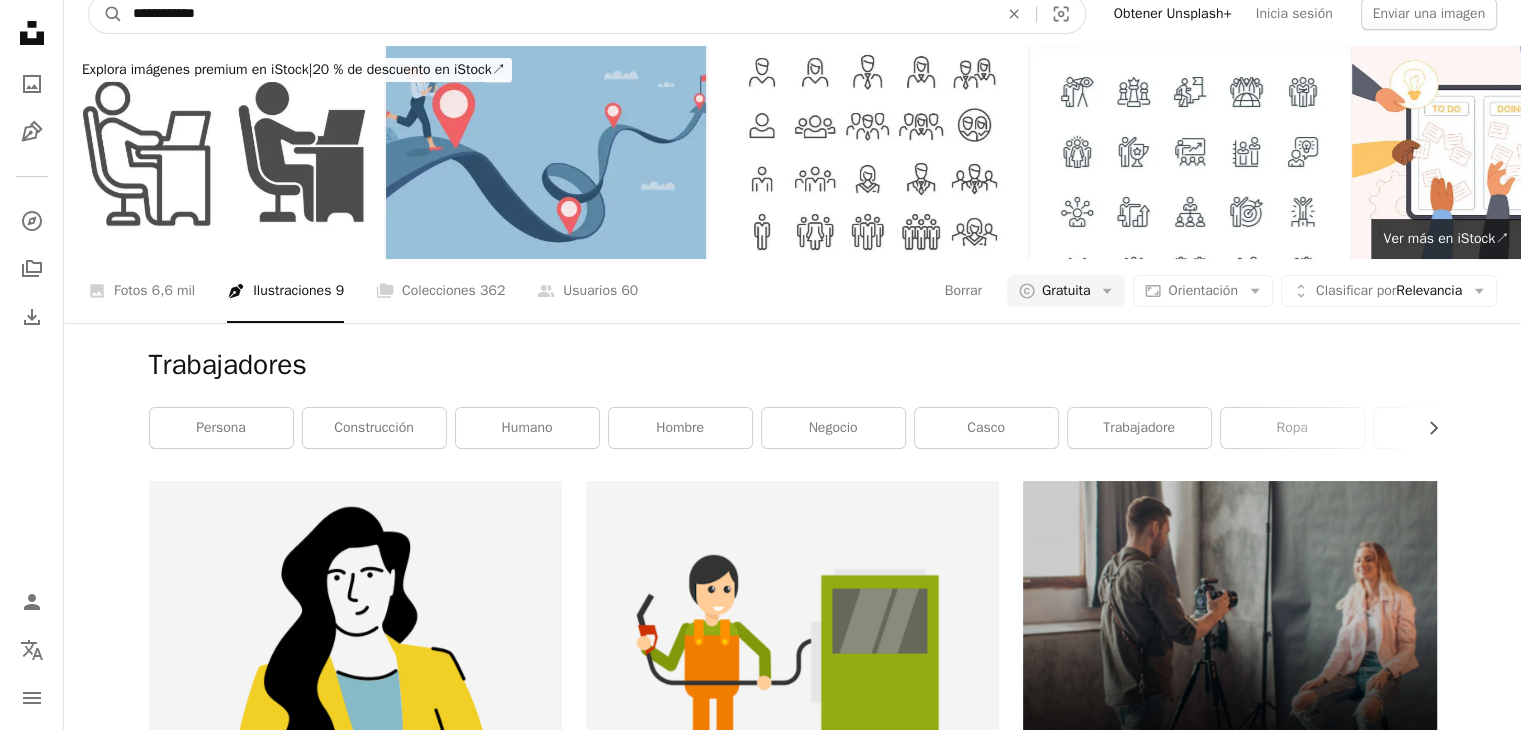 click on "**********" at bounding box center (557, 14) 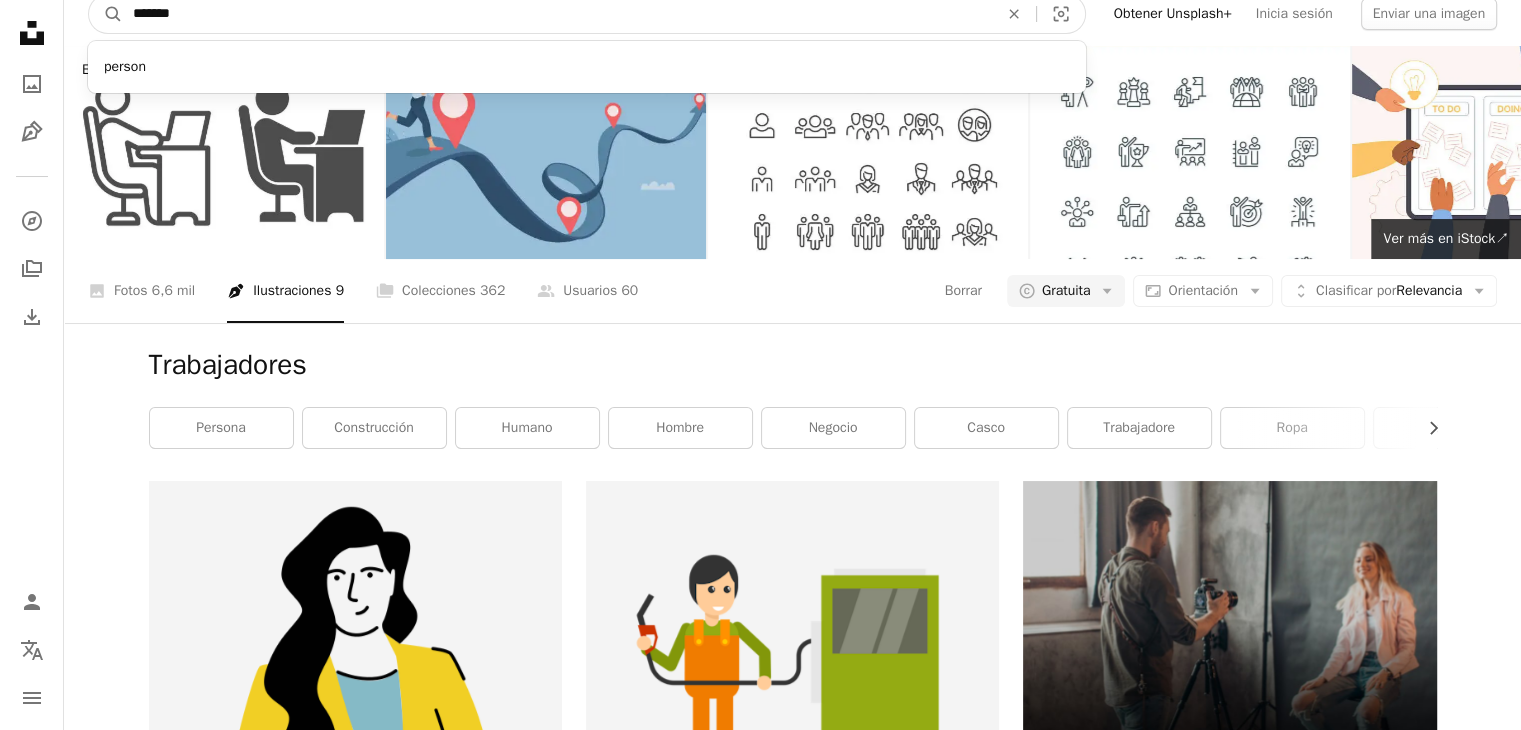 type on "********" 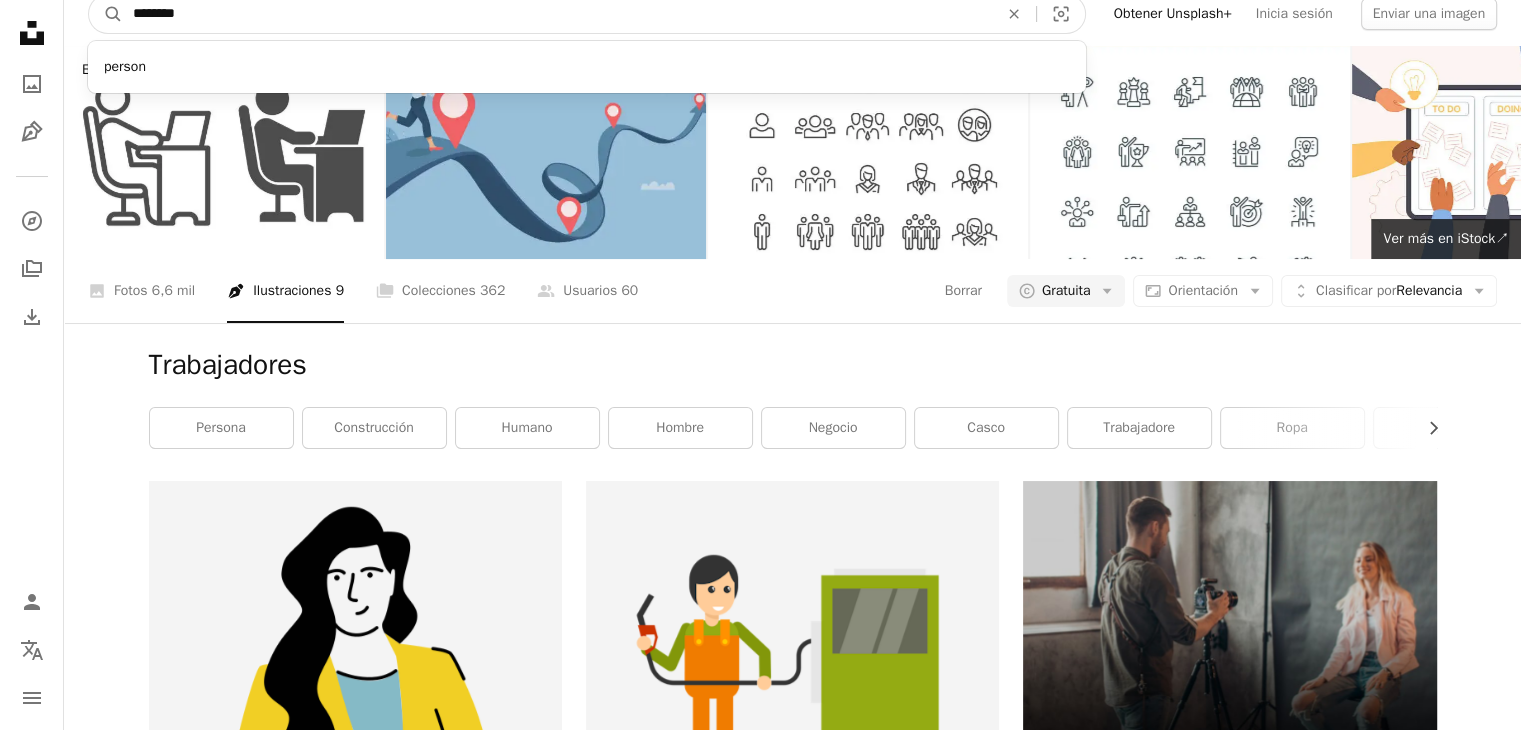click on "A magnifying glass" at bounding box center [106, 14] 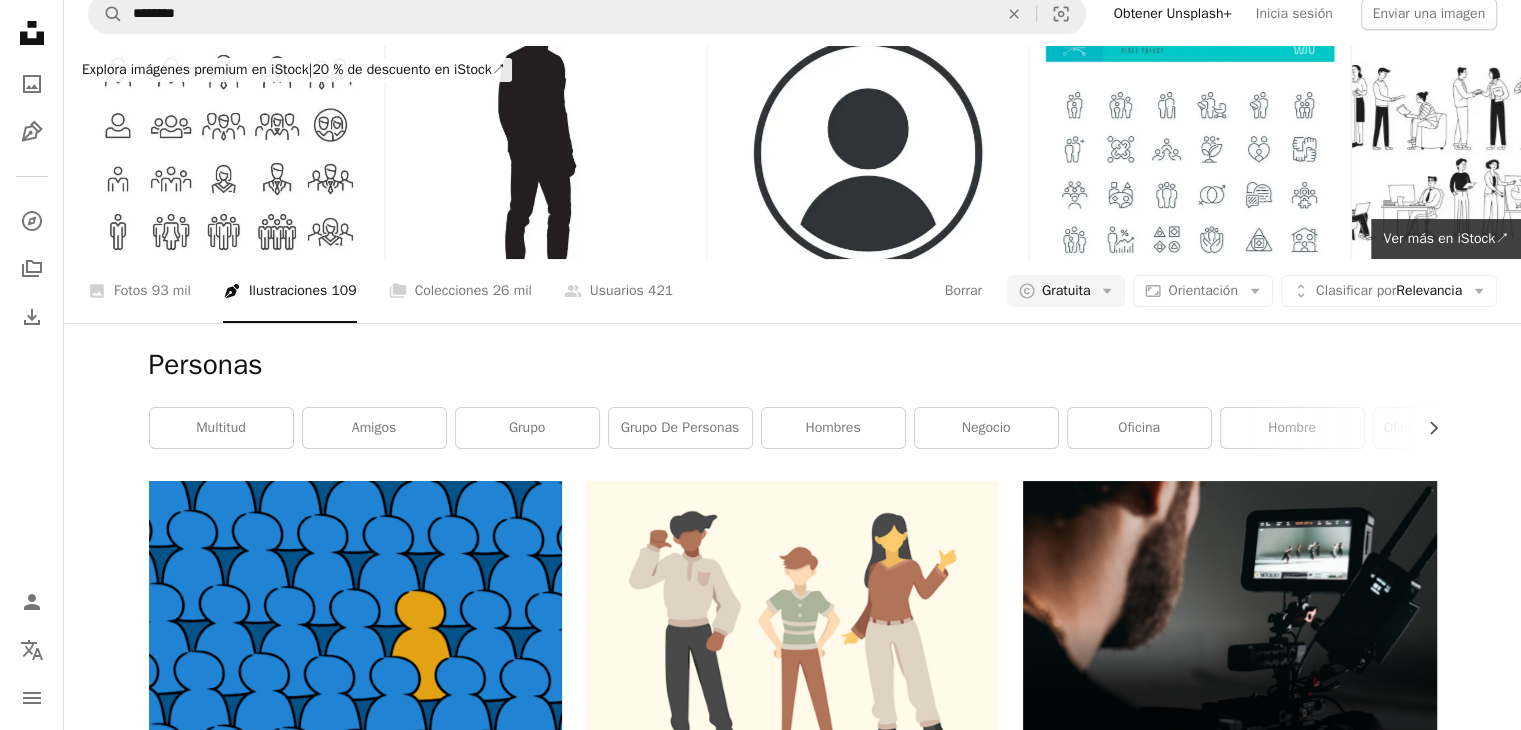 scroll, scrollTop: 3500, scrollLeft: 0, axis: vertical 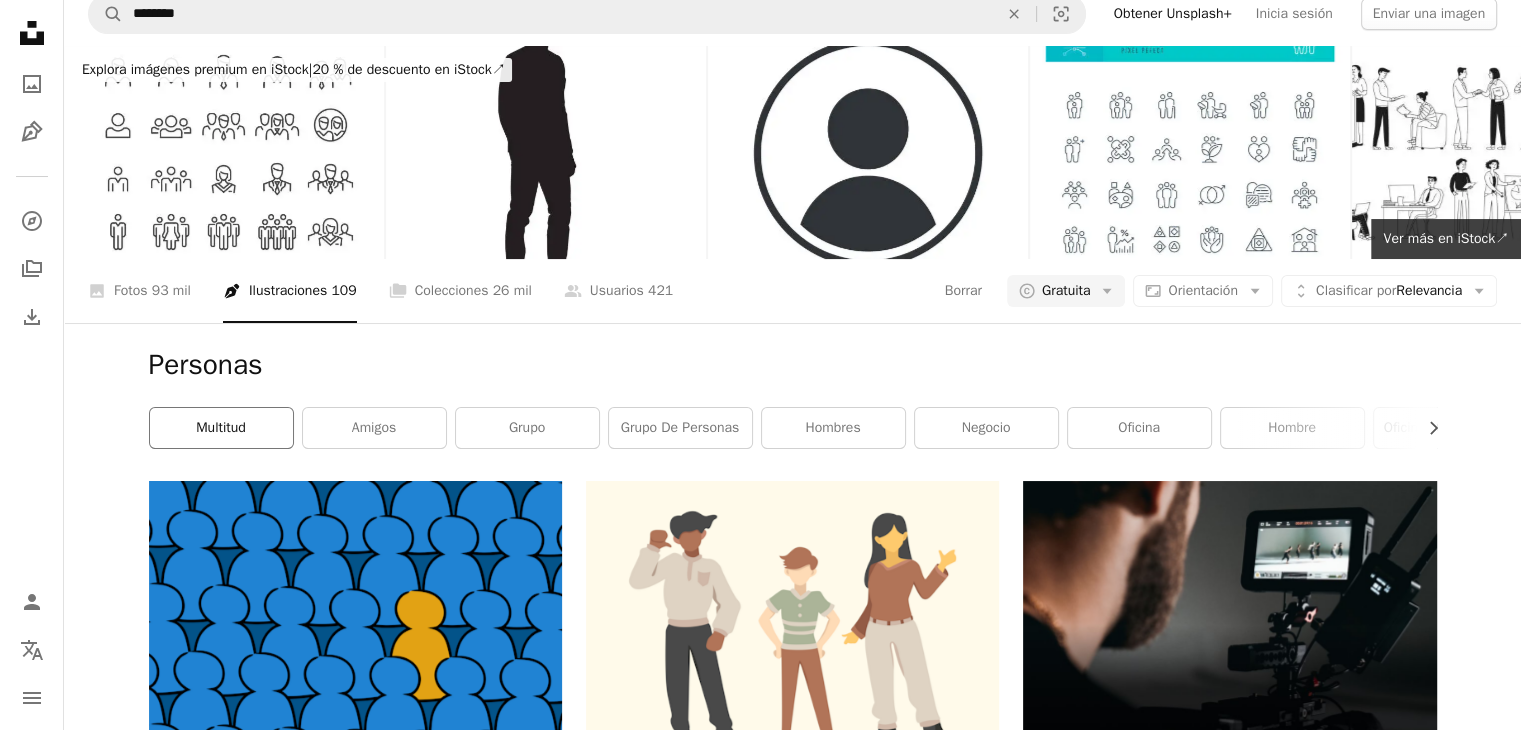 click on "multitud" at bounding box center [221, 428] 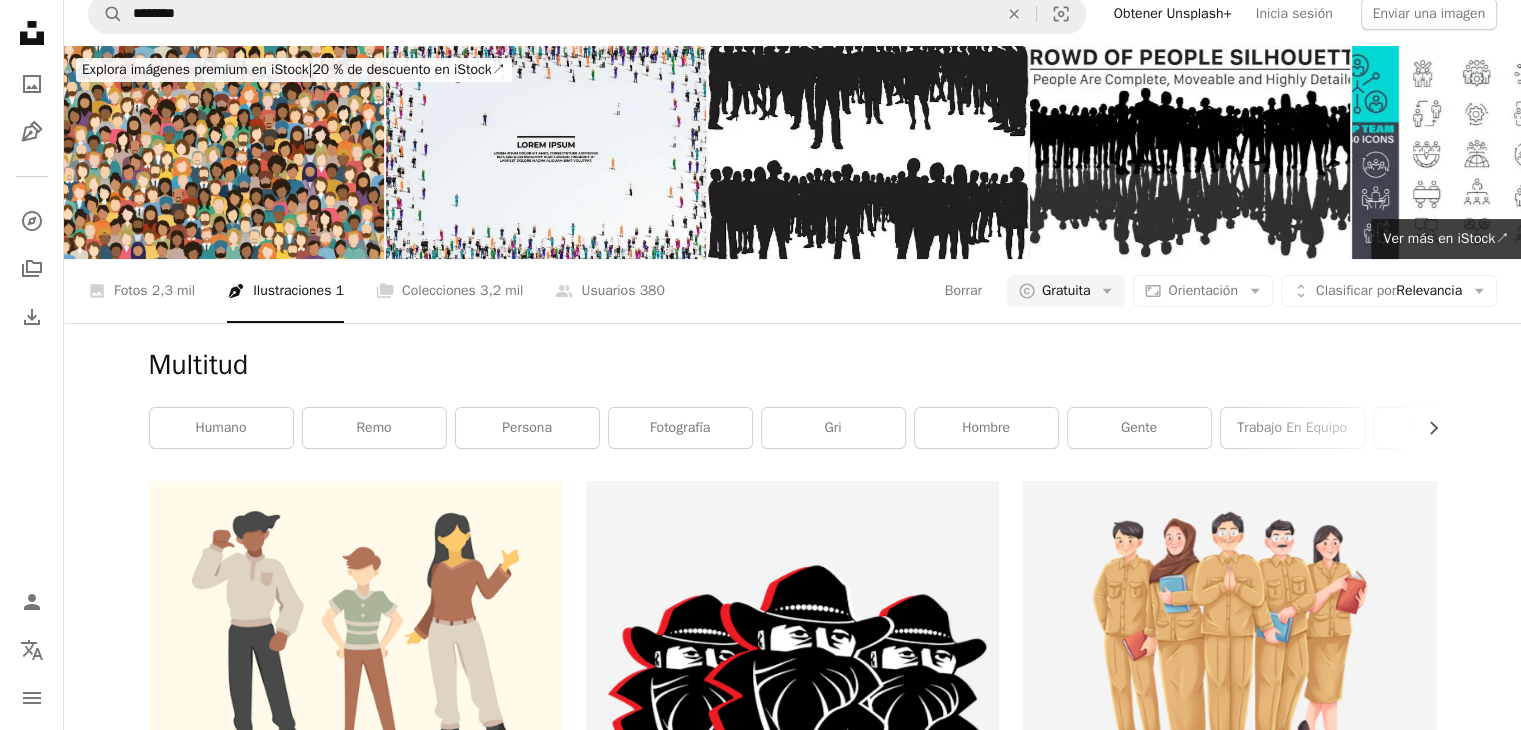scroll, scrollTop: 0, scrollLeft: 0, axis: both 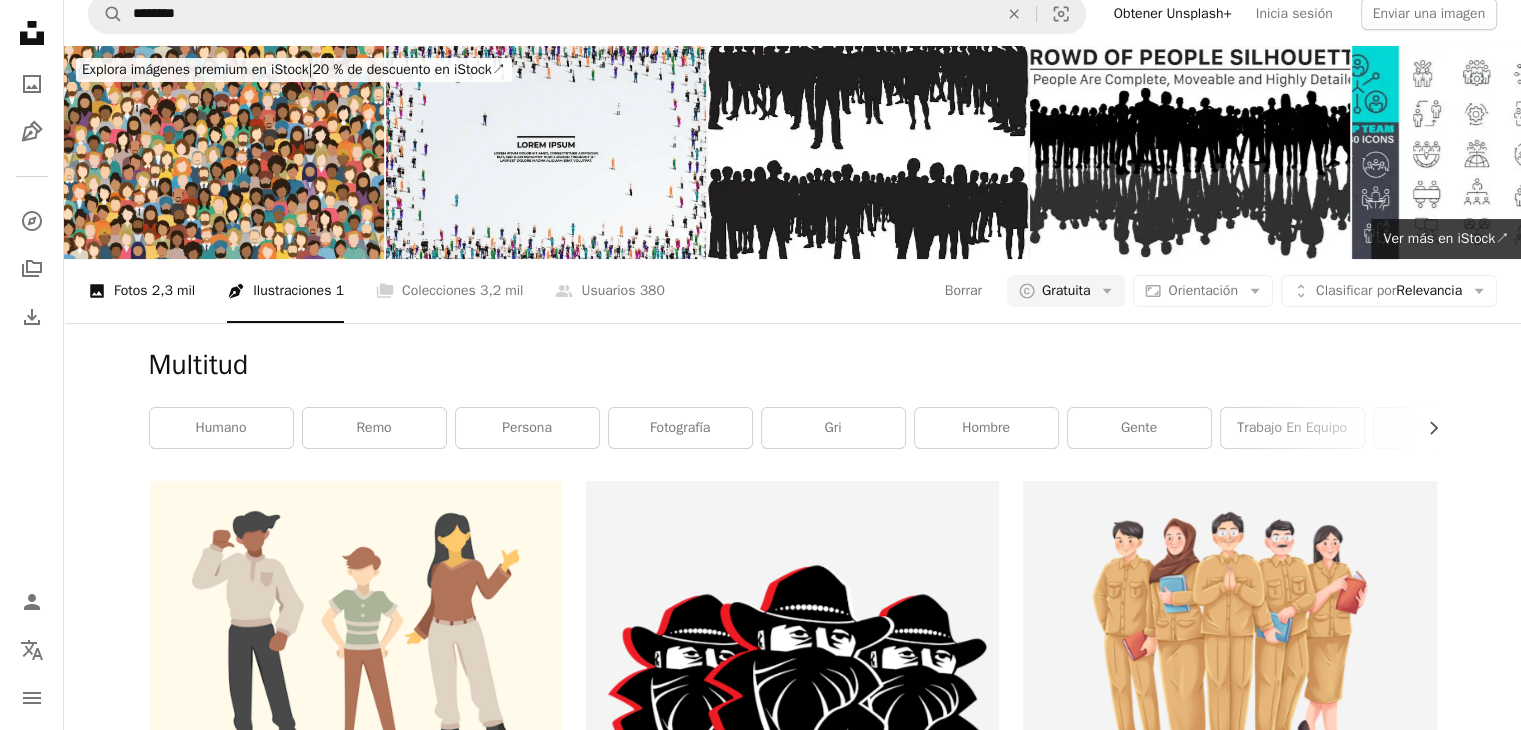 click on "A photo Fotos   2,3 mil" at bounding box center (141, 291) 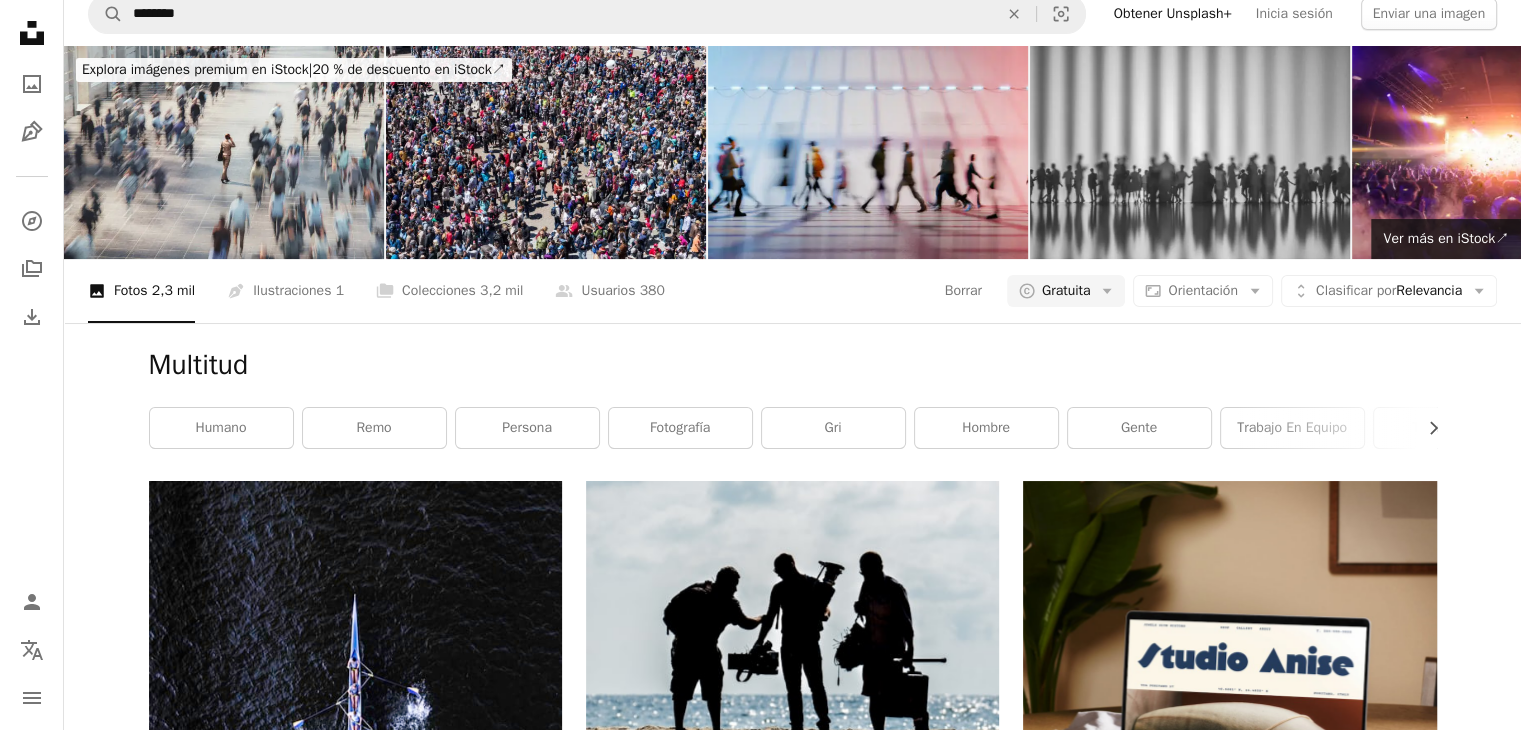 scroll, scrollTop: 0, scrollLeft: 0, axis: both 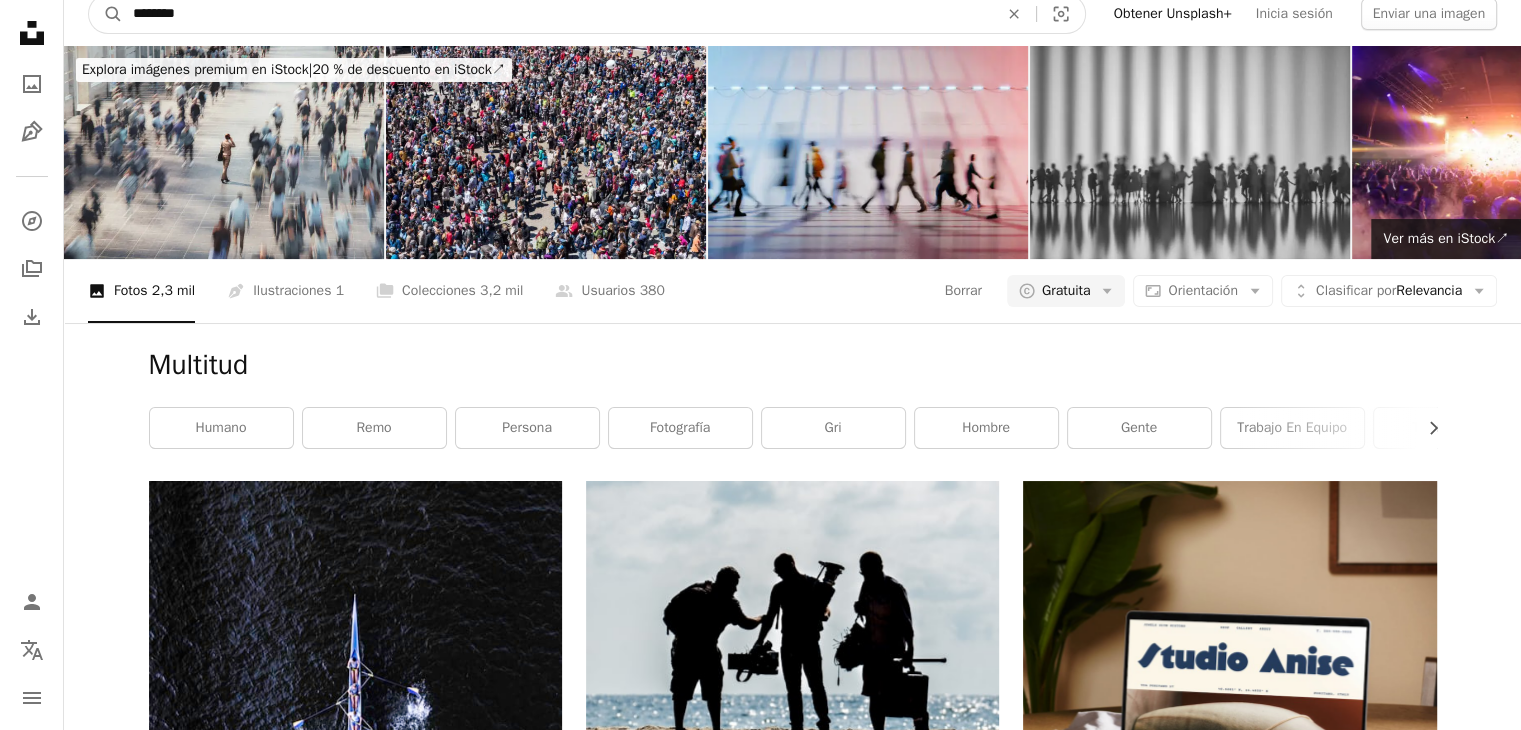 click on "********" at bounding box center [557, 14] 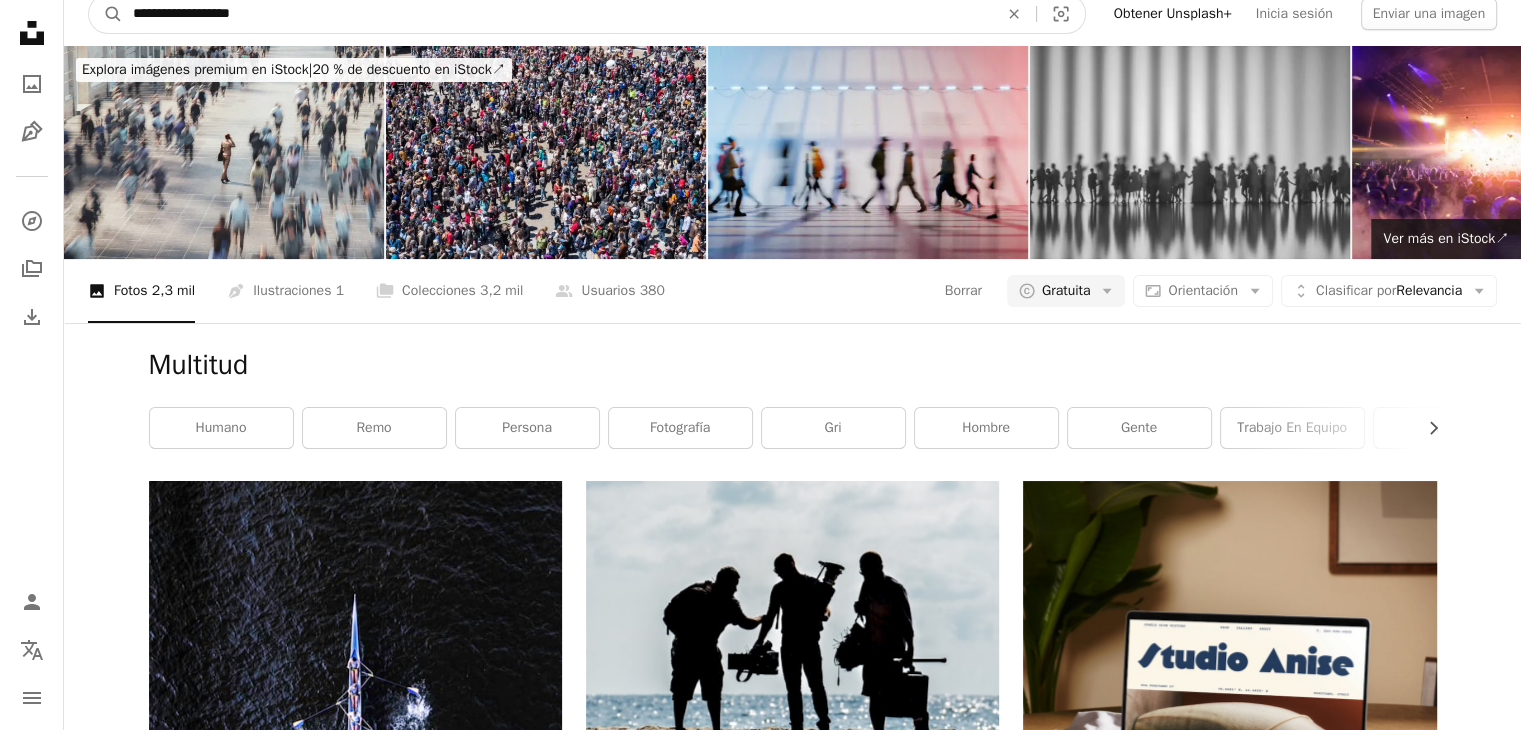 type on "**********" 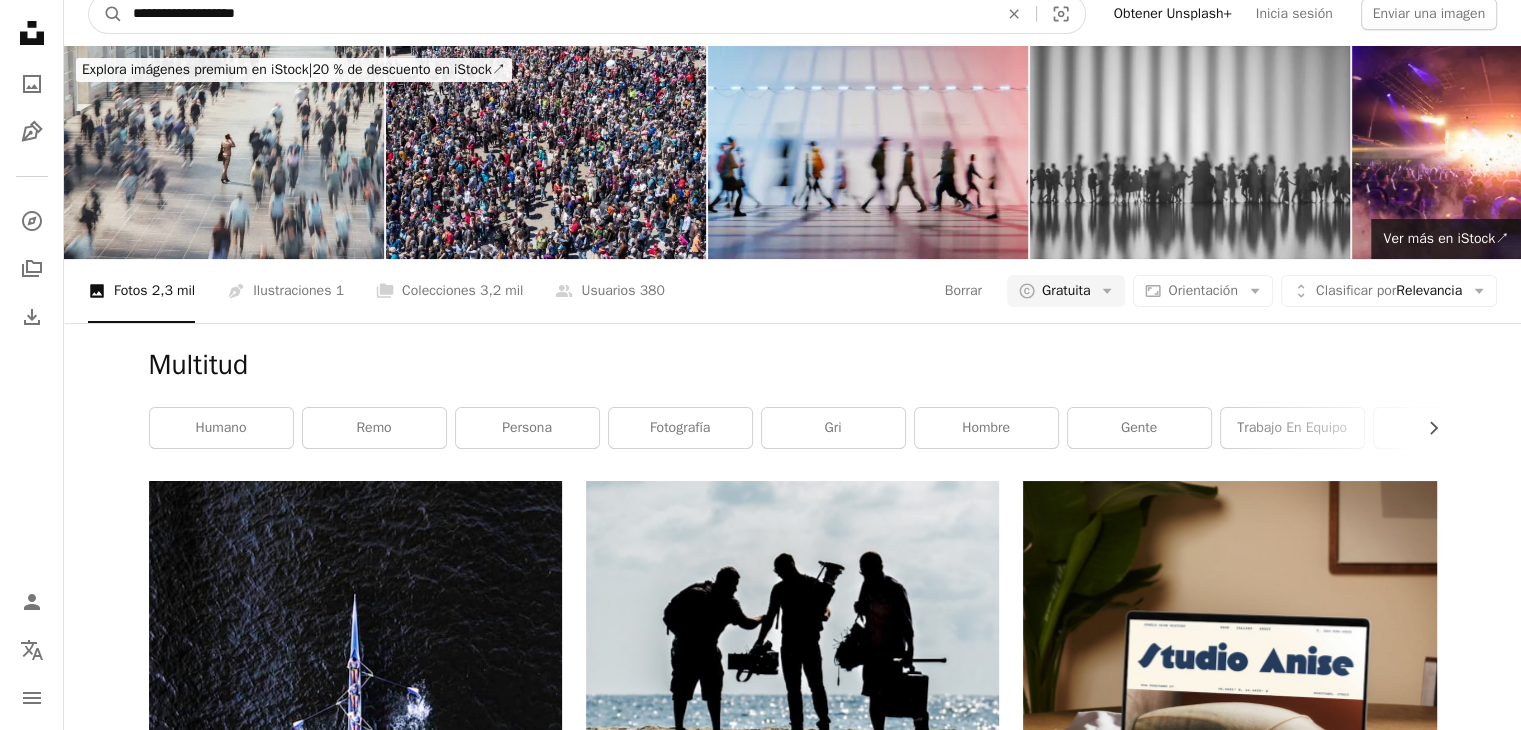 click on "A magnifying glass" at bounding box center (106, 14) 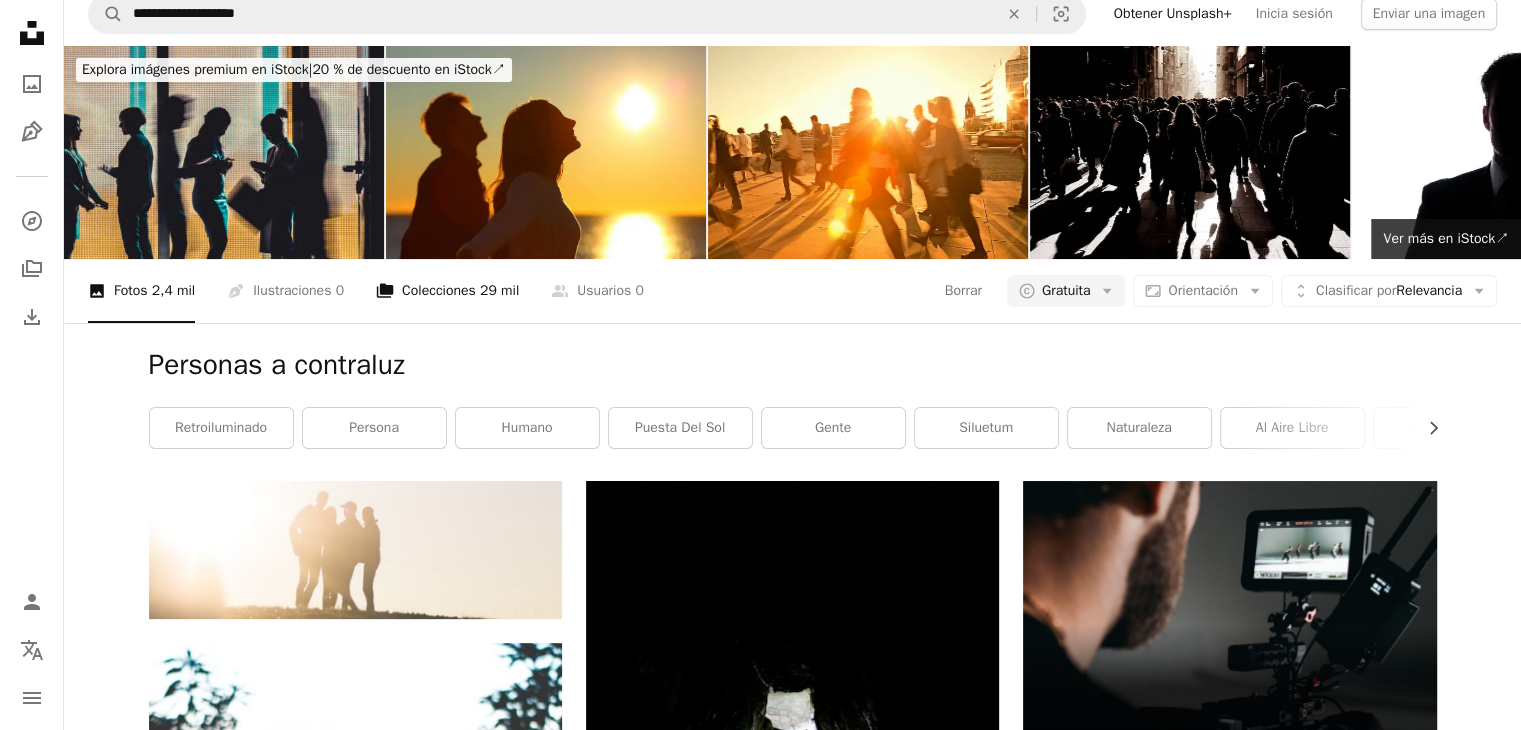scroll, scrollTop: 200, scrollLeft: 0, axis: vertical 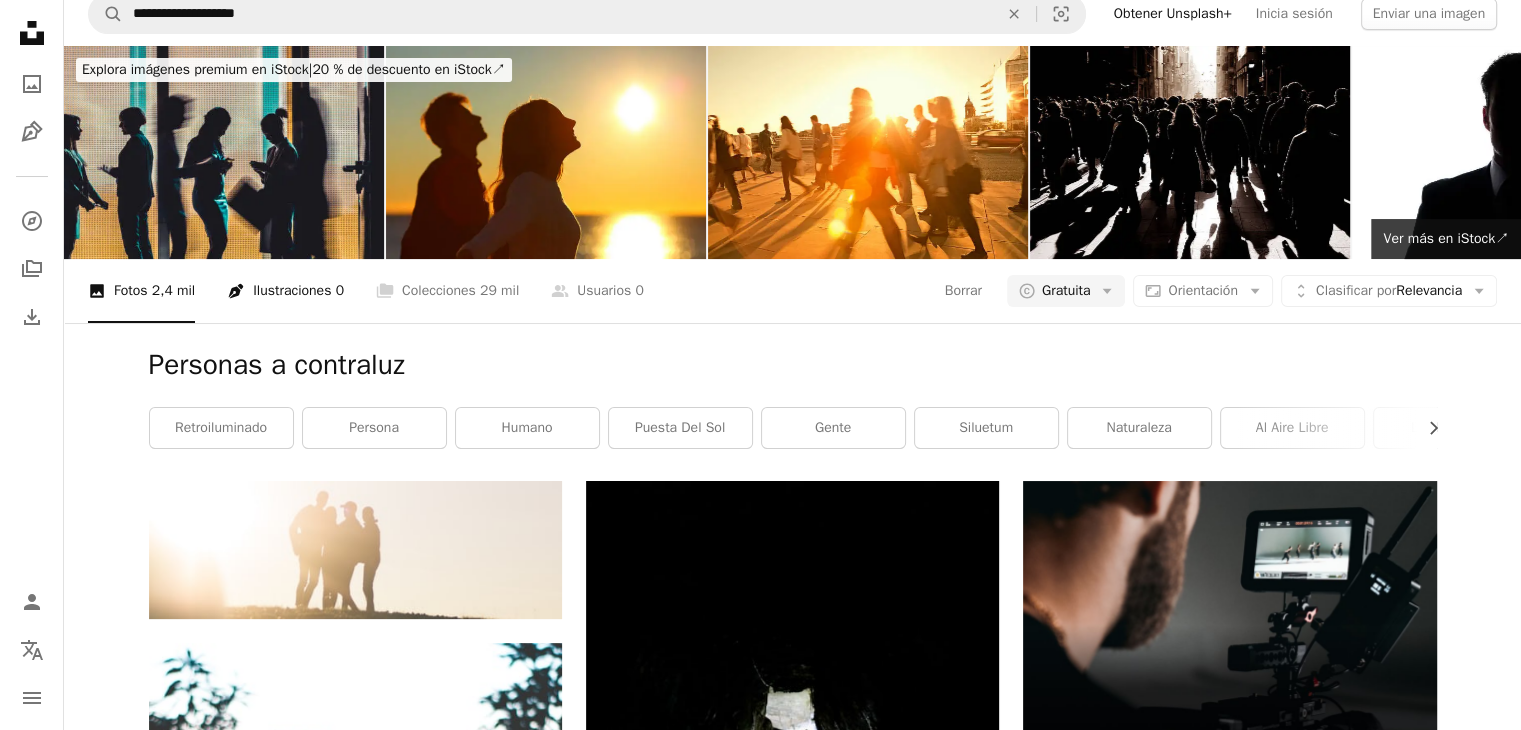 click on "Pen Tool Ilustraciones   0" at bounding box center (285, 291) 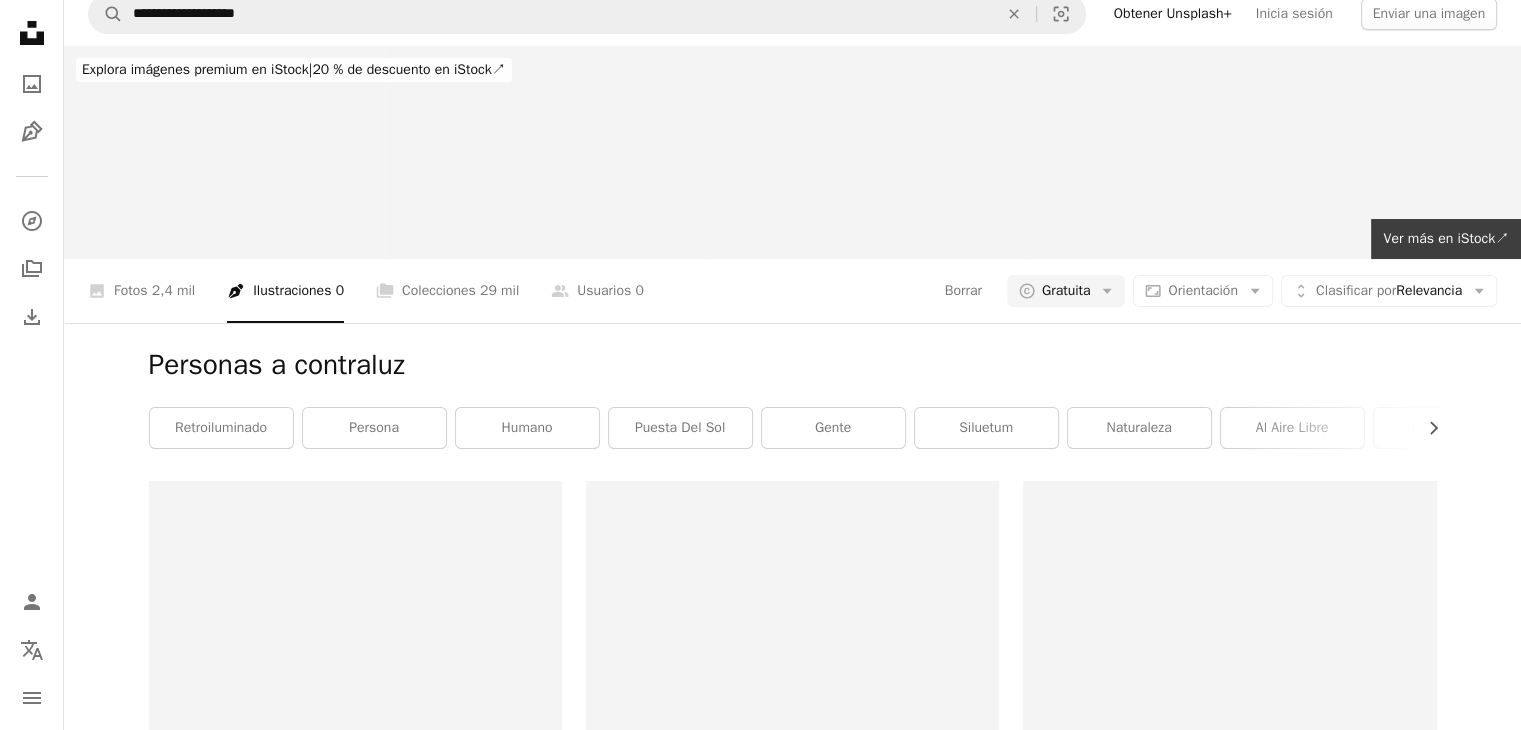 scroll, scrollTop: 0, scrollLeft: 0, axis: both 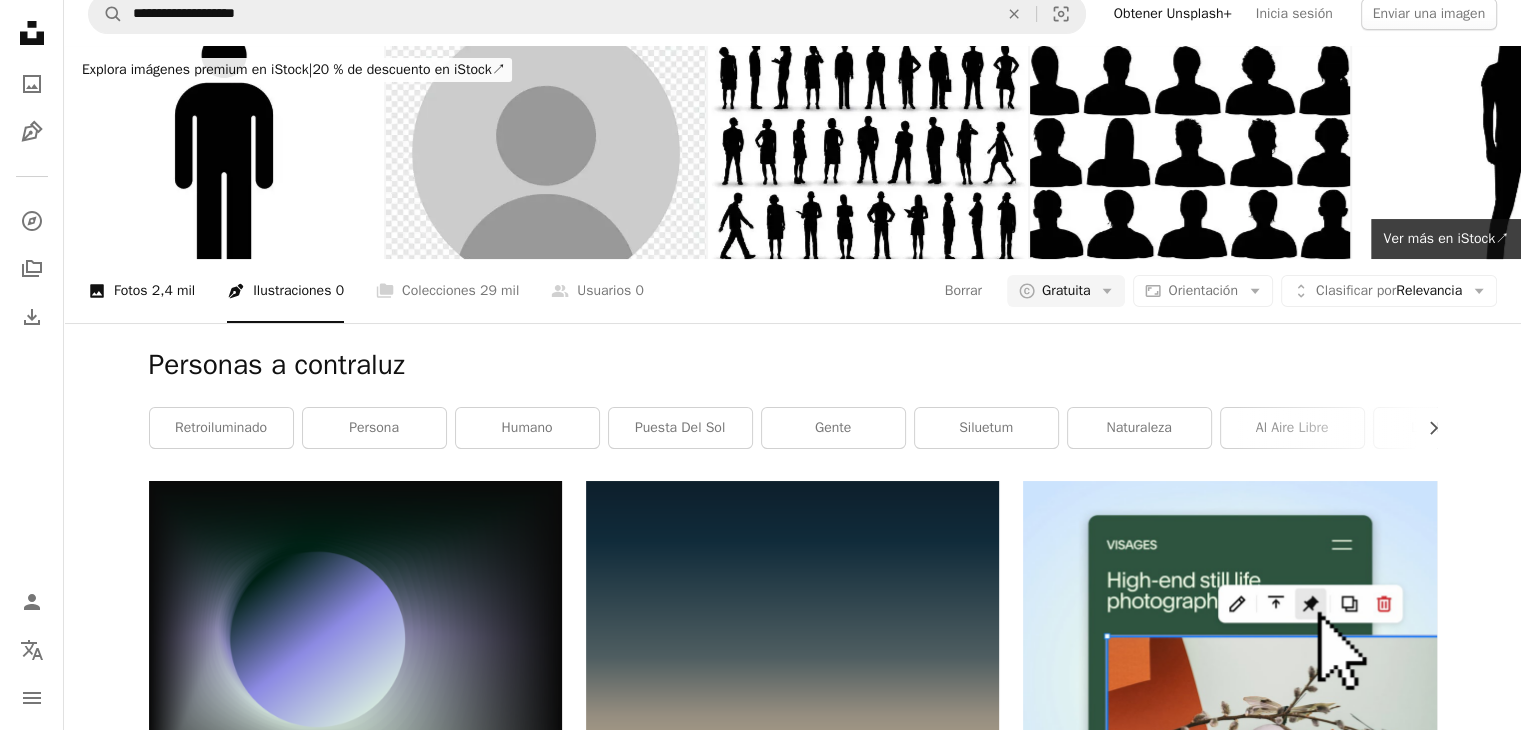 click on "2,4 mil" at bounding box center [173, 291] 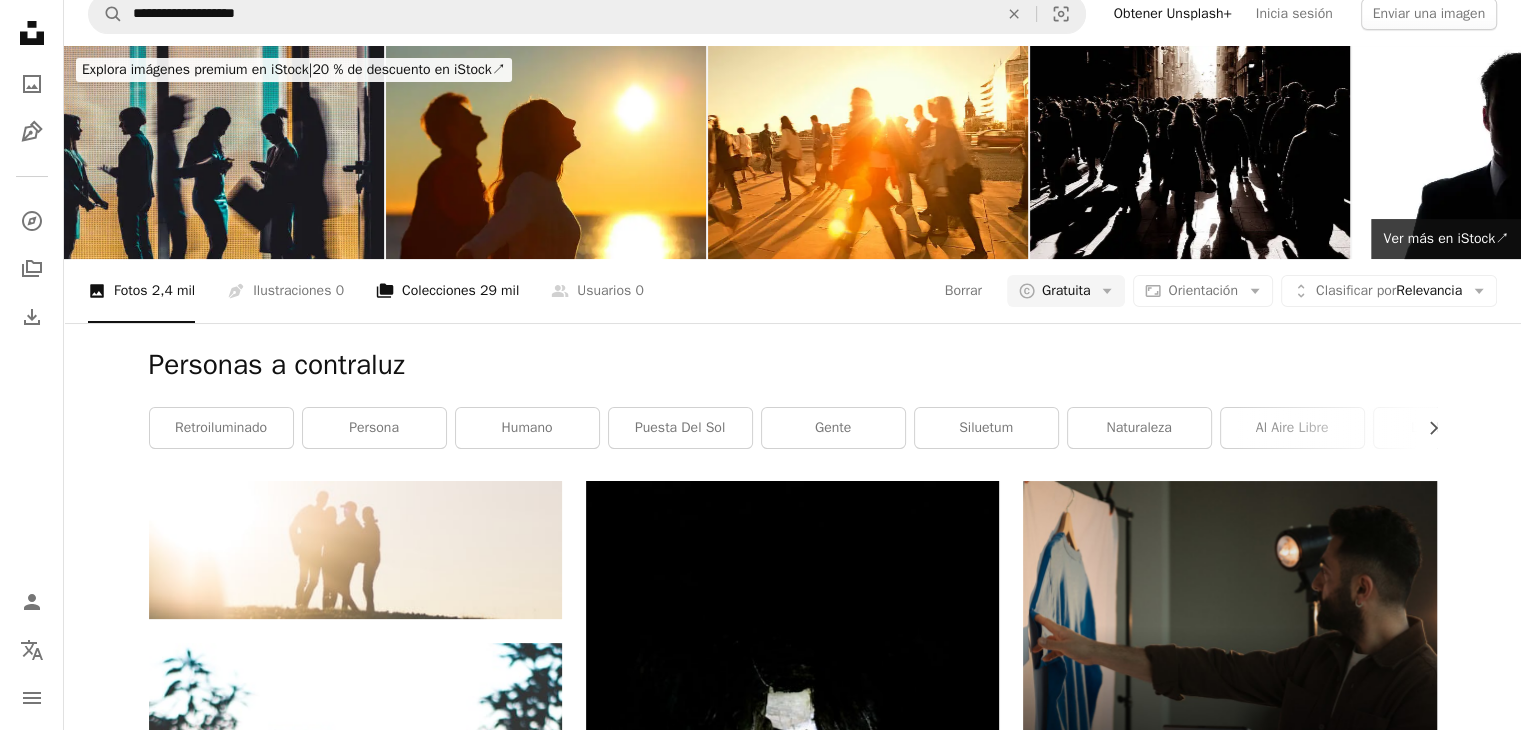 click on "A stack of folders Colecciones   29 mil" at bounding box center (447, 291) 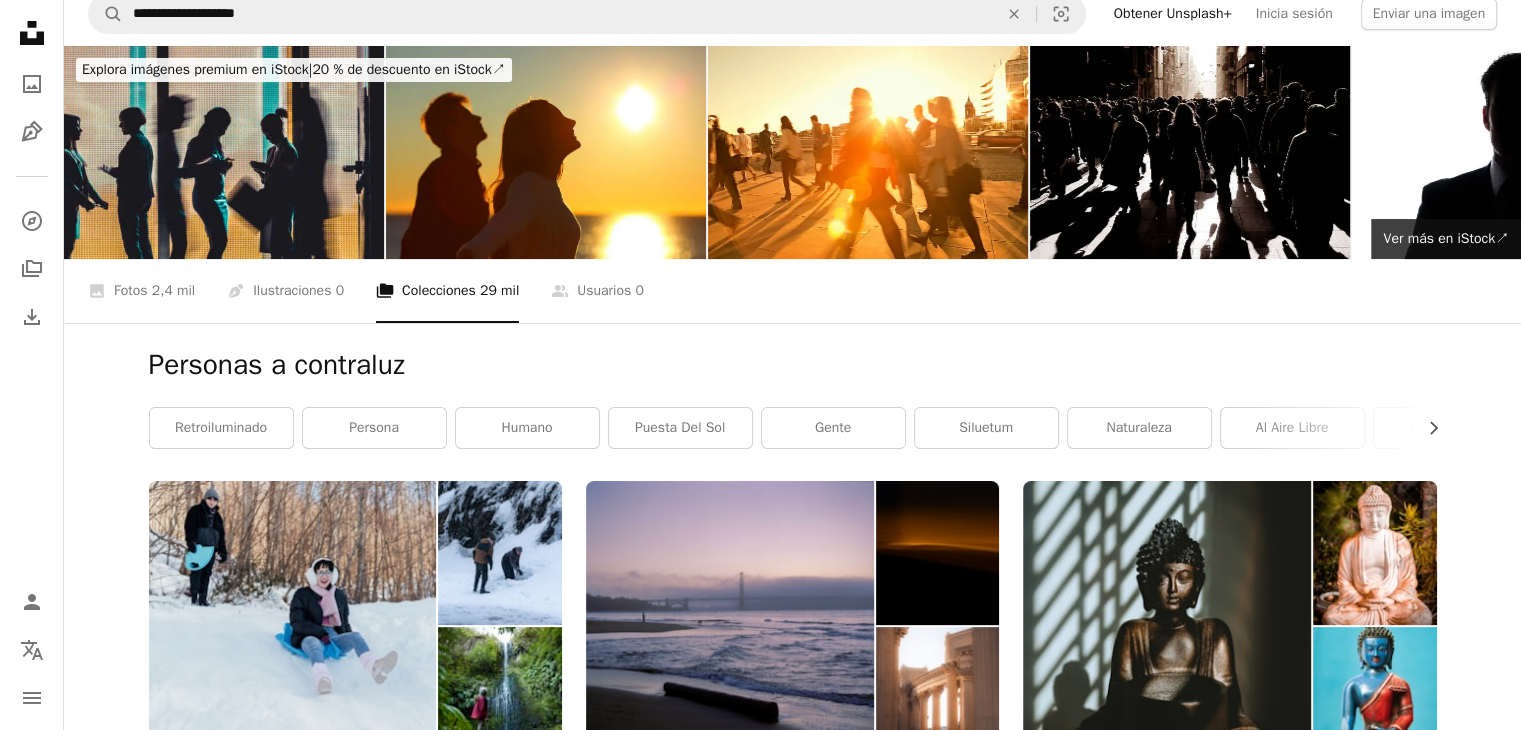 scroll, scrollTop: 0, scrollLeft: 0, axis: both 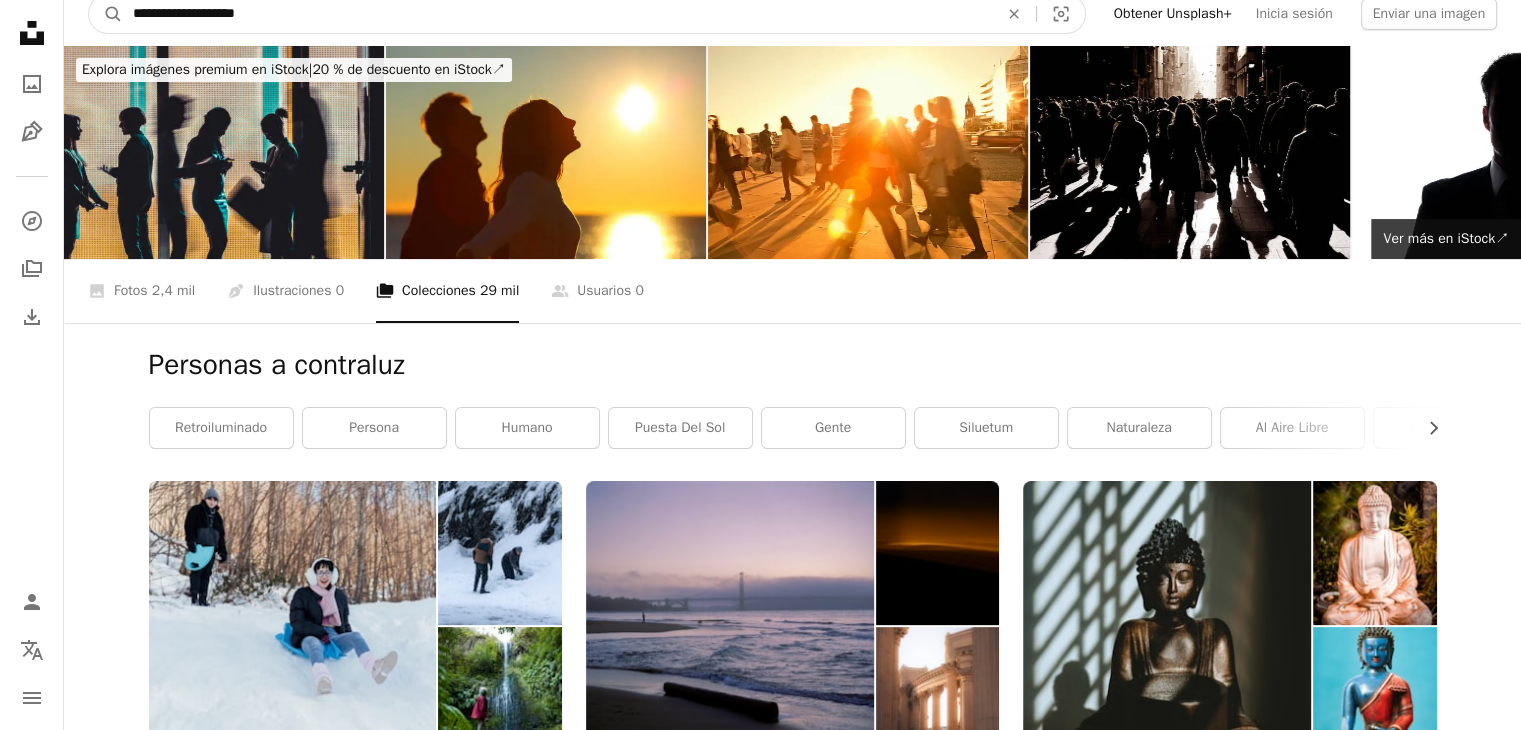 click on "**********" at bounding box center (557, 14) 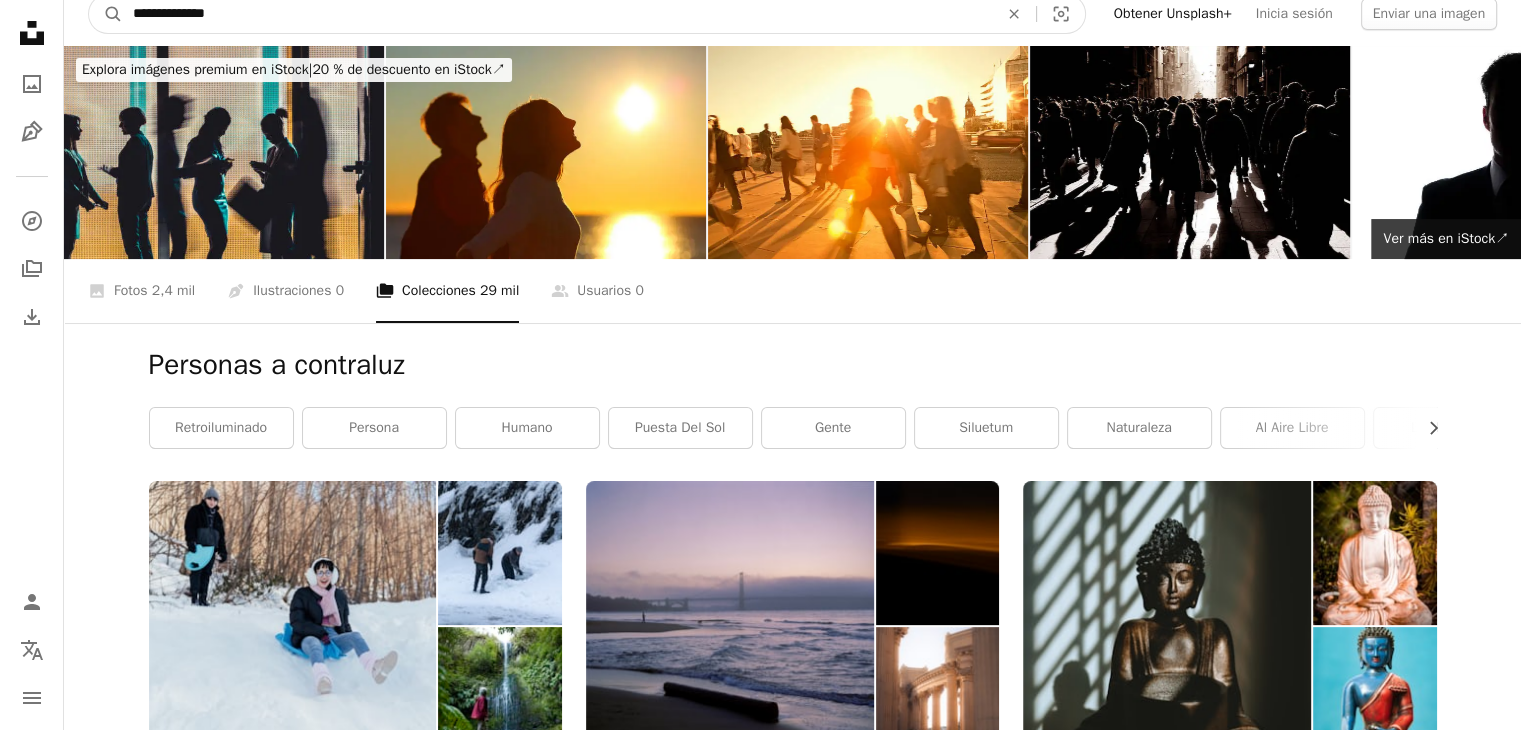 type on "**********" 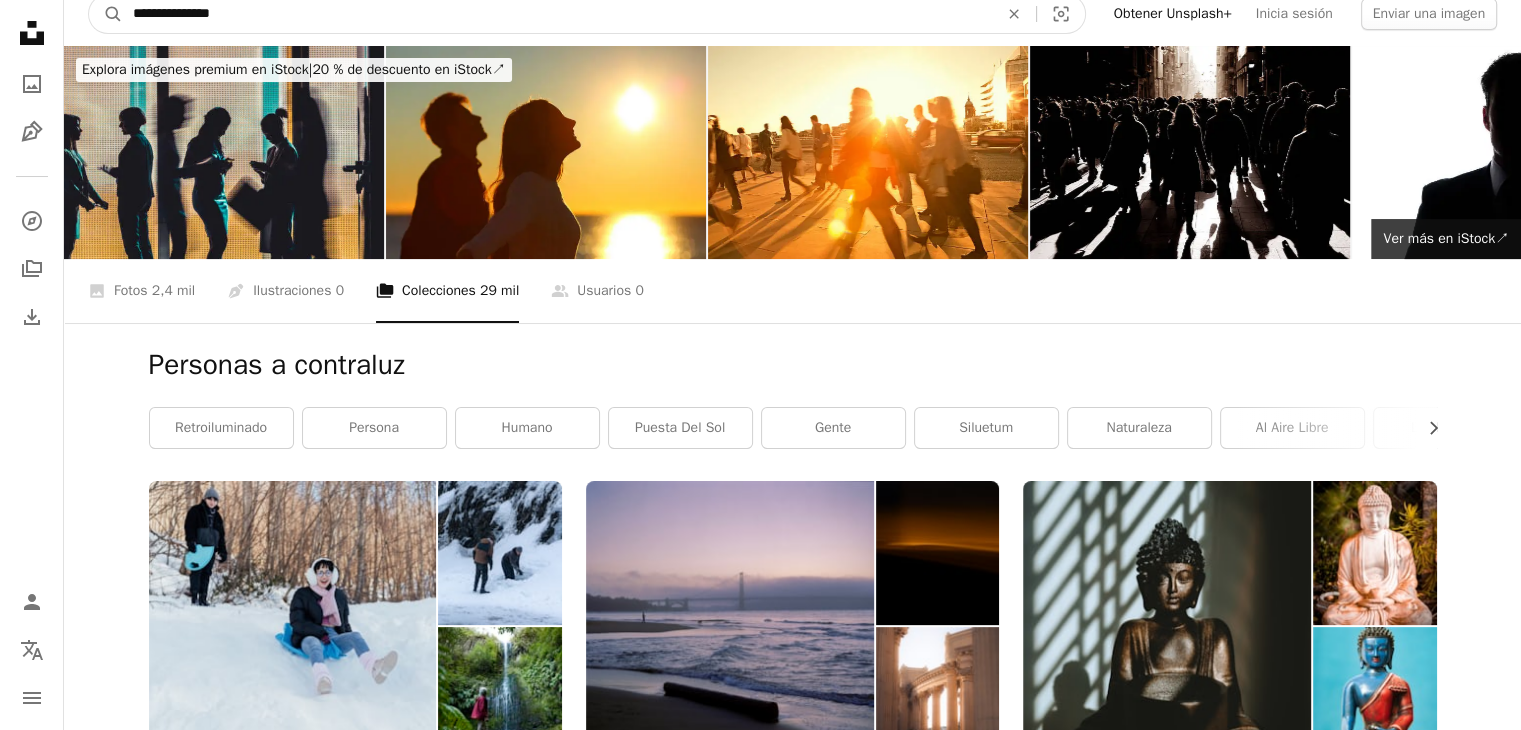 click on "A magnifying glass" at bounding box center (106, 14) 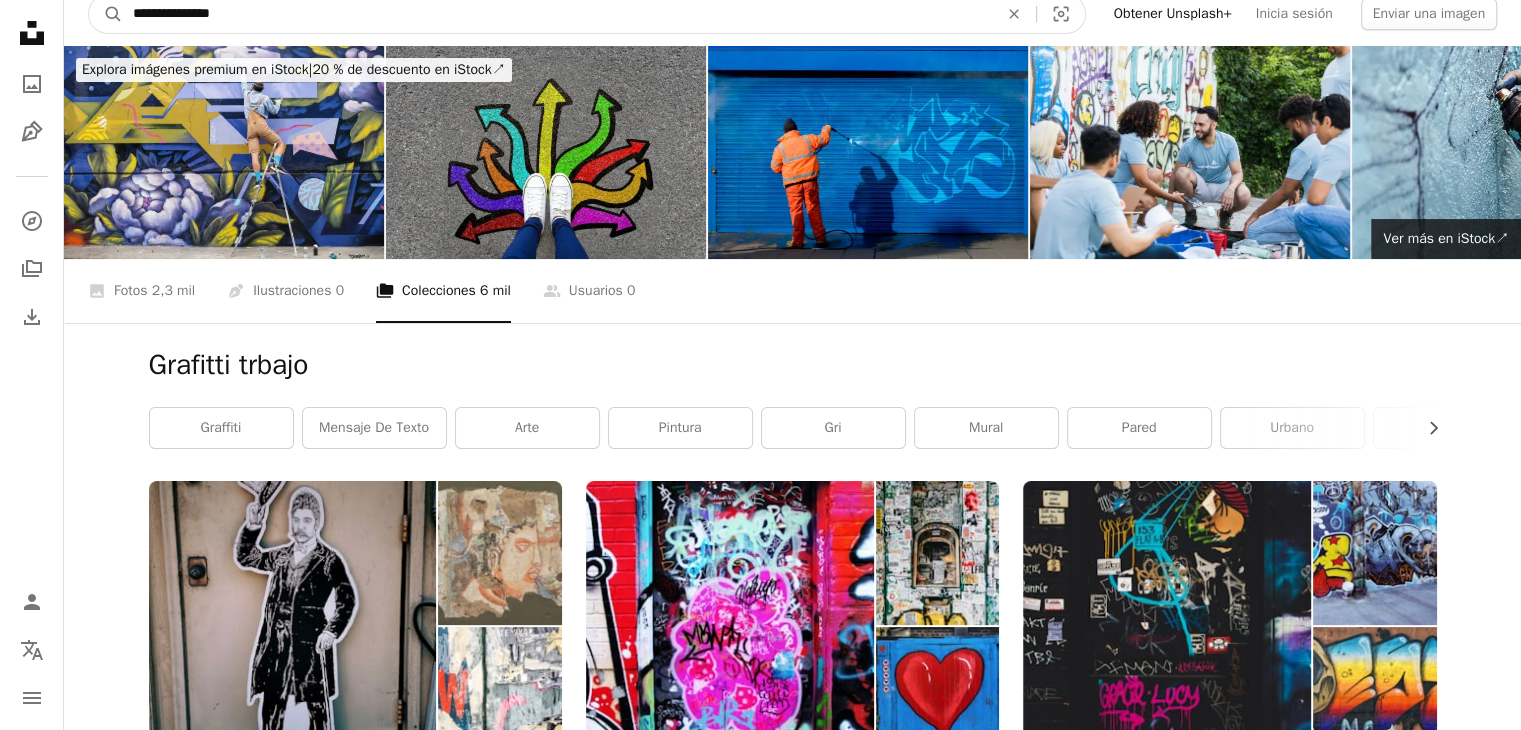 click on "**********" at bounding box center [557, 14] 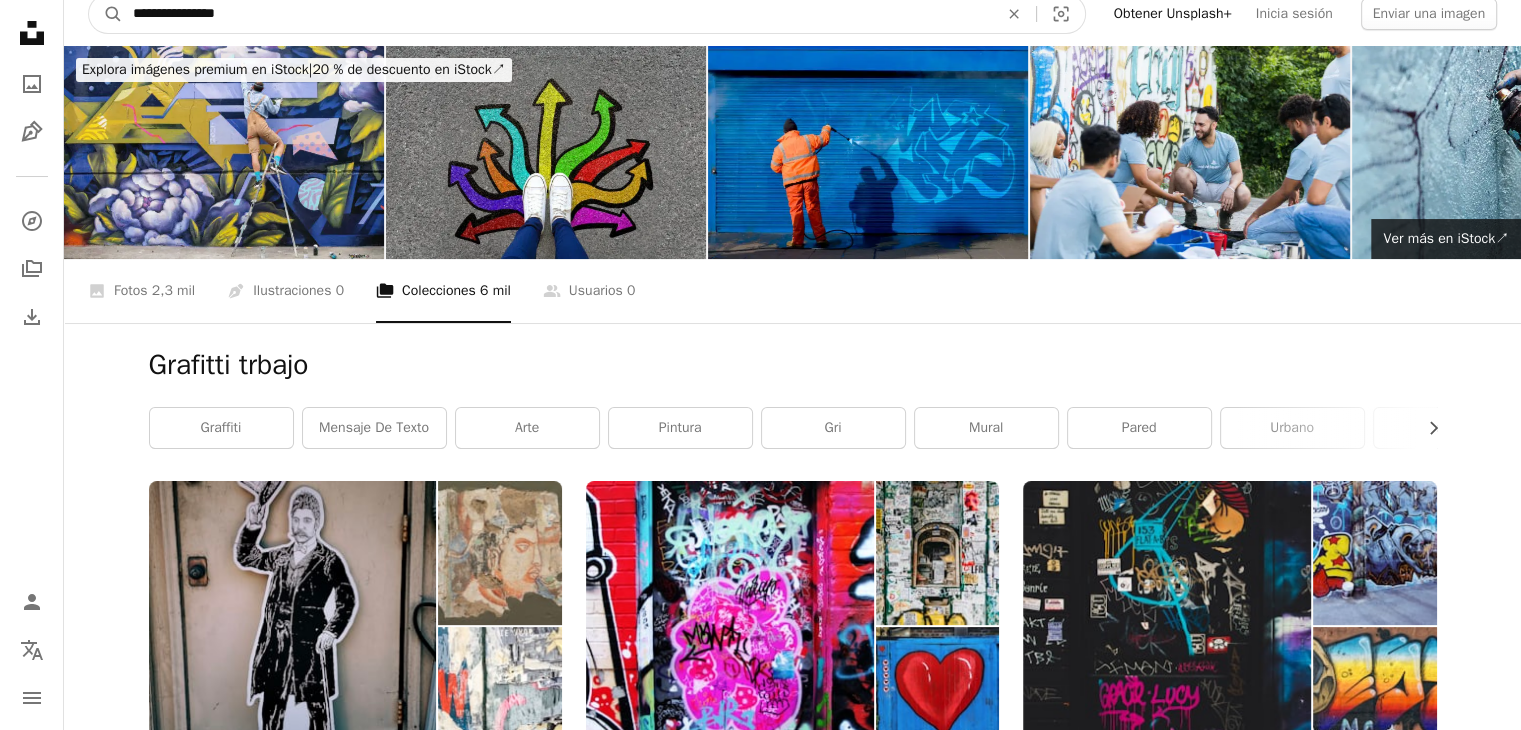 click on "A magnifying glass" at bounding box center (106, 14) 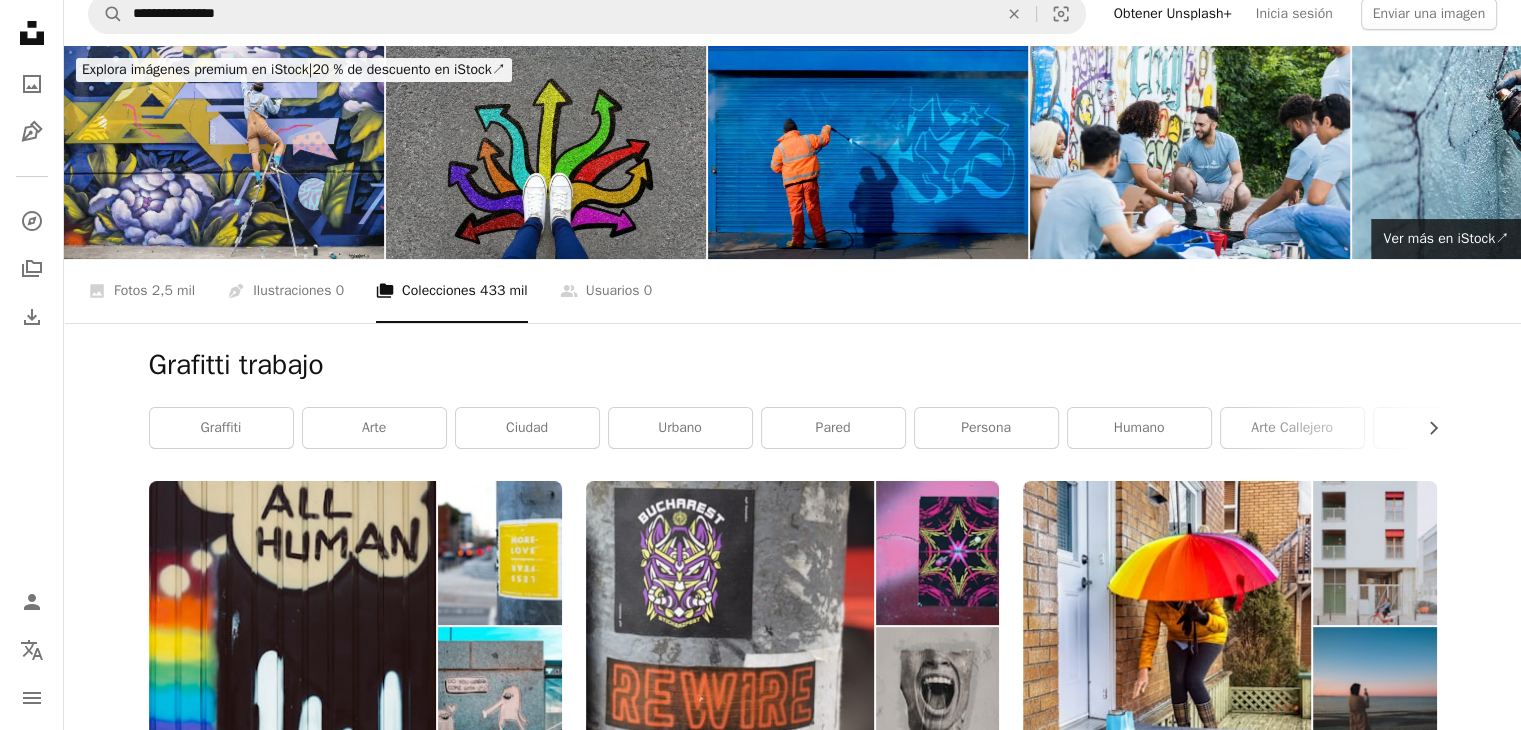 scroll, scrollTop: 200, scrollLeft: 0, axis: vertical 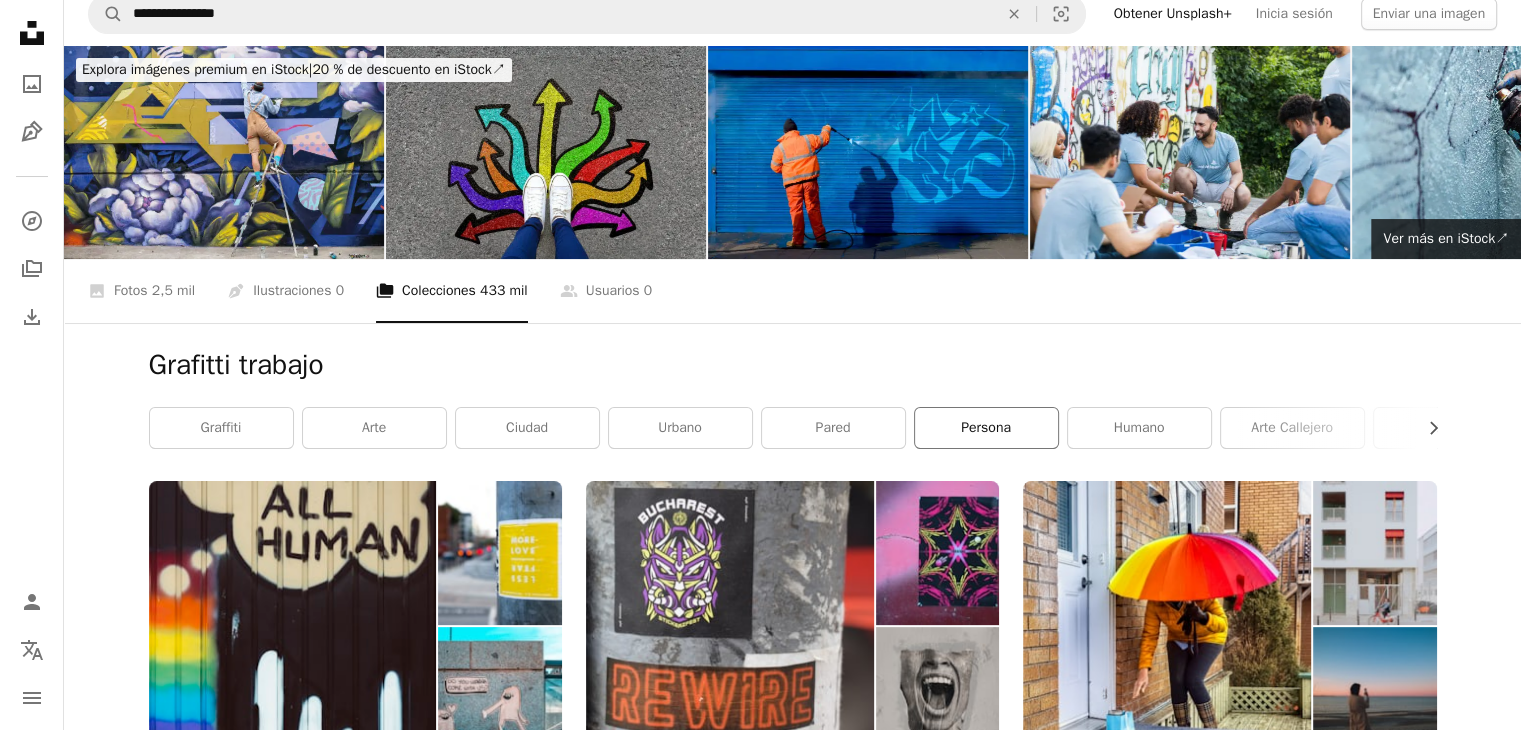 click on "persona" at bounding box center (986, 428) 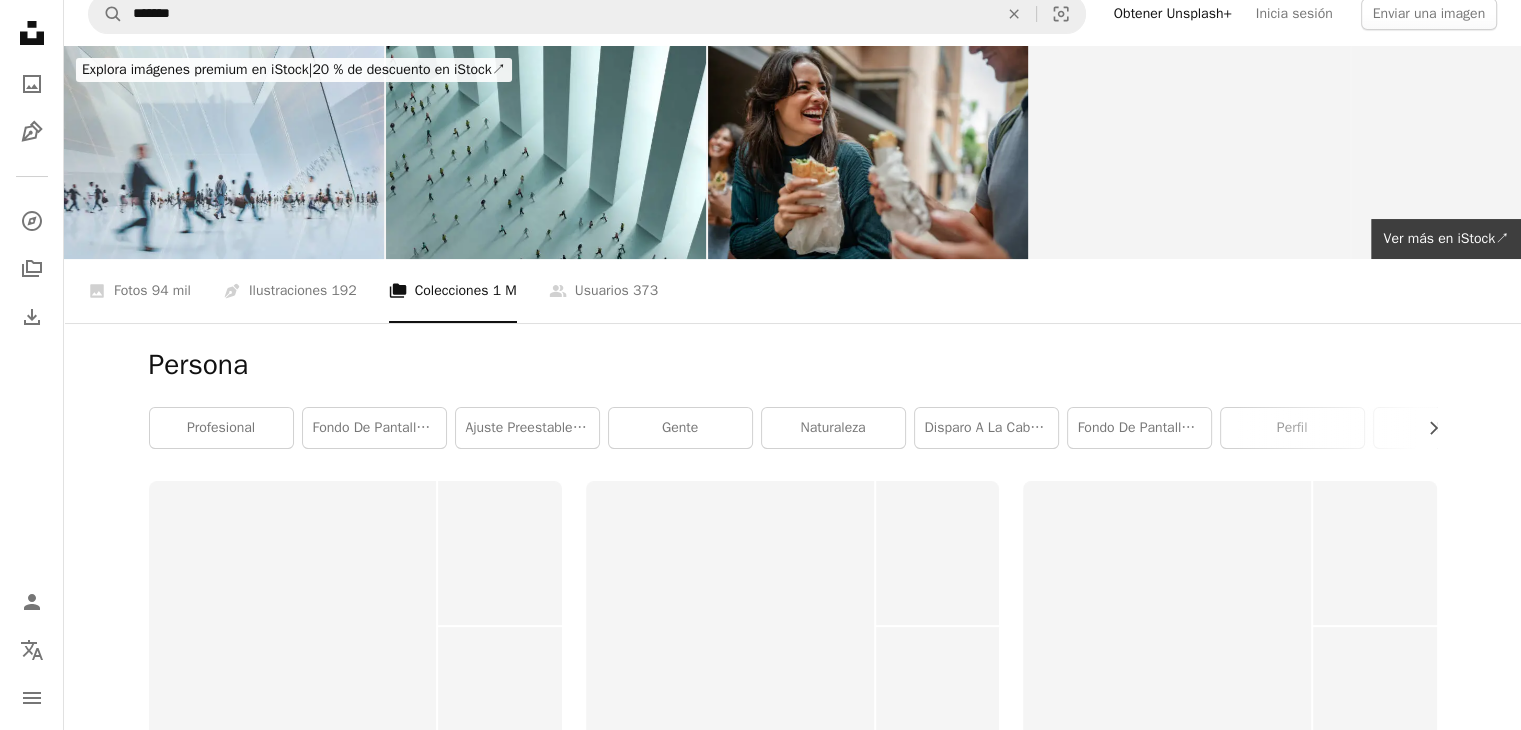 scroll, scrollTop: 0, scrollLeft: 0, axis: both 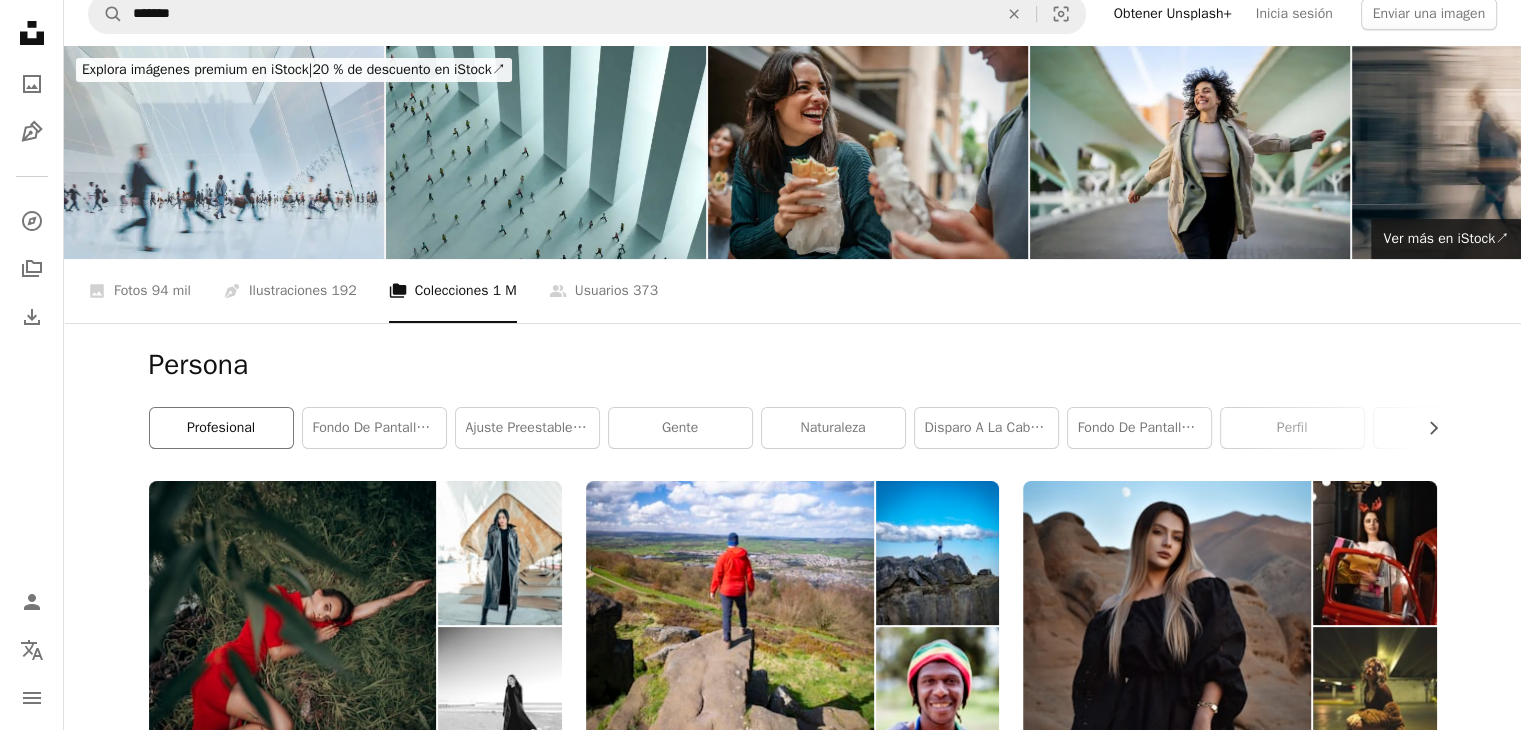 click on "profesional" at bounding box center (221, 428) 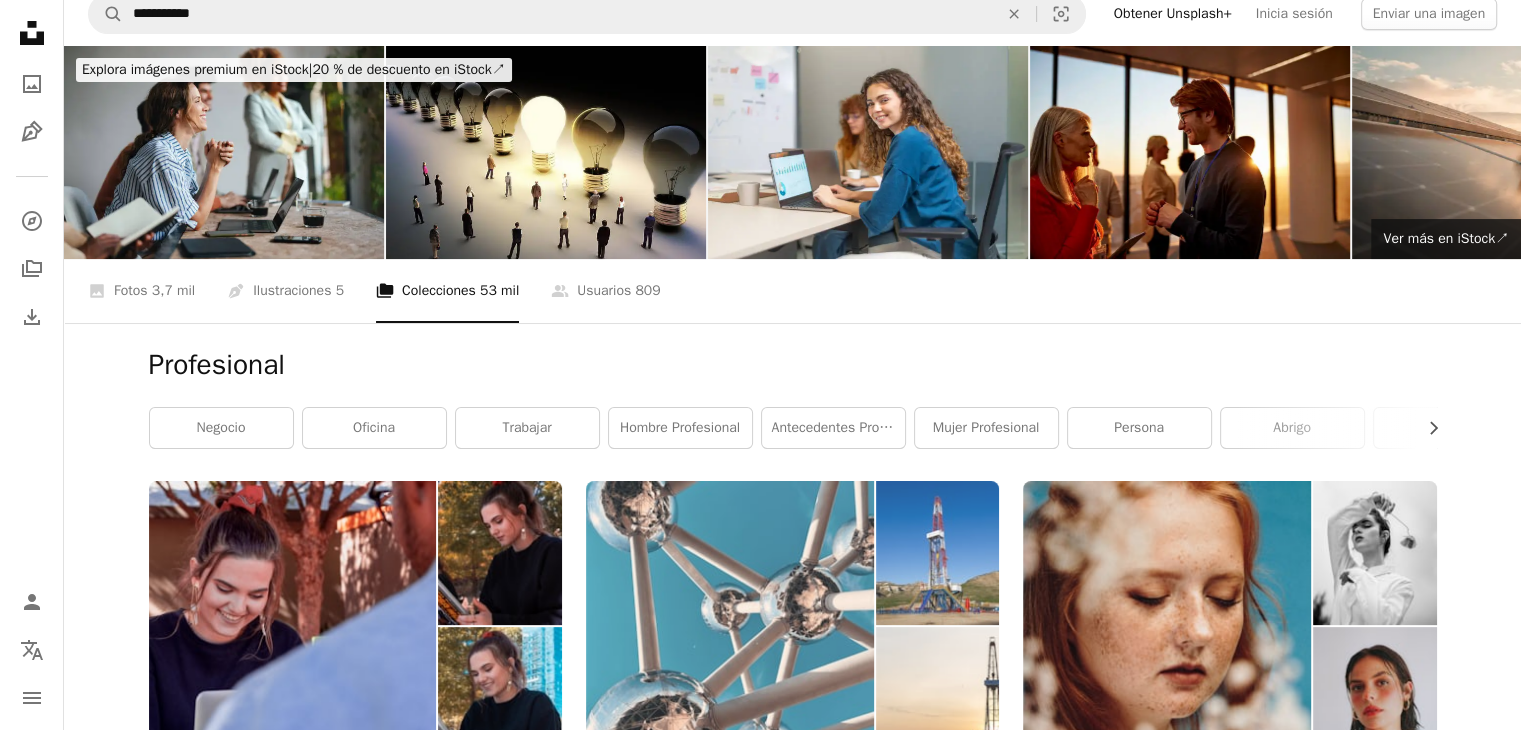 scroll, scrollTop: 0, scrollLeft: 0, axis: both 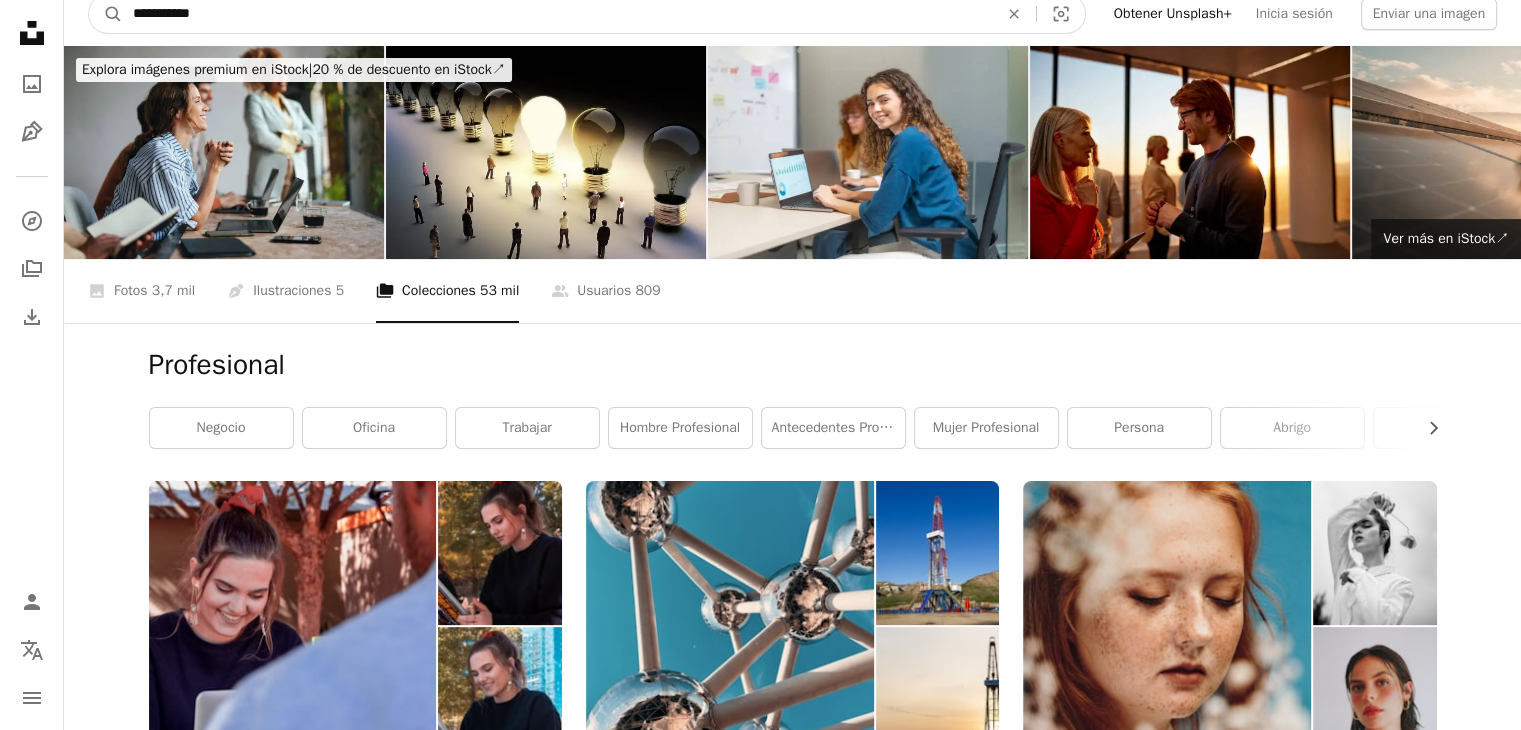 click on "**********" at bounding box center [557, 14] 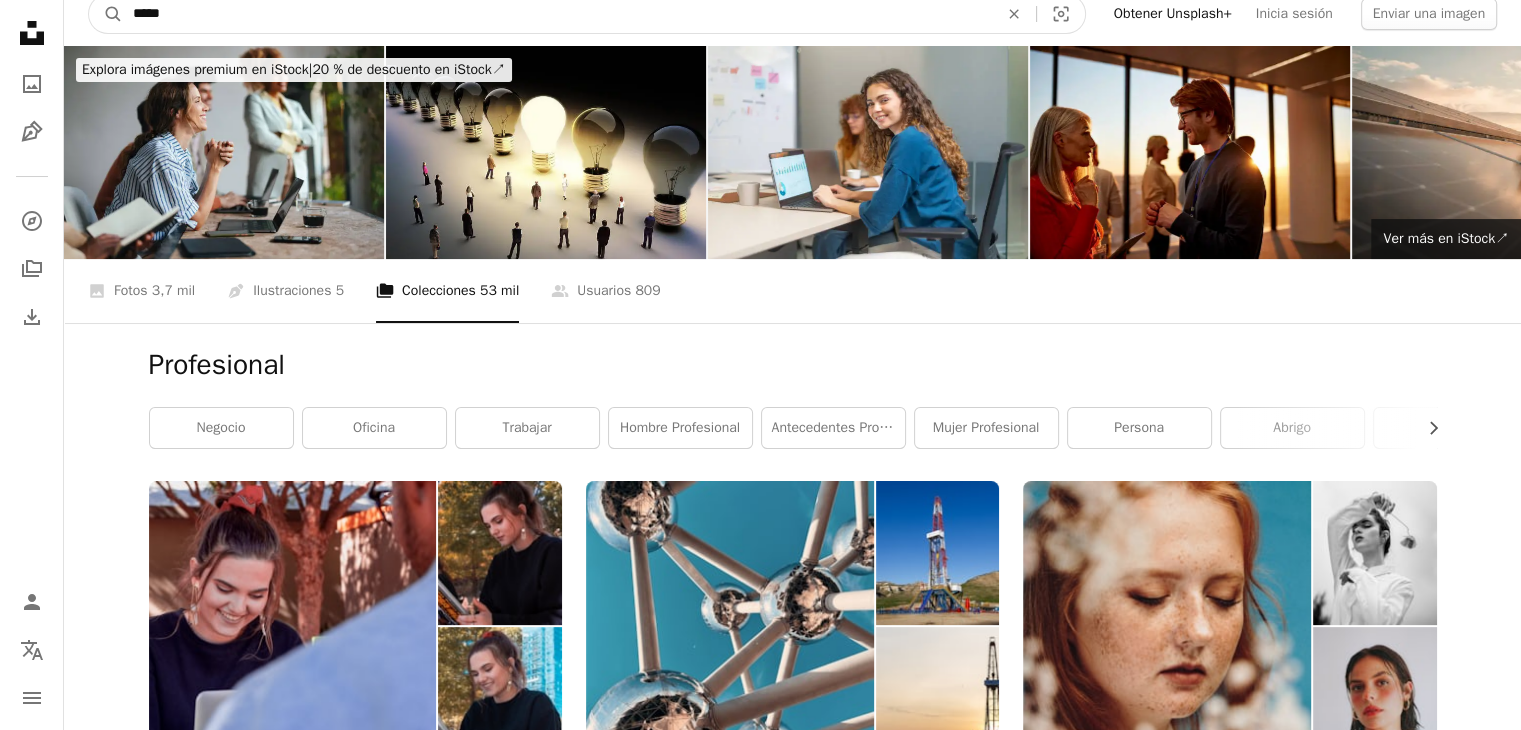 type on "*****" 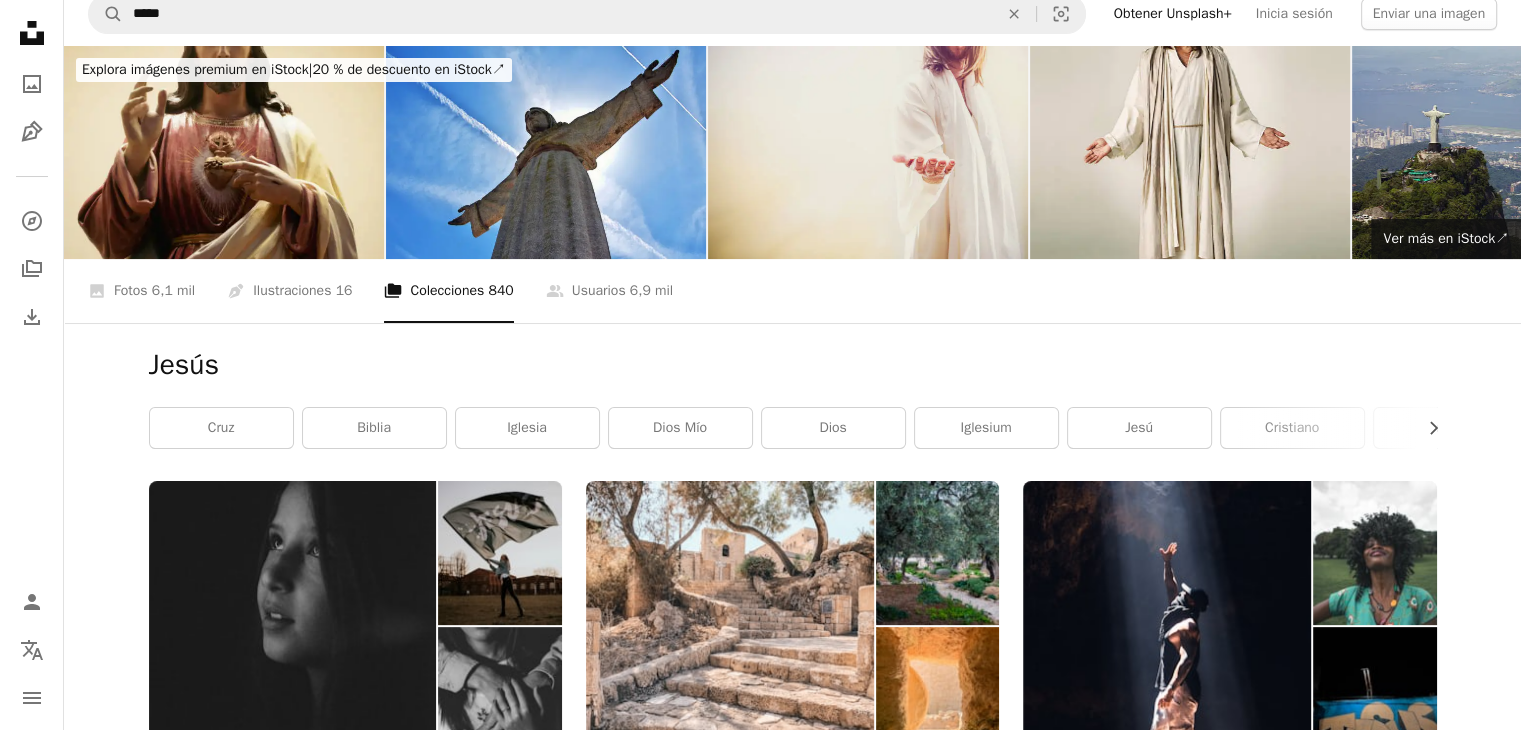 click at bounding box center (868, 152) 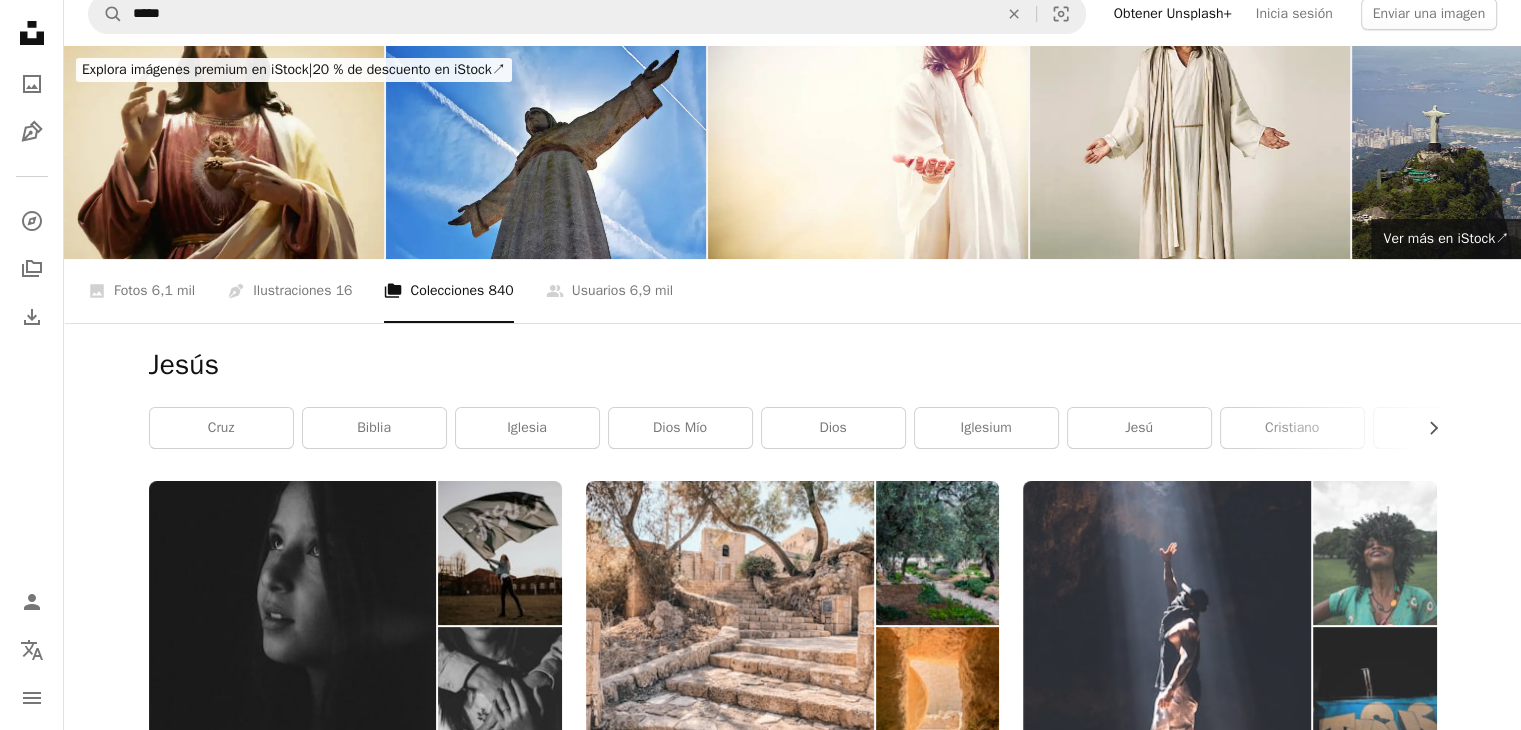 scroll, scrollTop: 200, scrollLeft: 0, axis: vertical 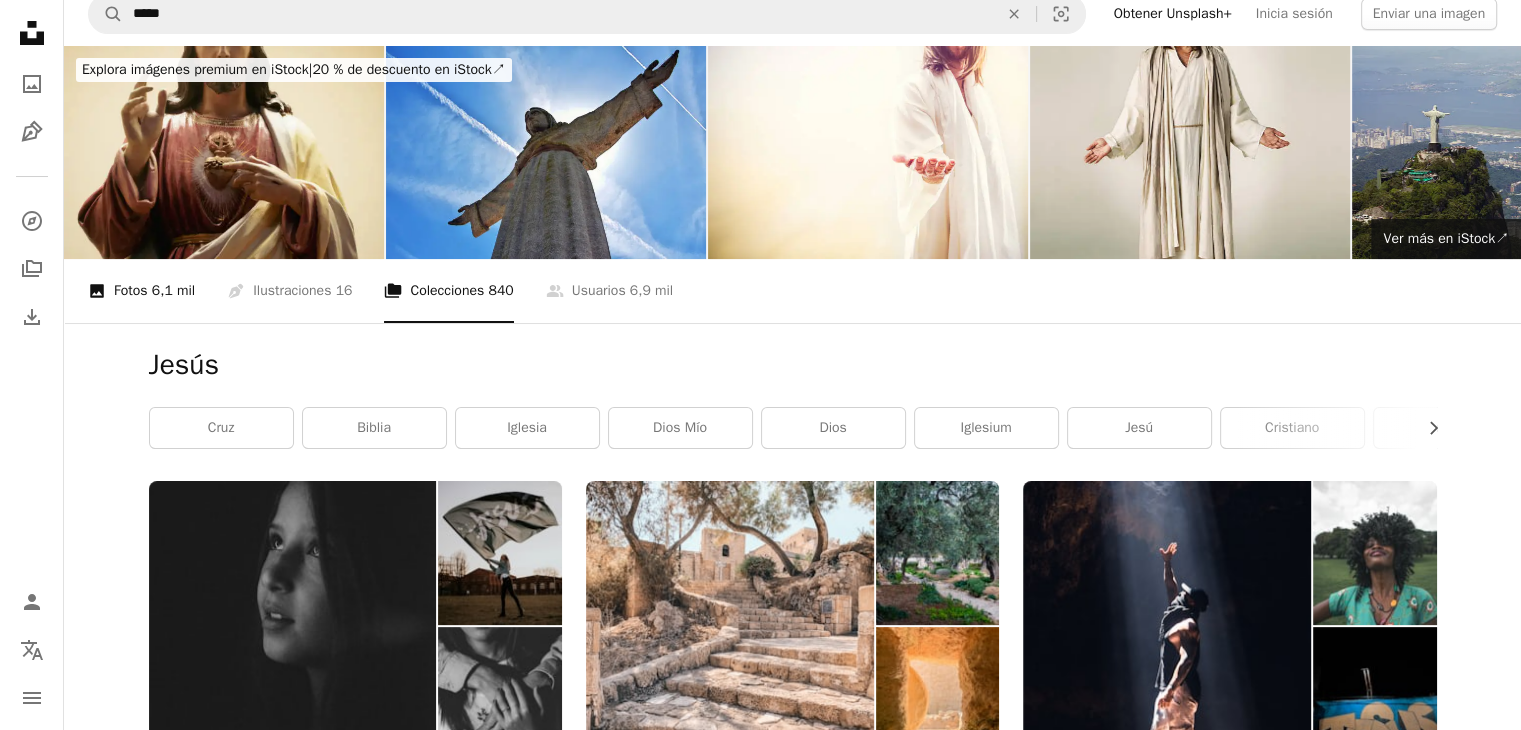 click on "A photo Fotos   6,1 mil" at bounding box center [141, 291] 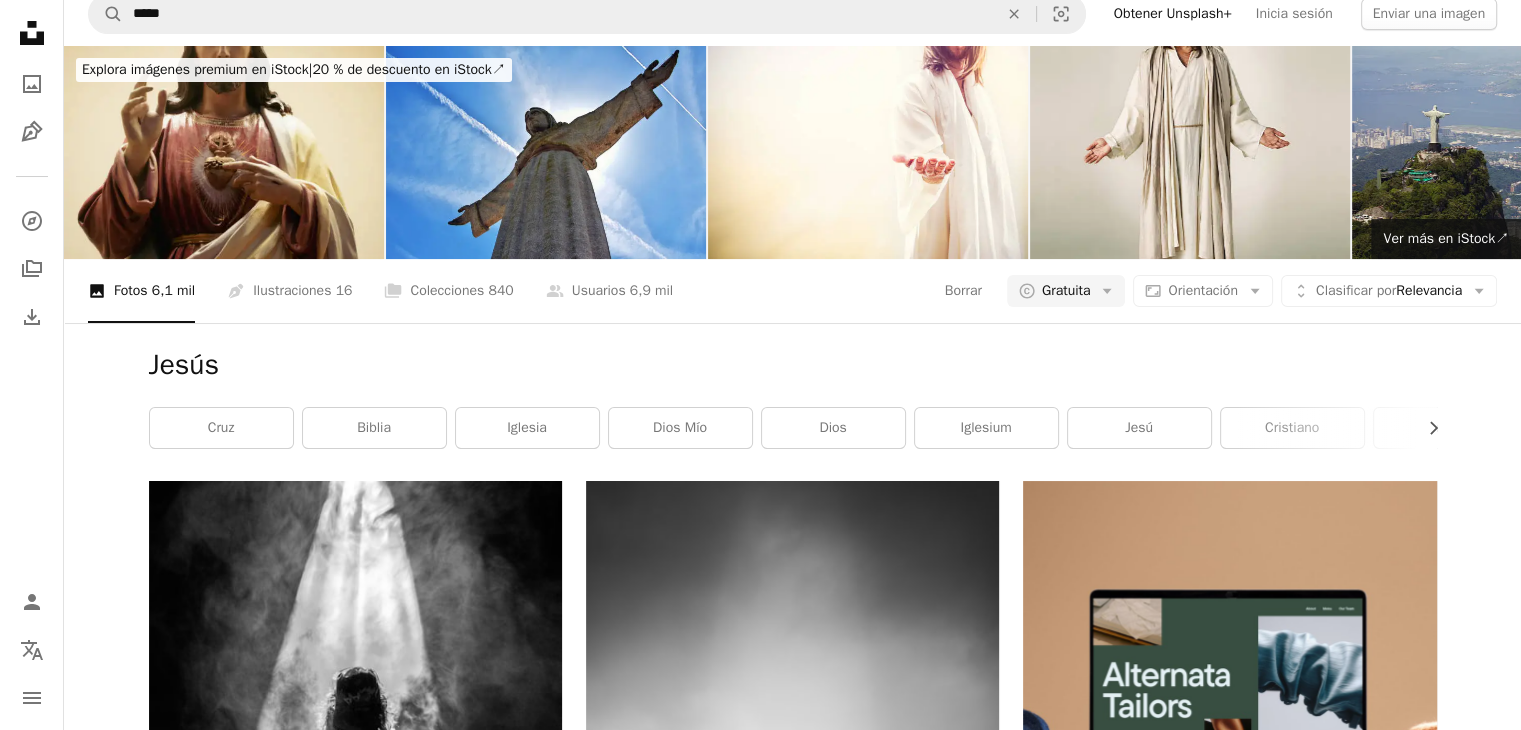 scroll, scrollTop: 4144, scrollLeft: 0, axis: vertical 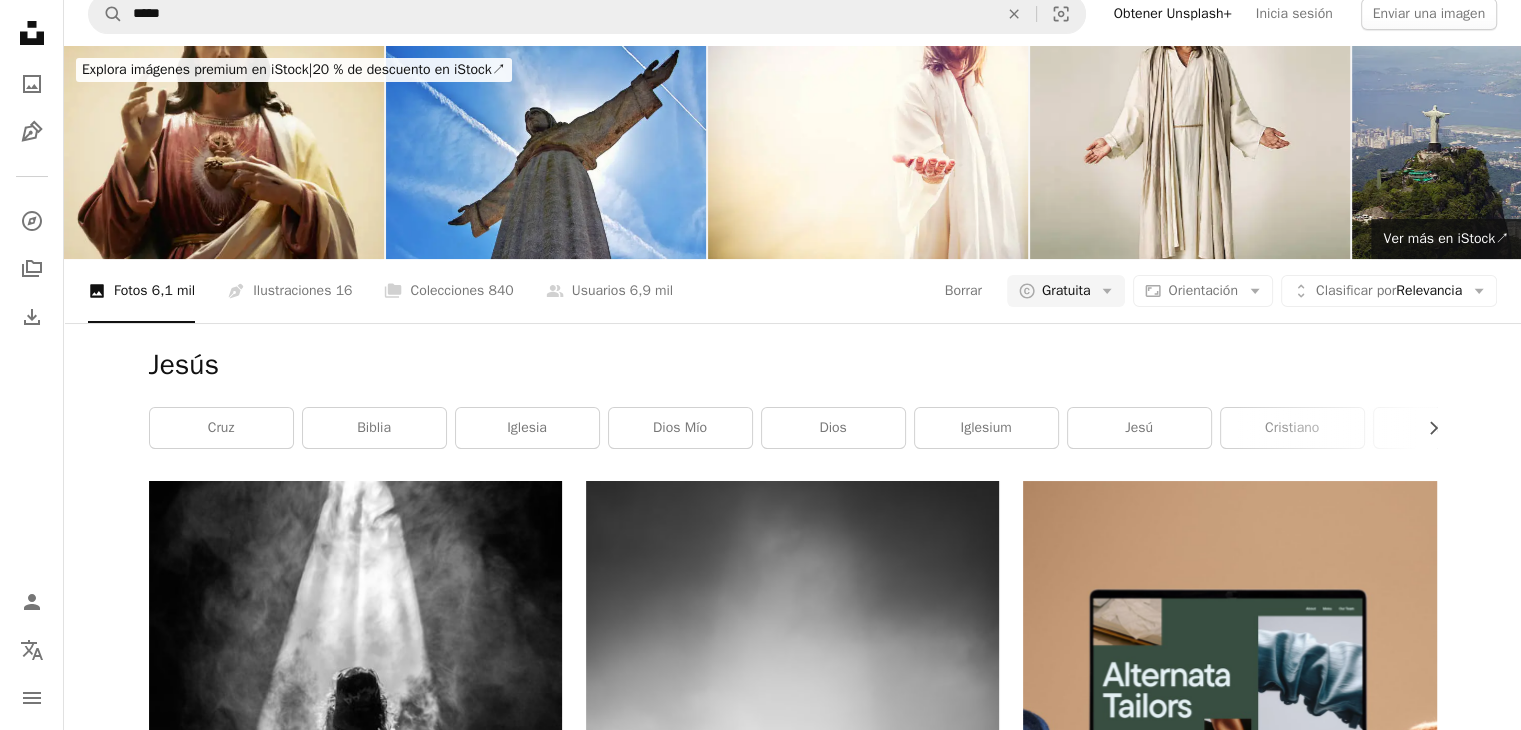 click on "Cargar más" at bounding box center [793, 4321] 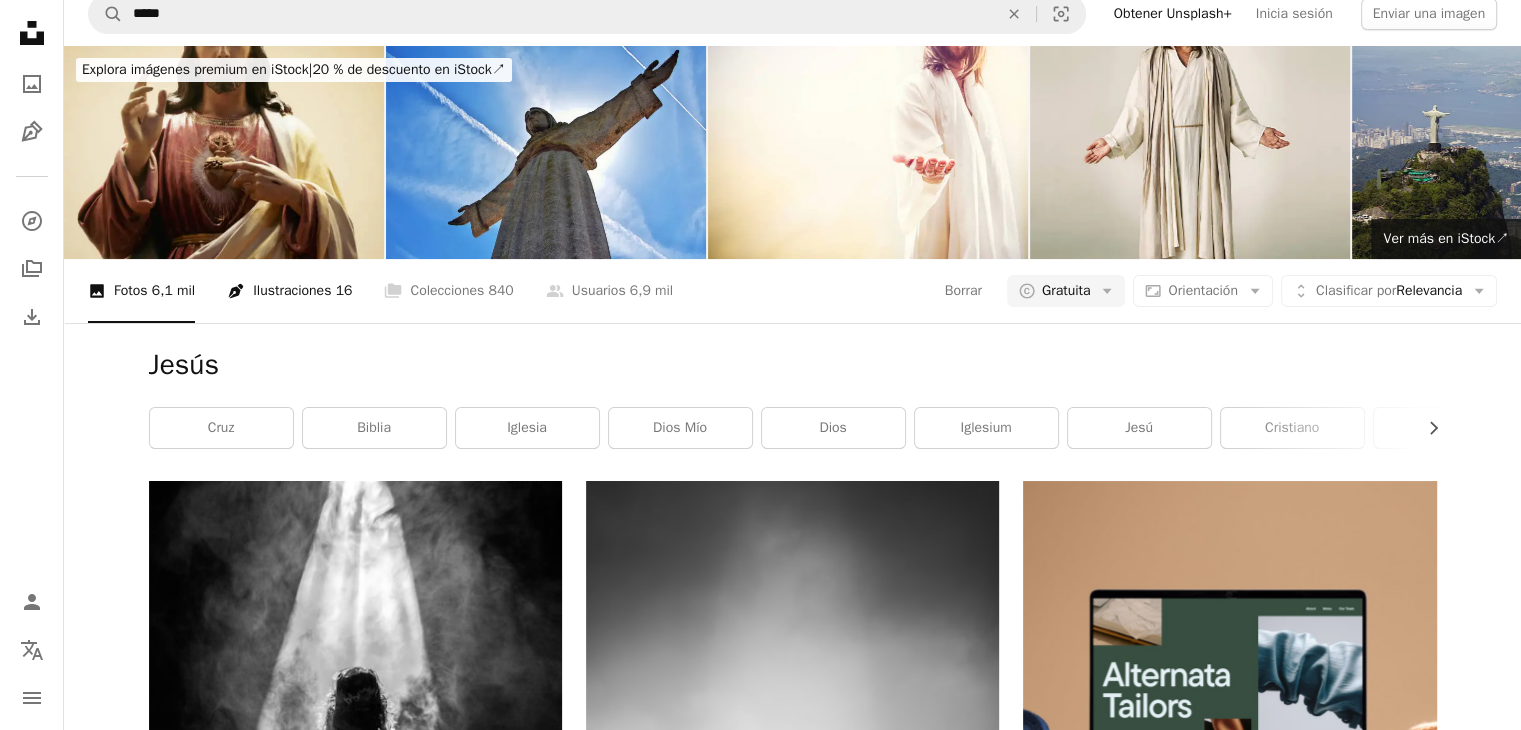 click on "Pen Tool Ilustraciones   16" at bounding box center (289, 291) 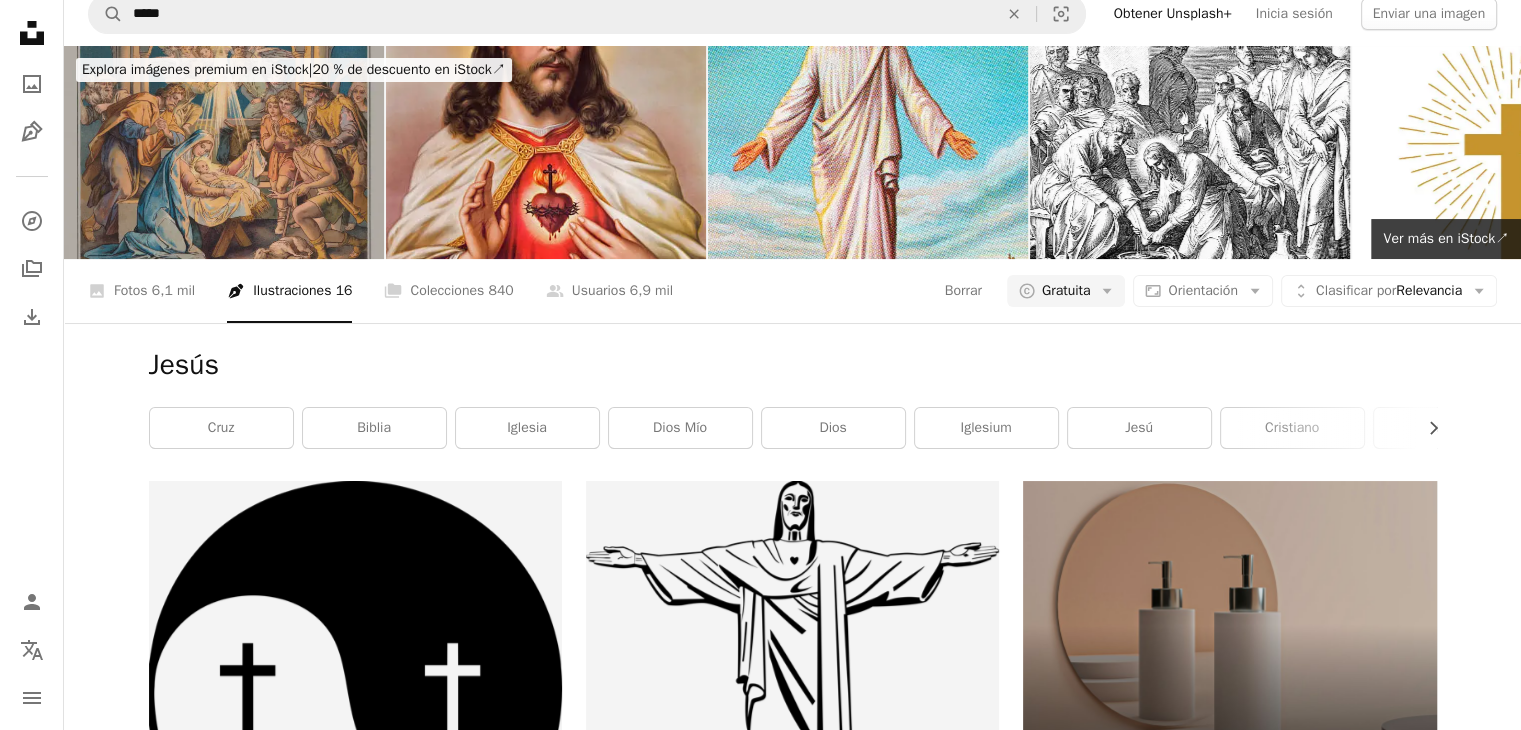 scroll, scrollTop: 4200, scrollLeft: 0, axis: vertical 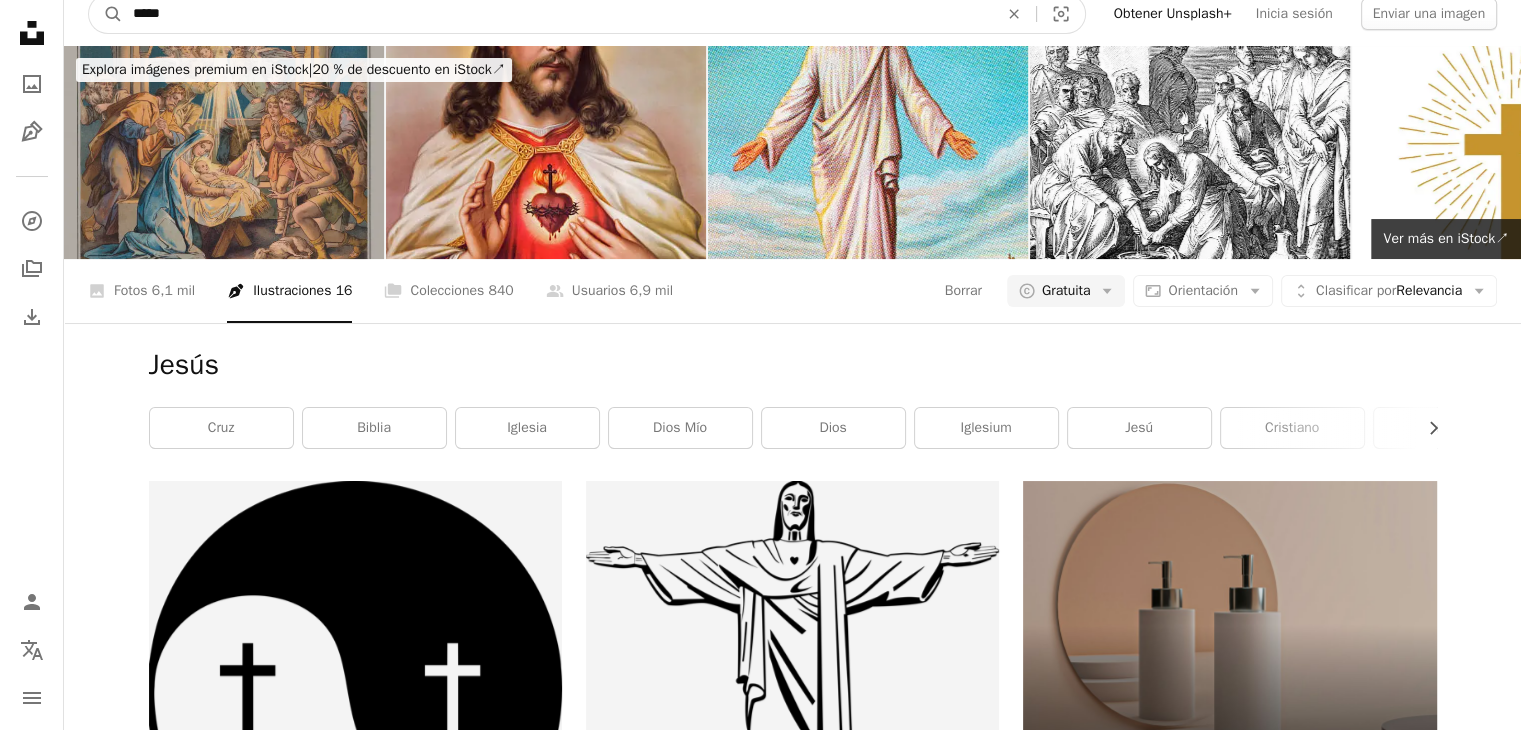 click on "*****" at bounding box center [557, 14] 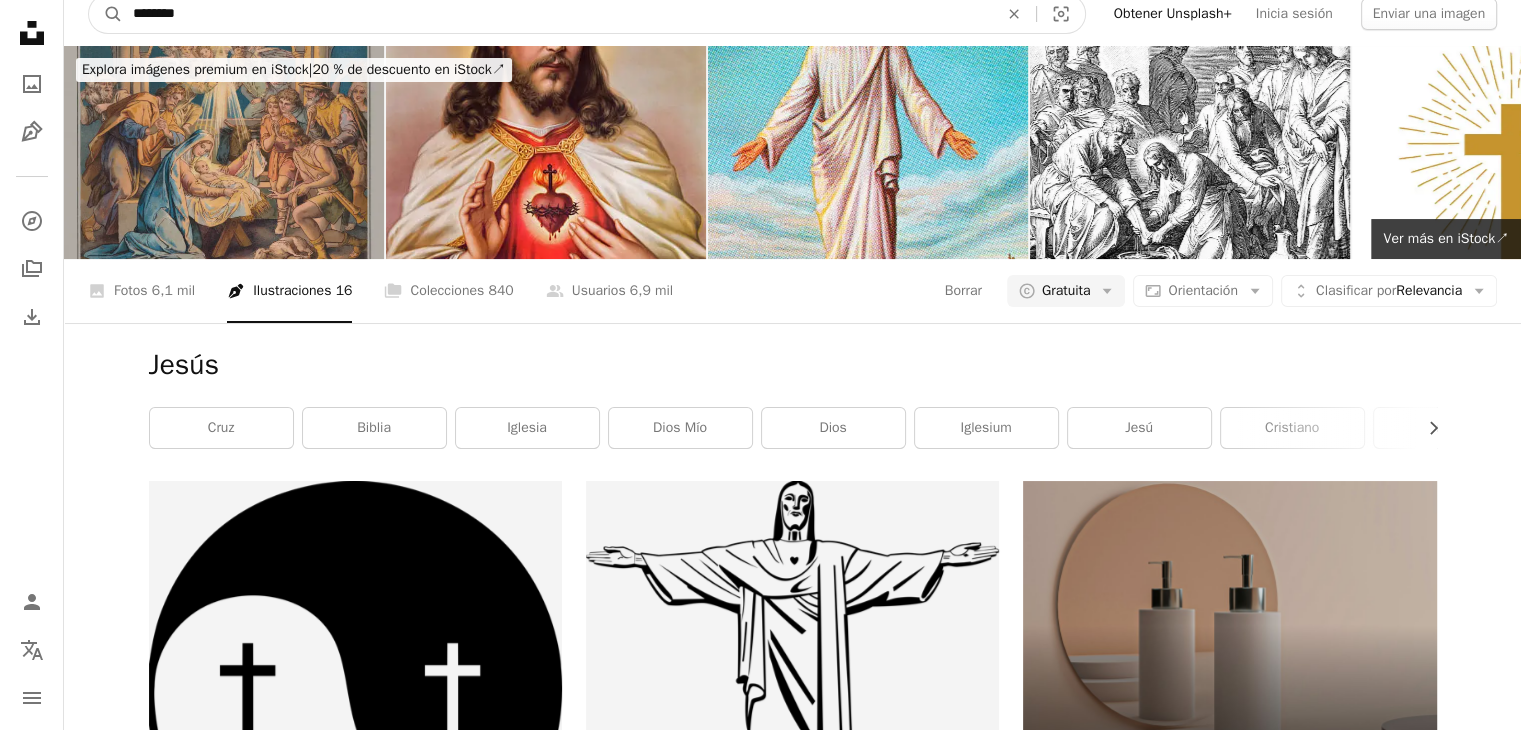 type on "********" 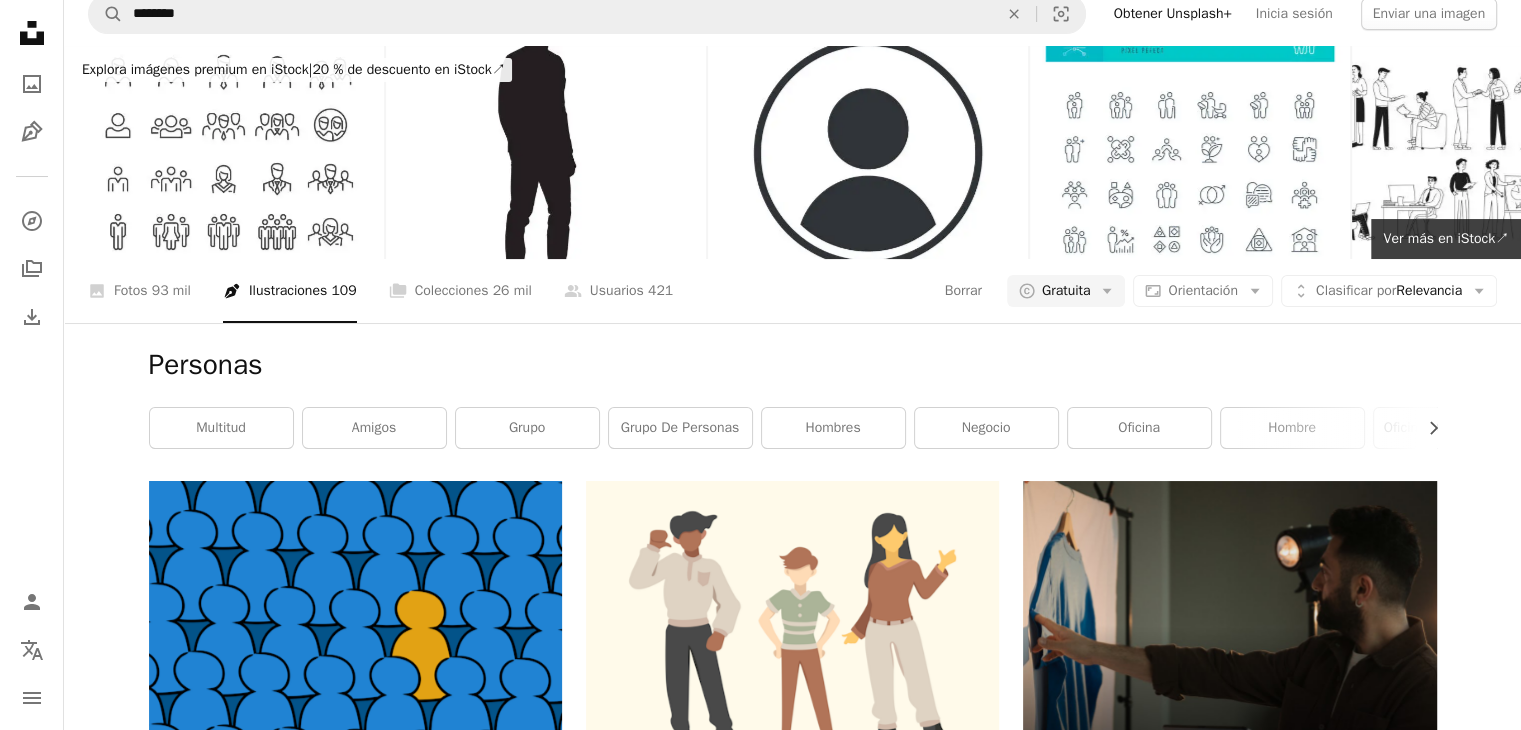 scroll, scrollTop: 2700, scrollLeft: 0, axis: vertical 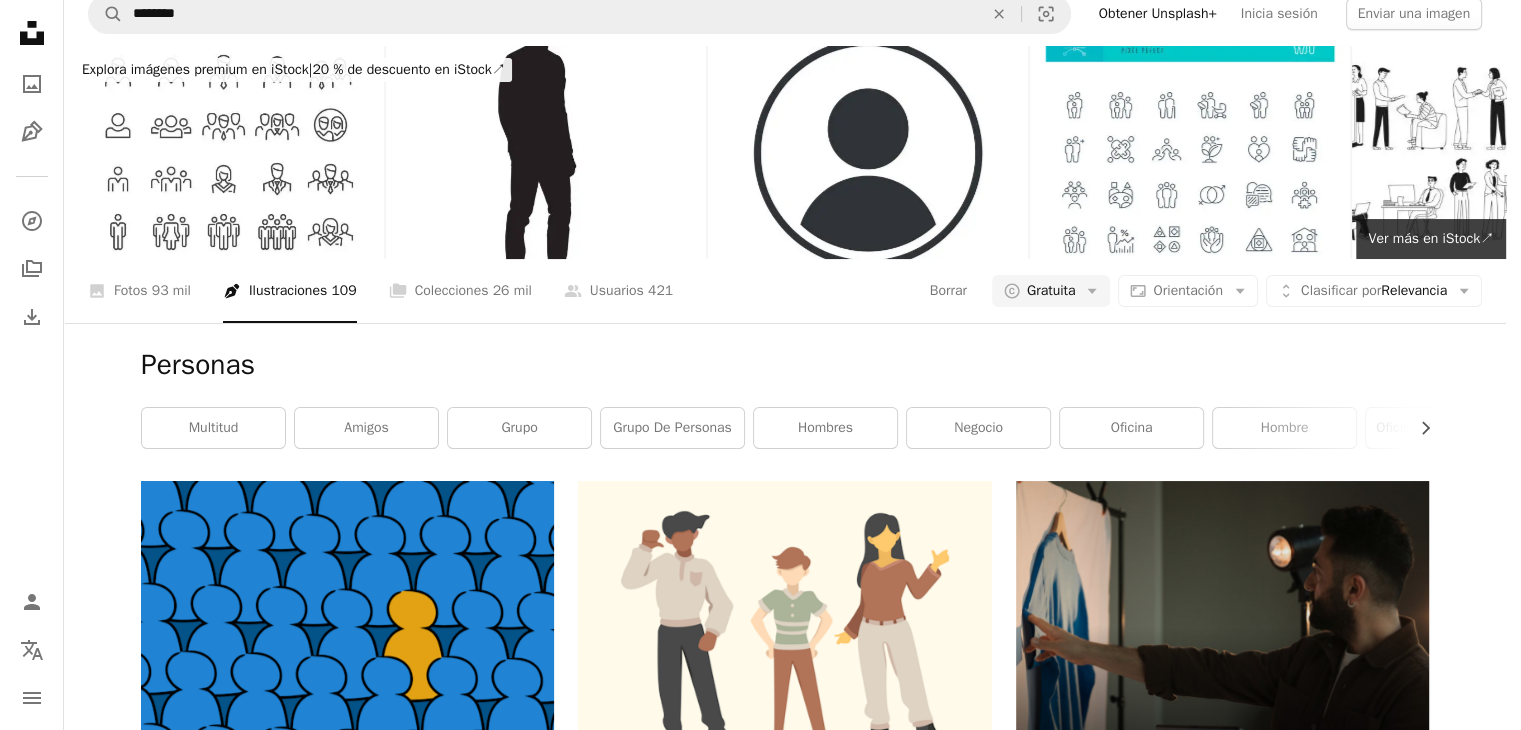 click on "Arrow pointing down" at bounding box center (952, 3080) 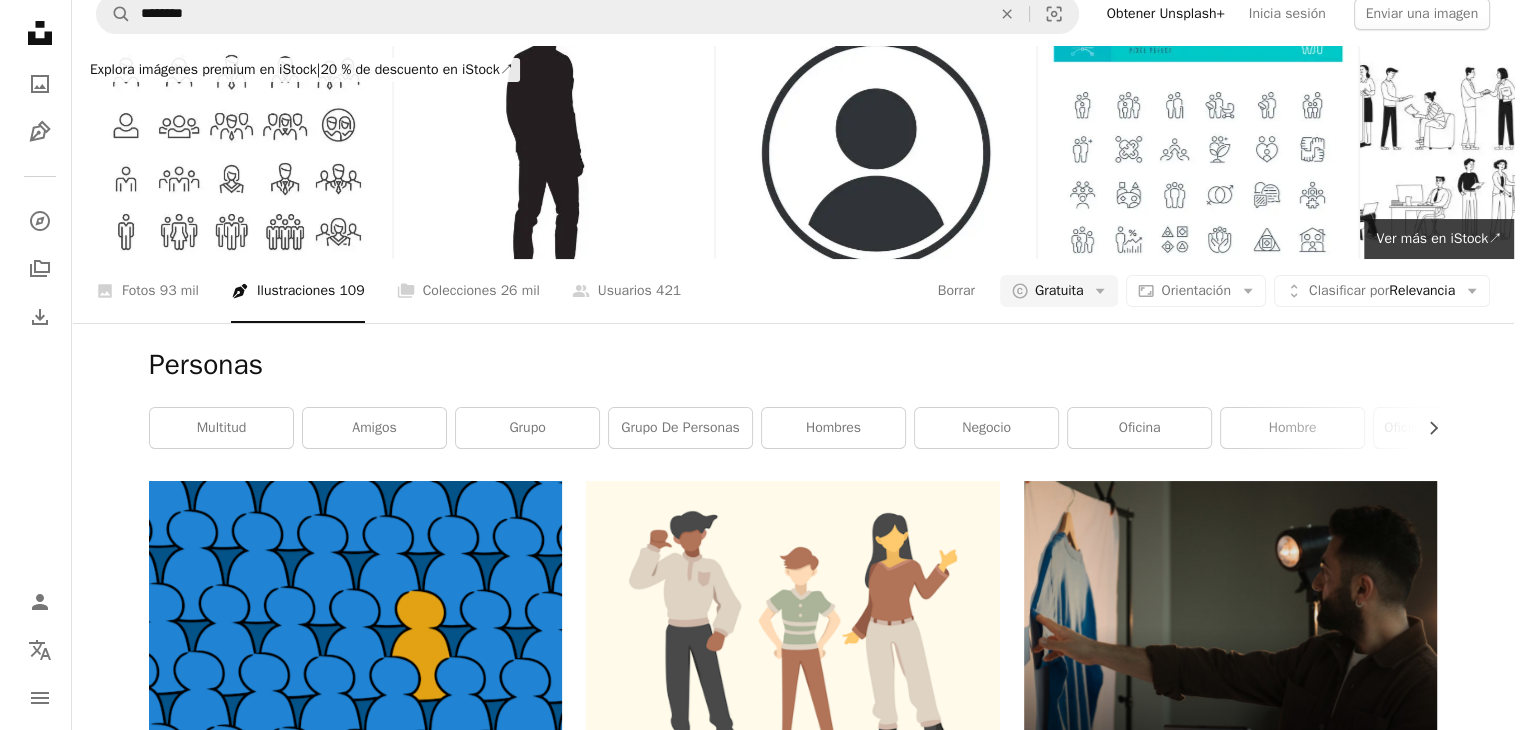 scroll, scrollTop: 0, scrollLeft: 0, axis: both 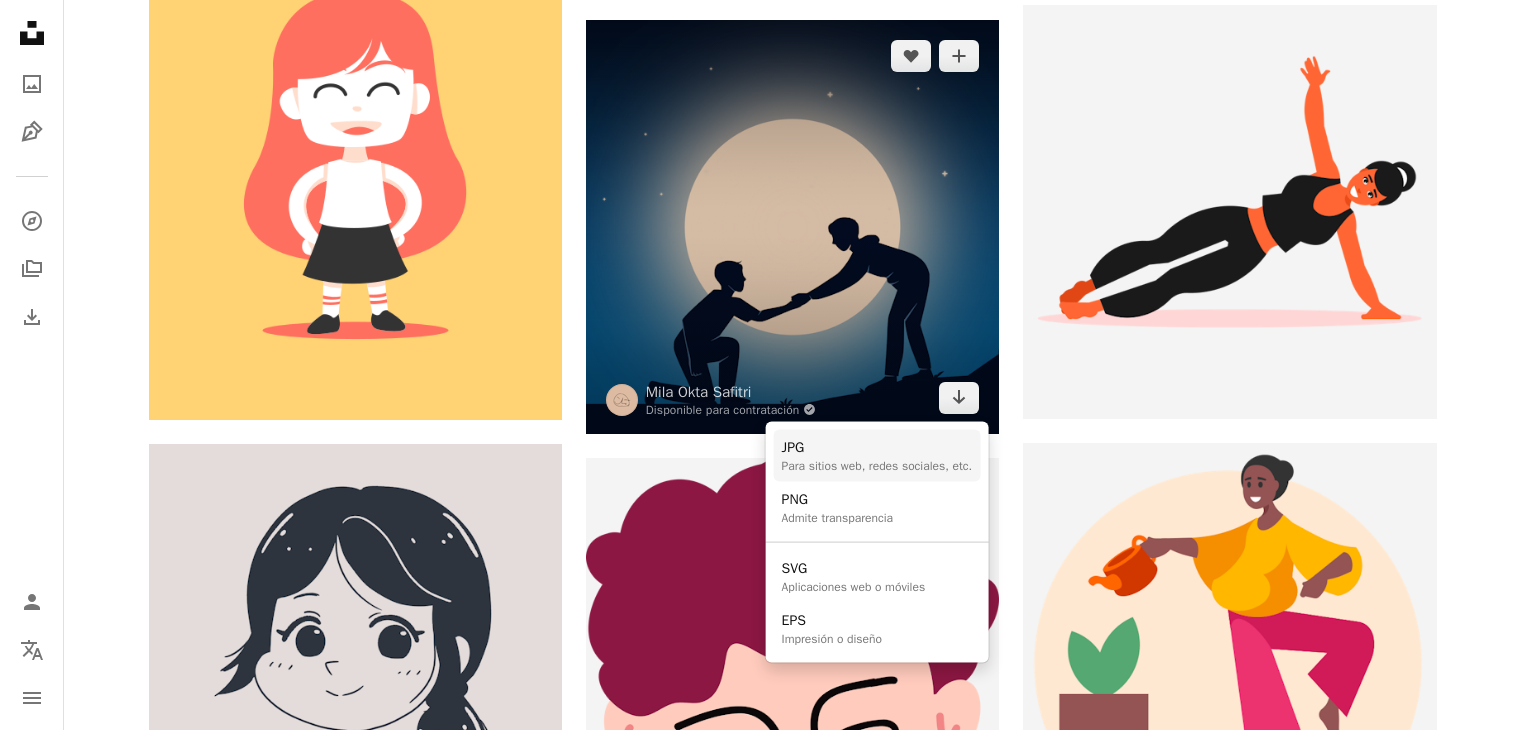click on "JPG" at bounding box center [877, 448] 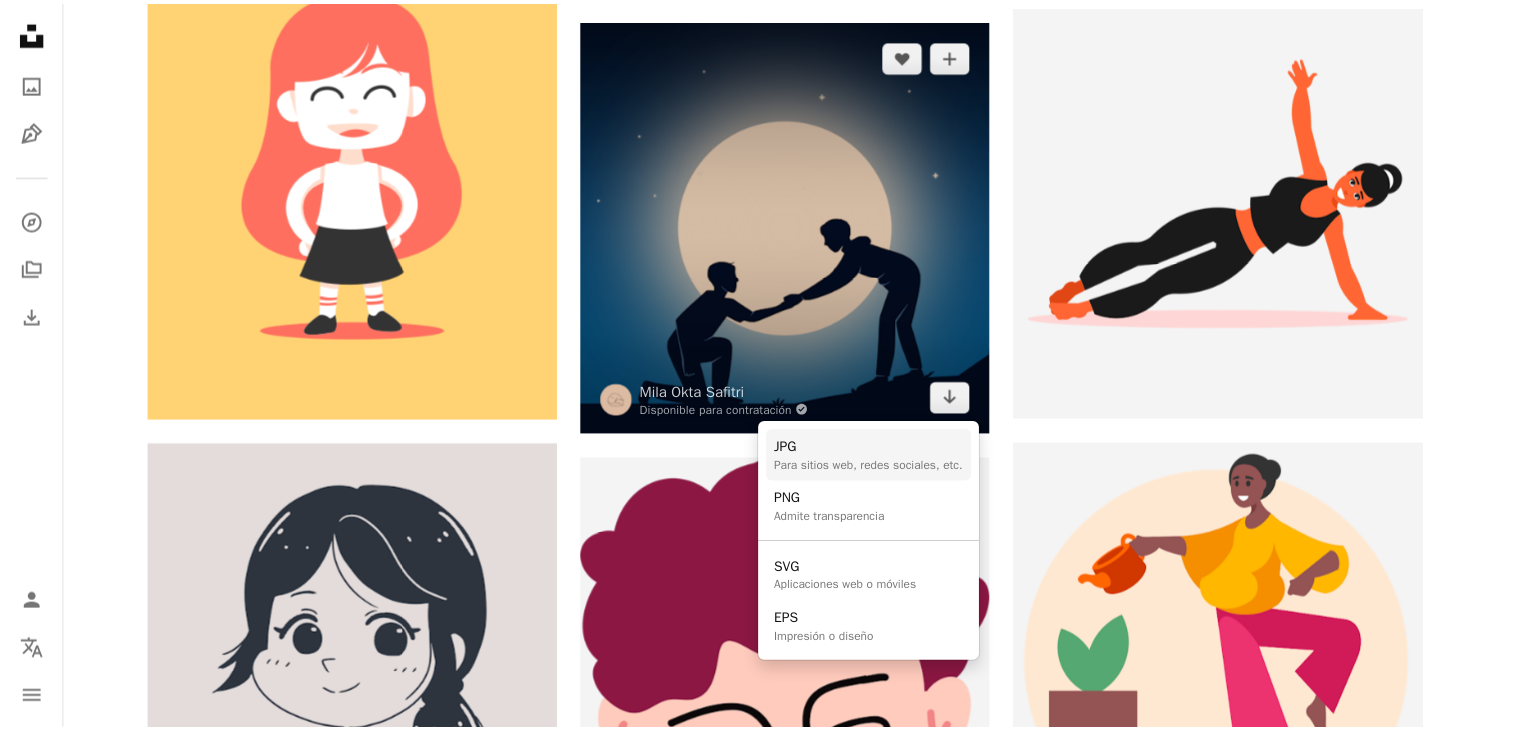 scroll, scrollTop: 2700, scrollLeft: 0, axis: vertical 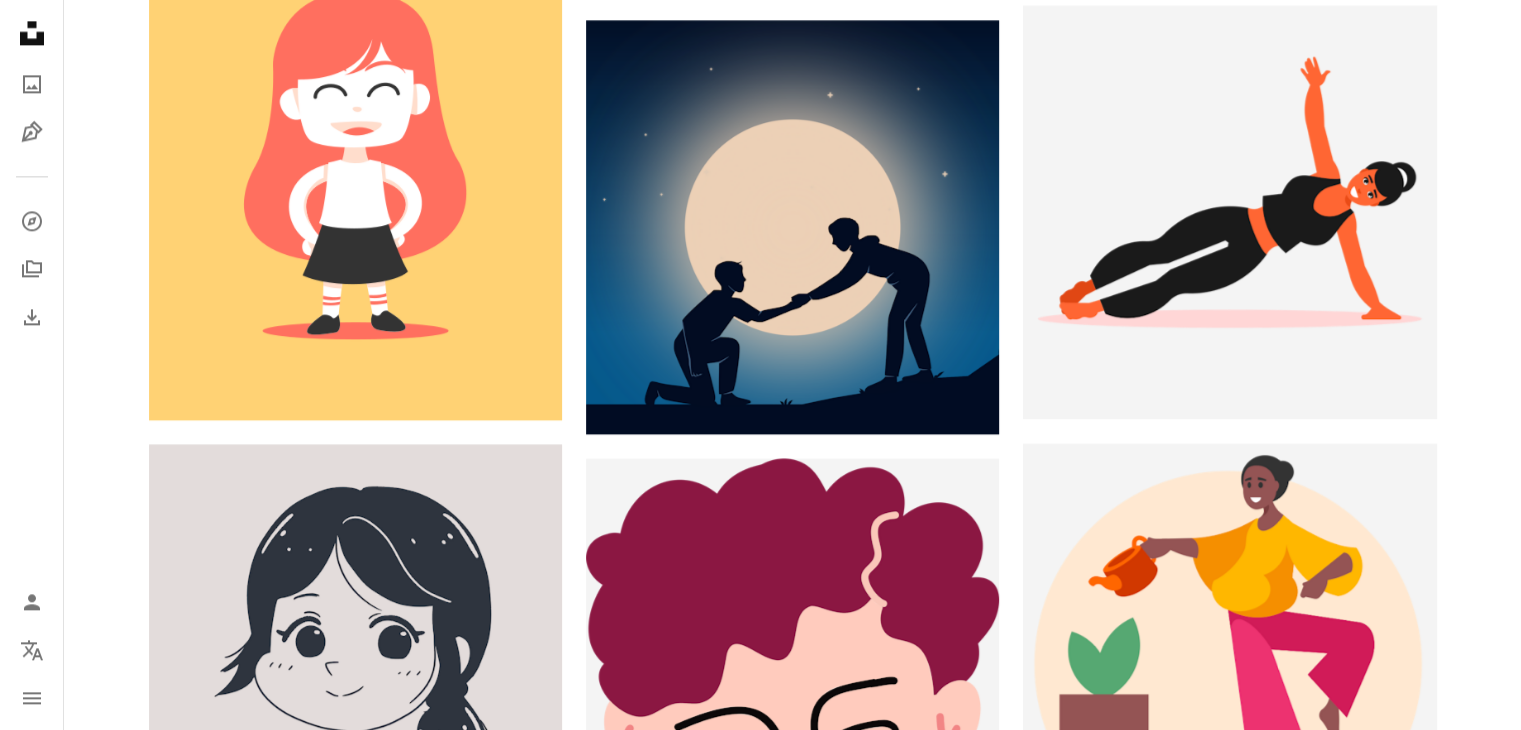 click at bounding box center (1190, -2530) 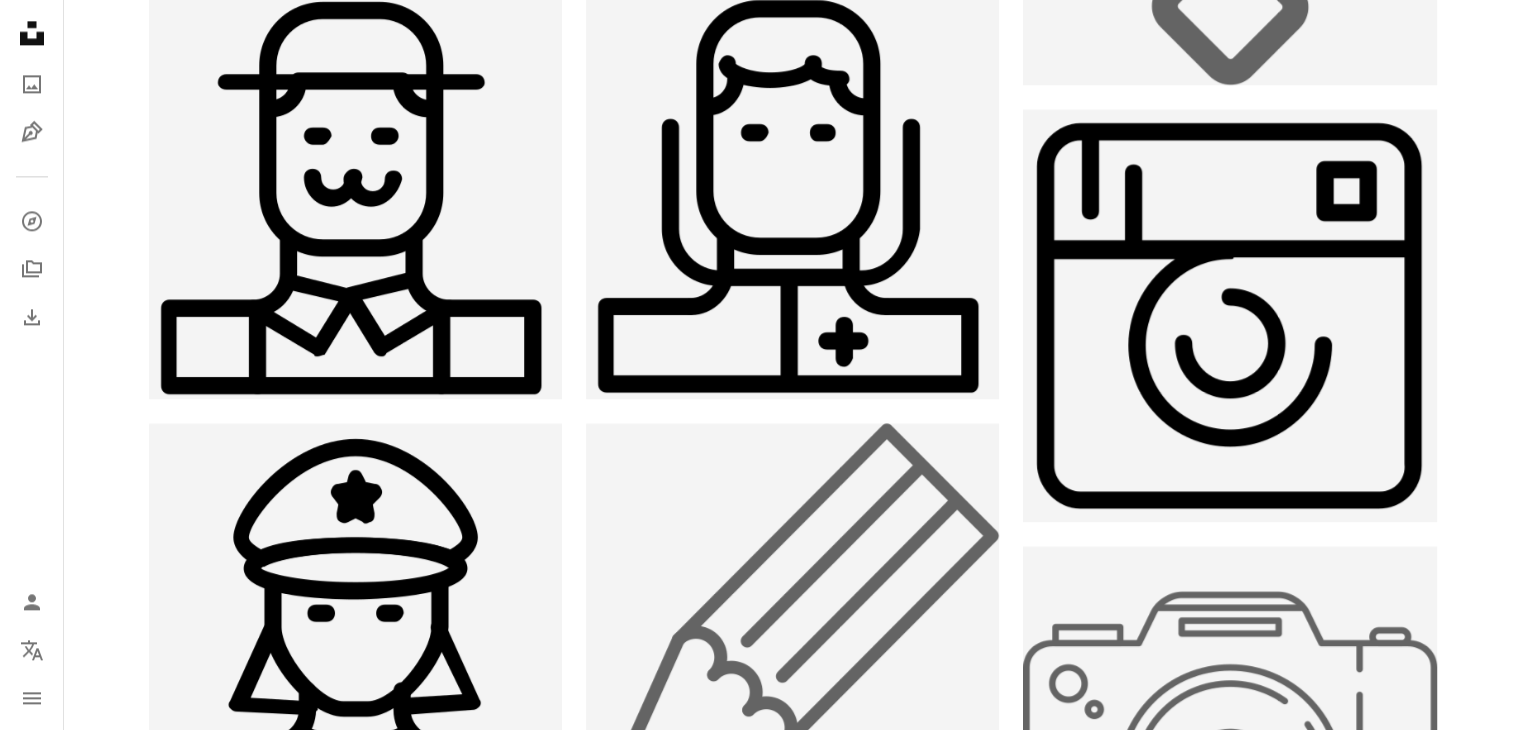 scroll, scrollTop: 0, scrollLeft: 0, axis: both 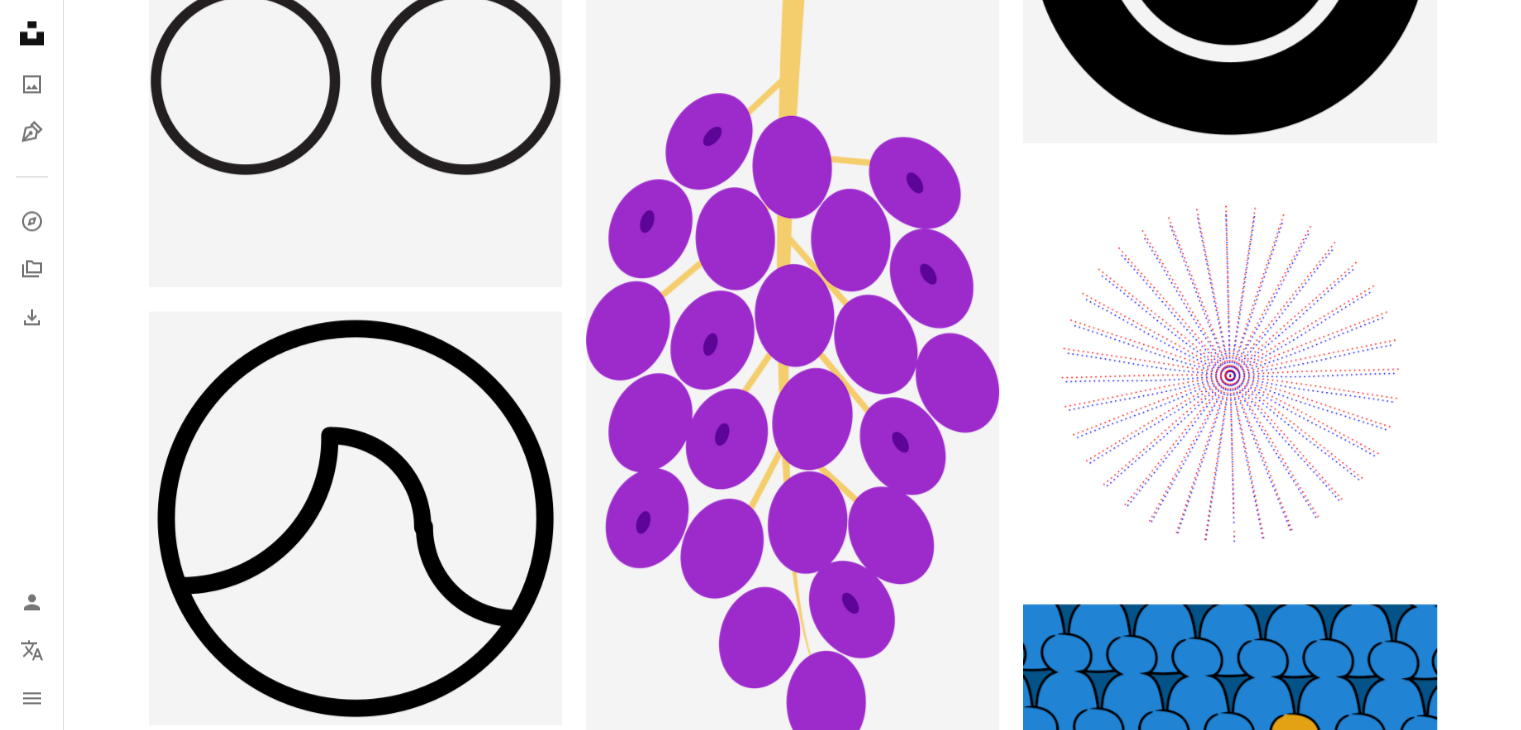 click at bounding box center [546, -2530] 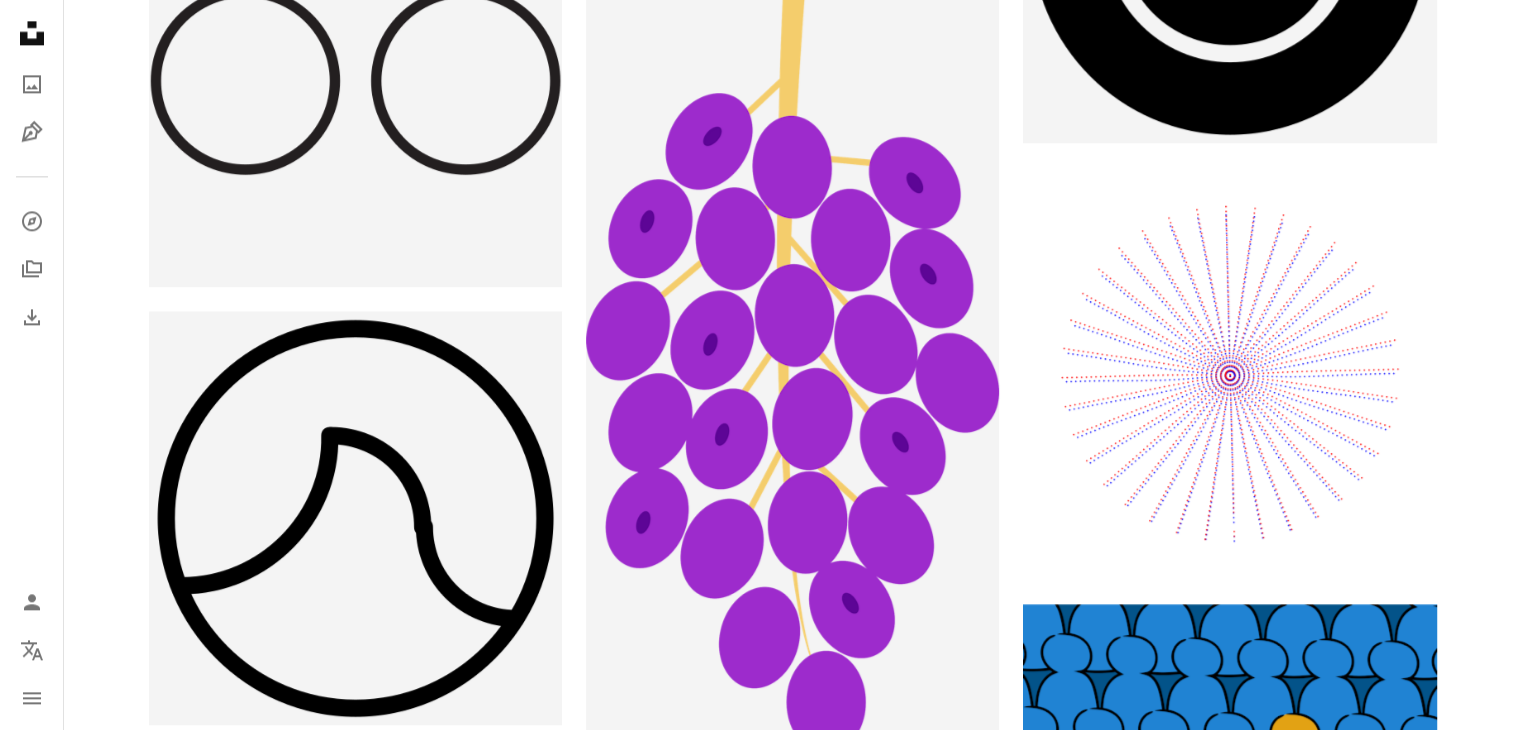 scroll, scrollTop: 14400, scrollLeft: 0, axis: vertical 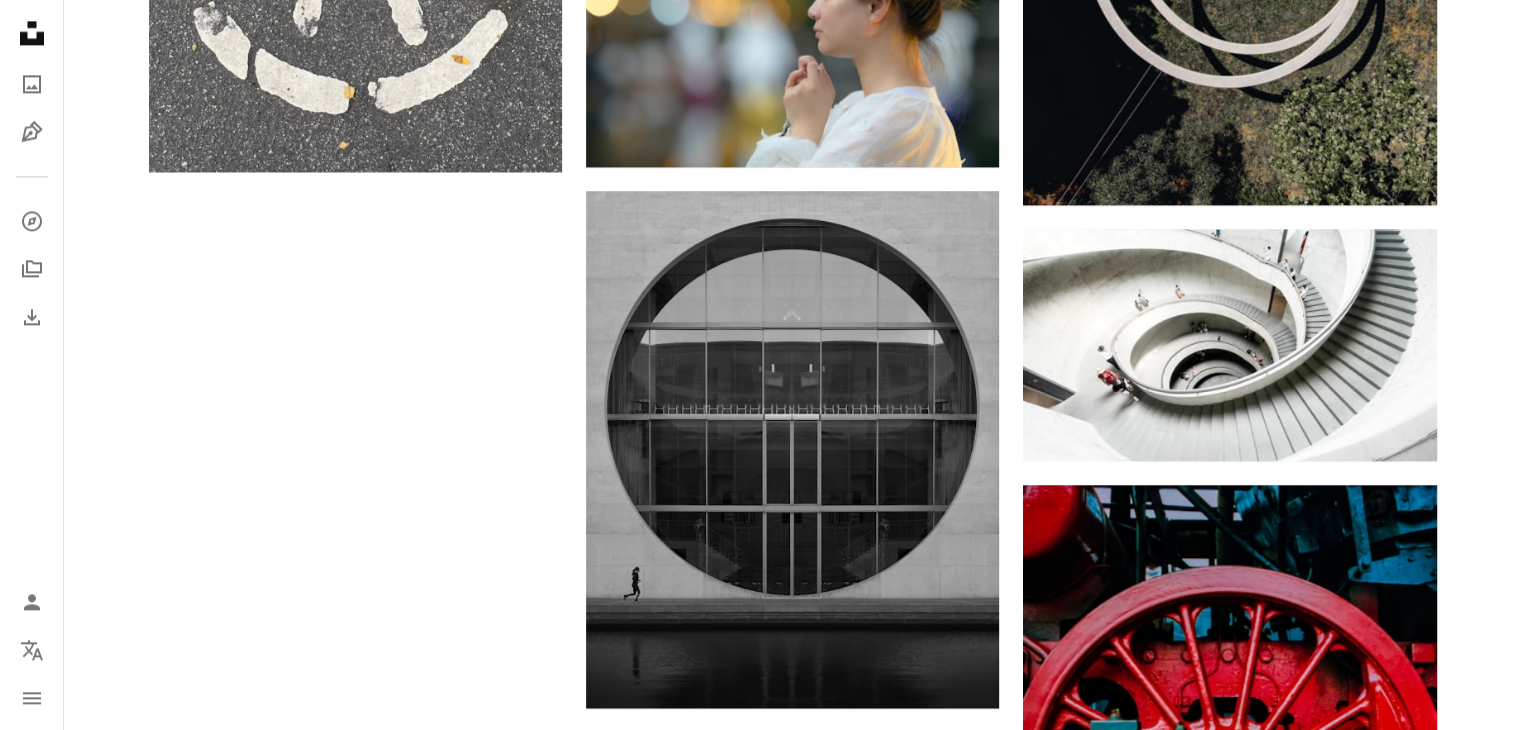 click on "**********" at bounding box center [557, -2668] 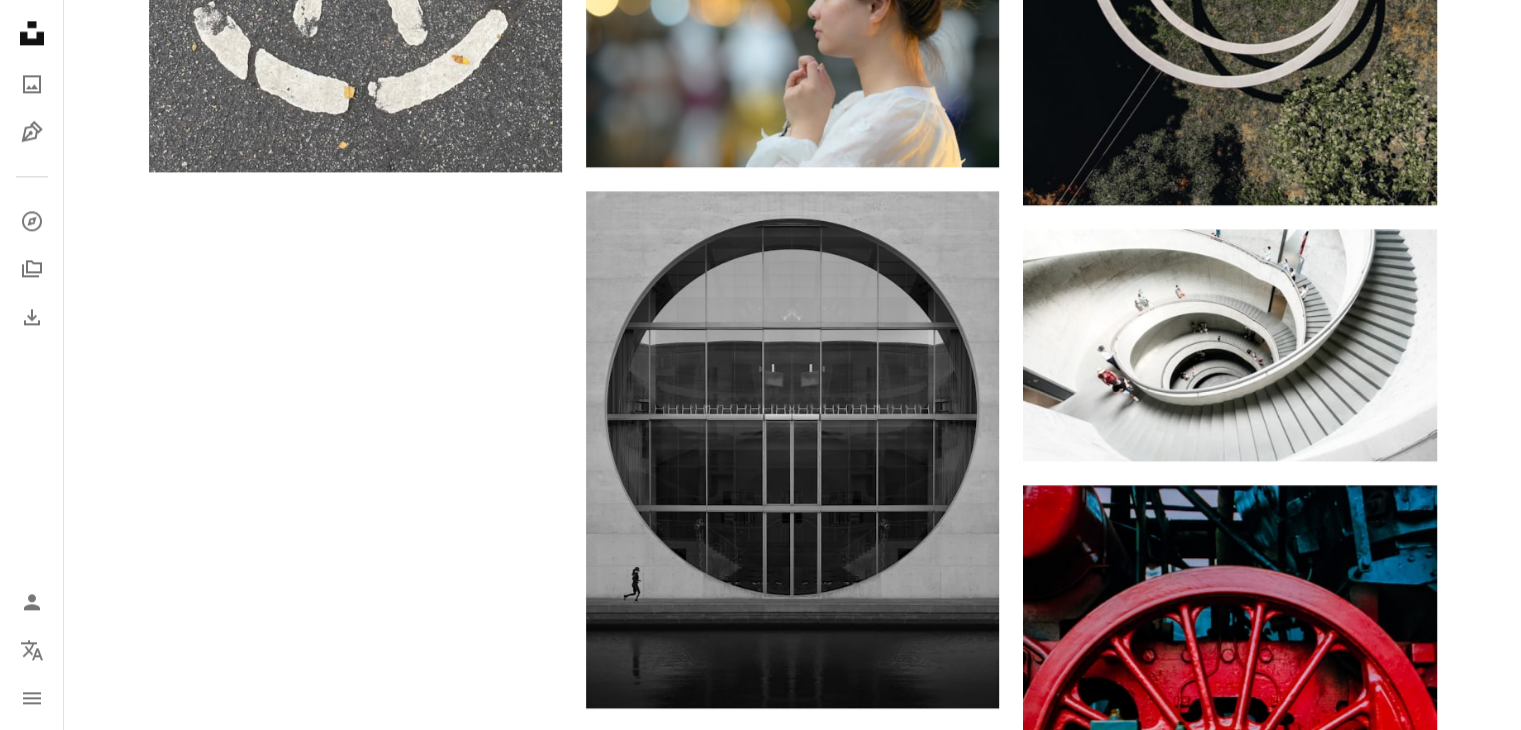 type on "**********" 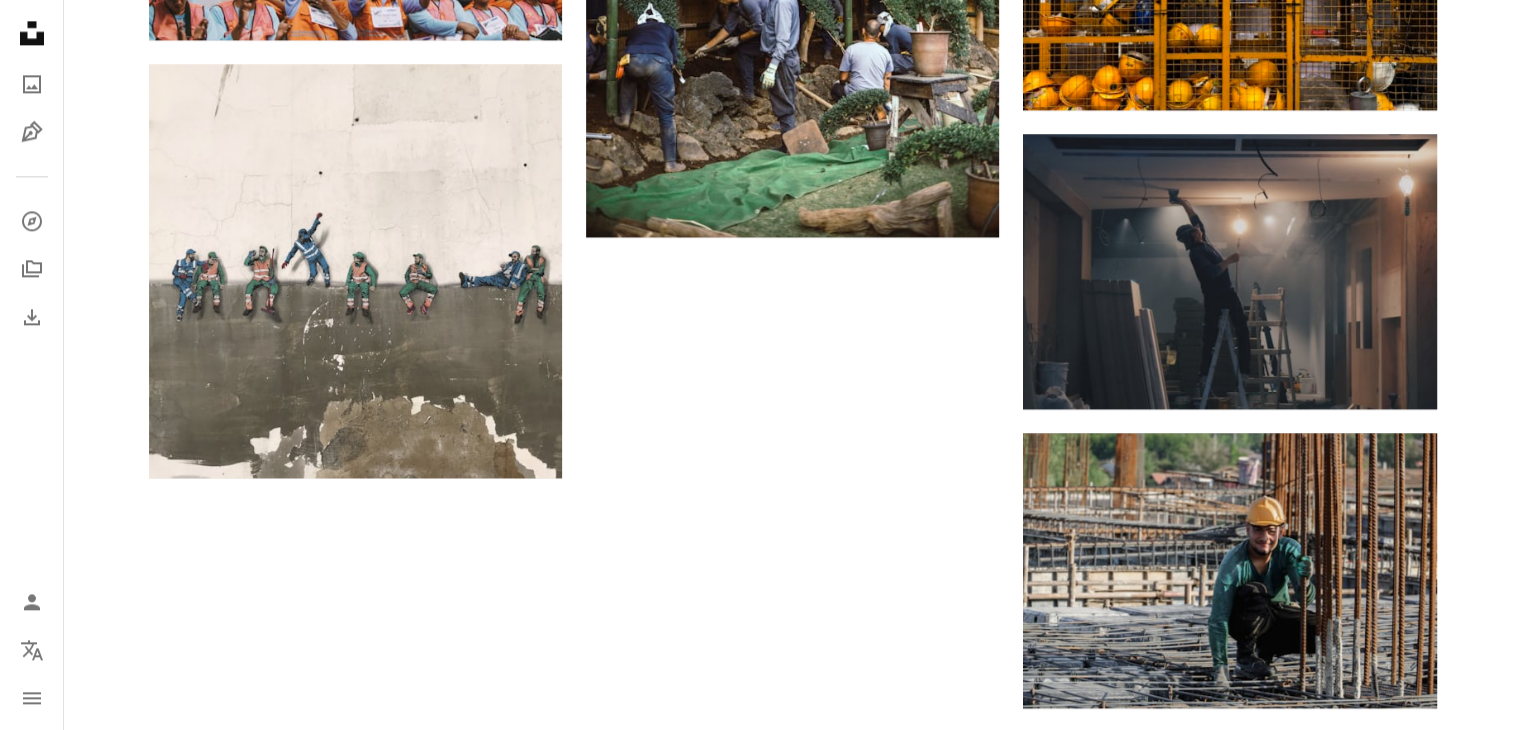 scroll, scrollTop: 1100, scrollLeft: 0, axis: vertical 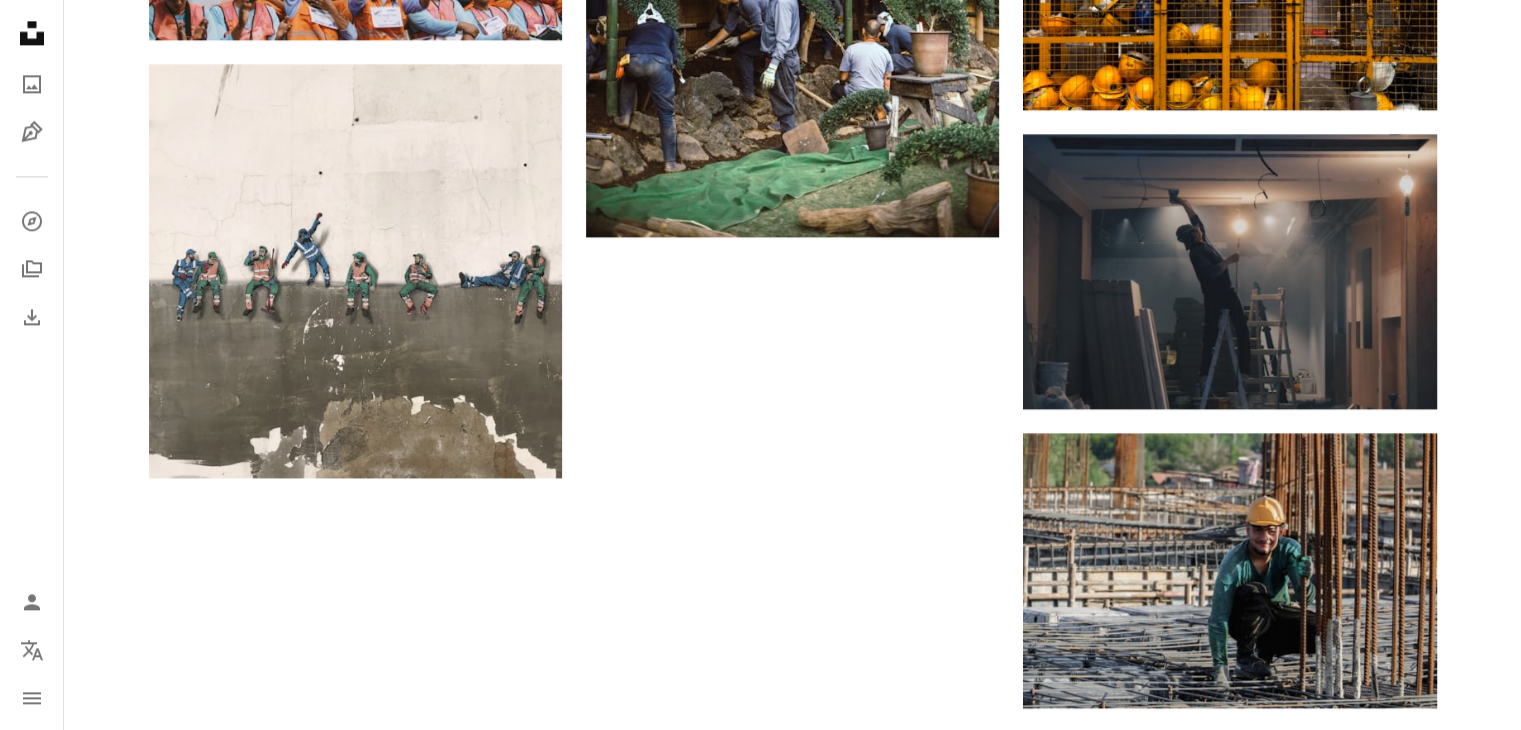 click at bounding box center [792, -1274] 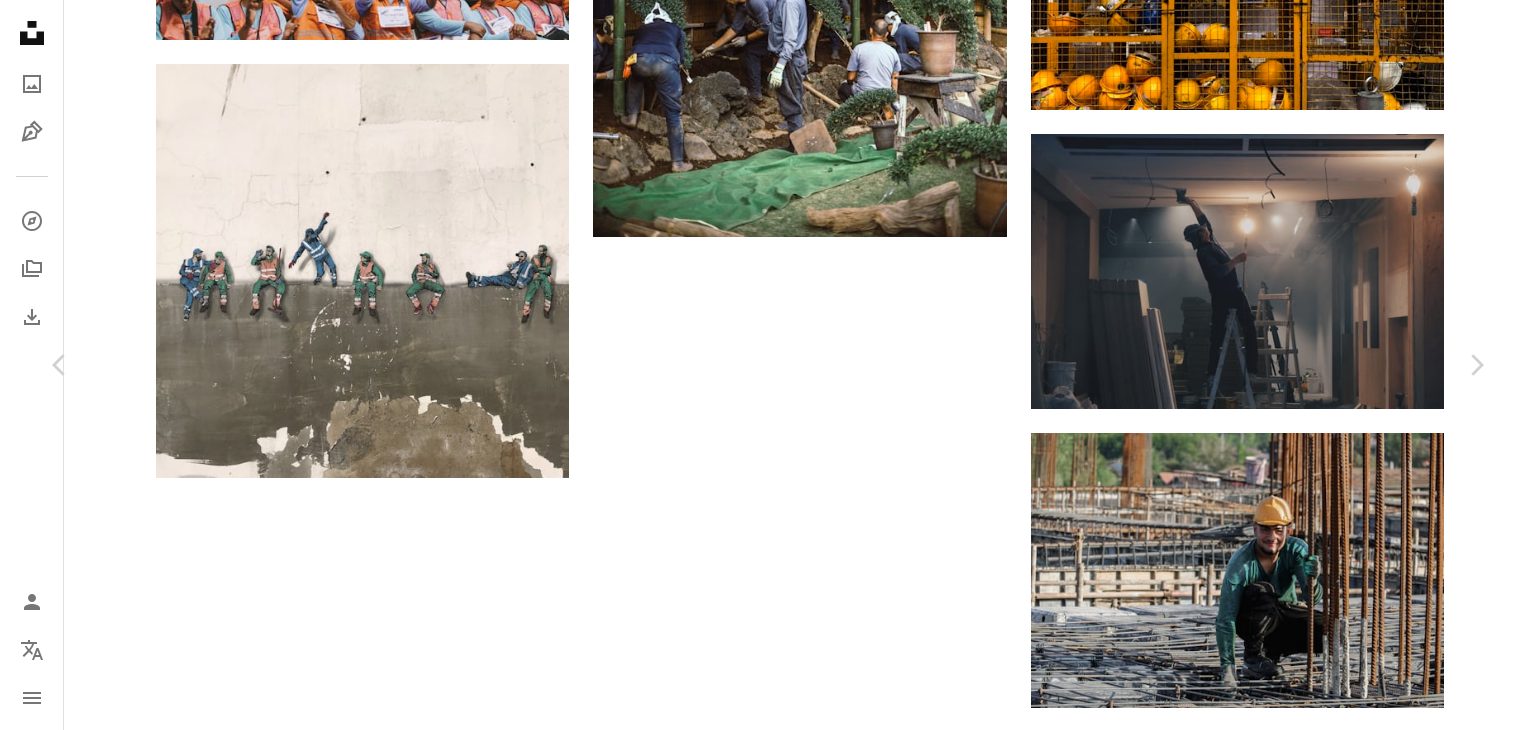 click on "Descargar gratis" at bounding box center [1280, 1673] 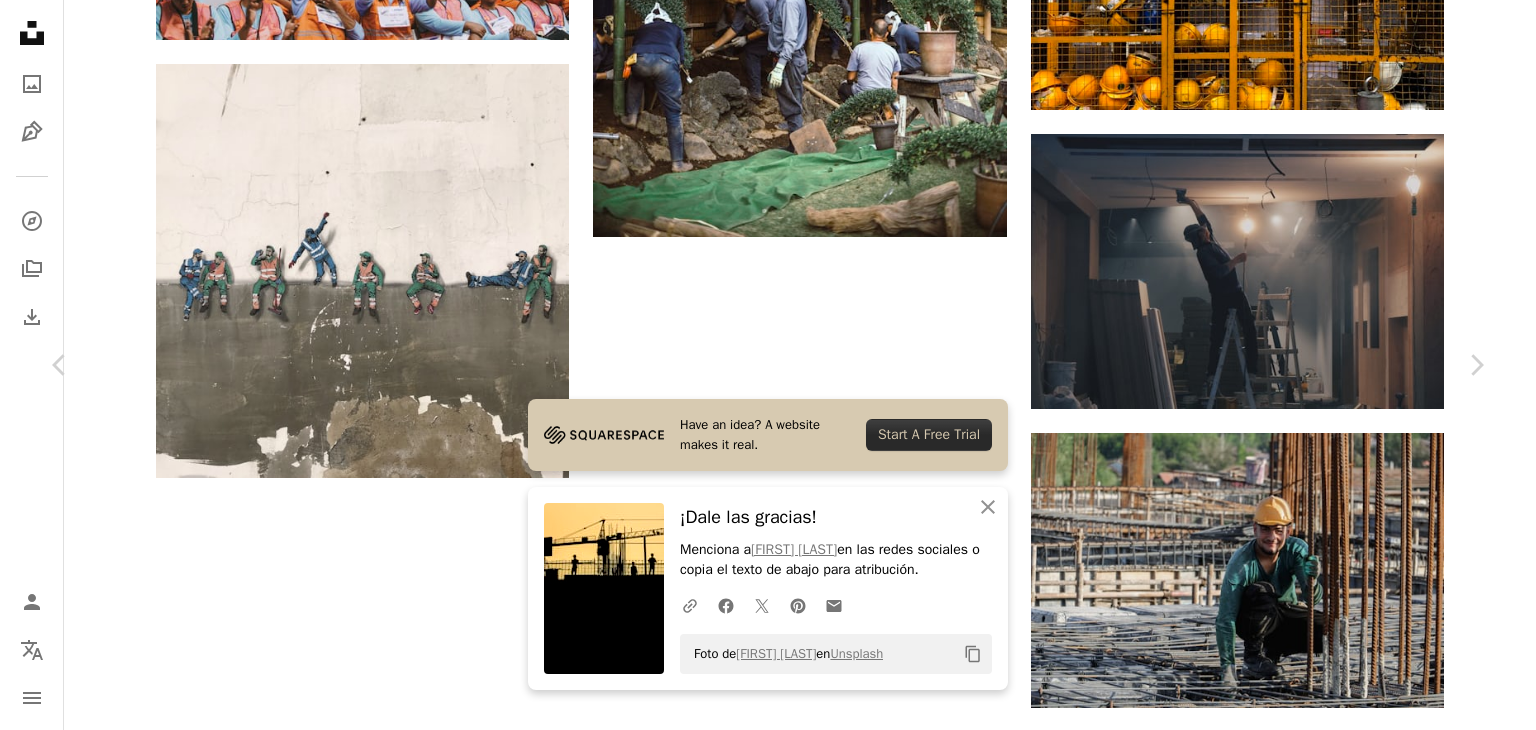 click on "An X shape" at bounding box center (20, 20) 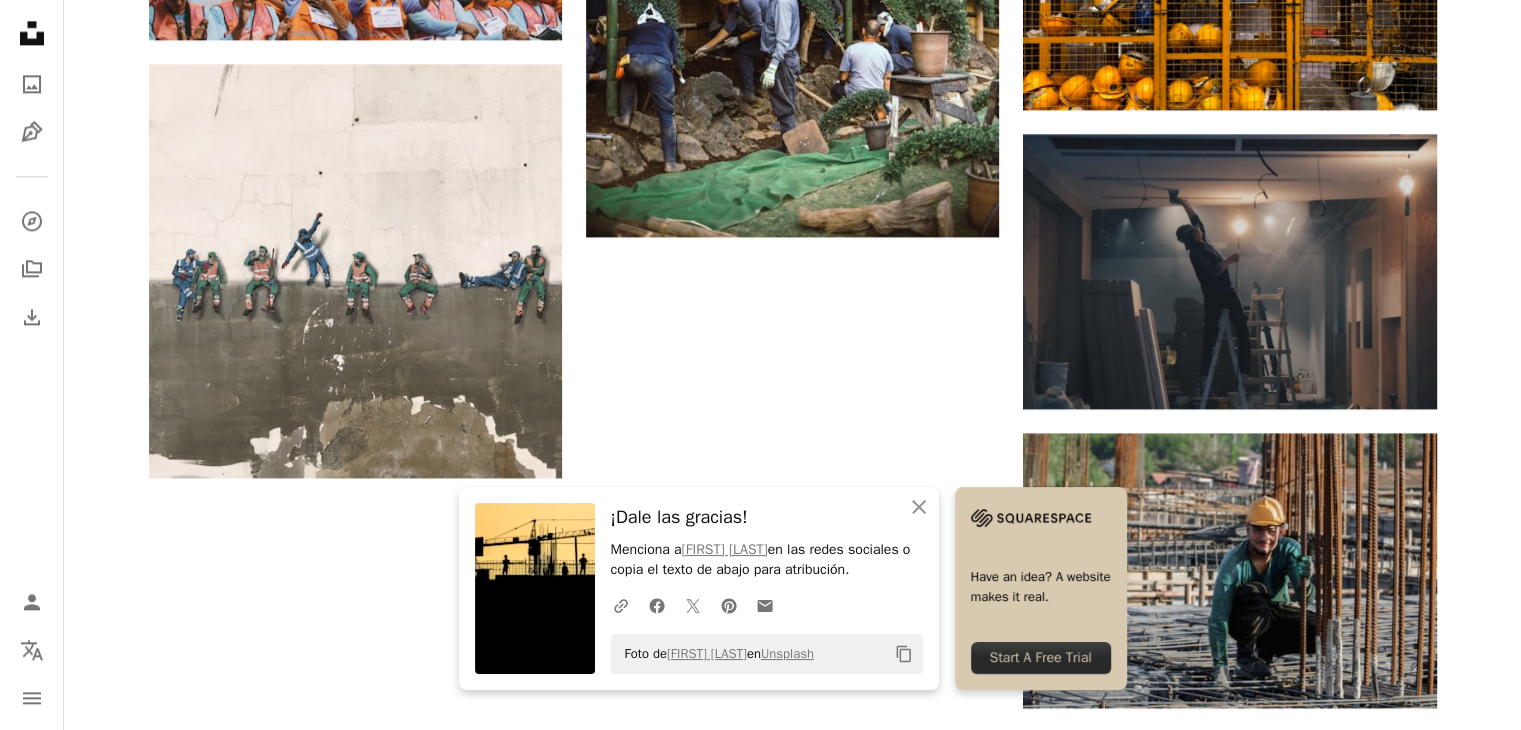 scroll, scrollTop: 0, scrollLeft: 0, axis: both 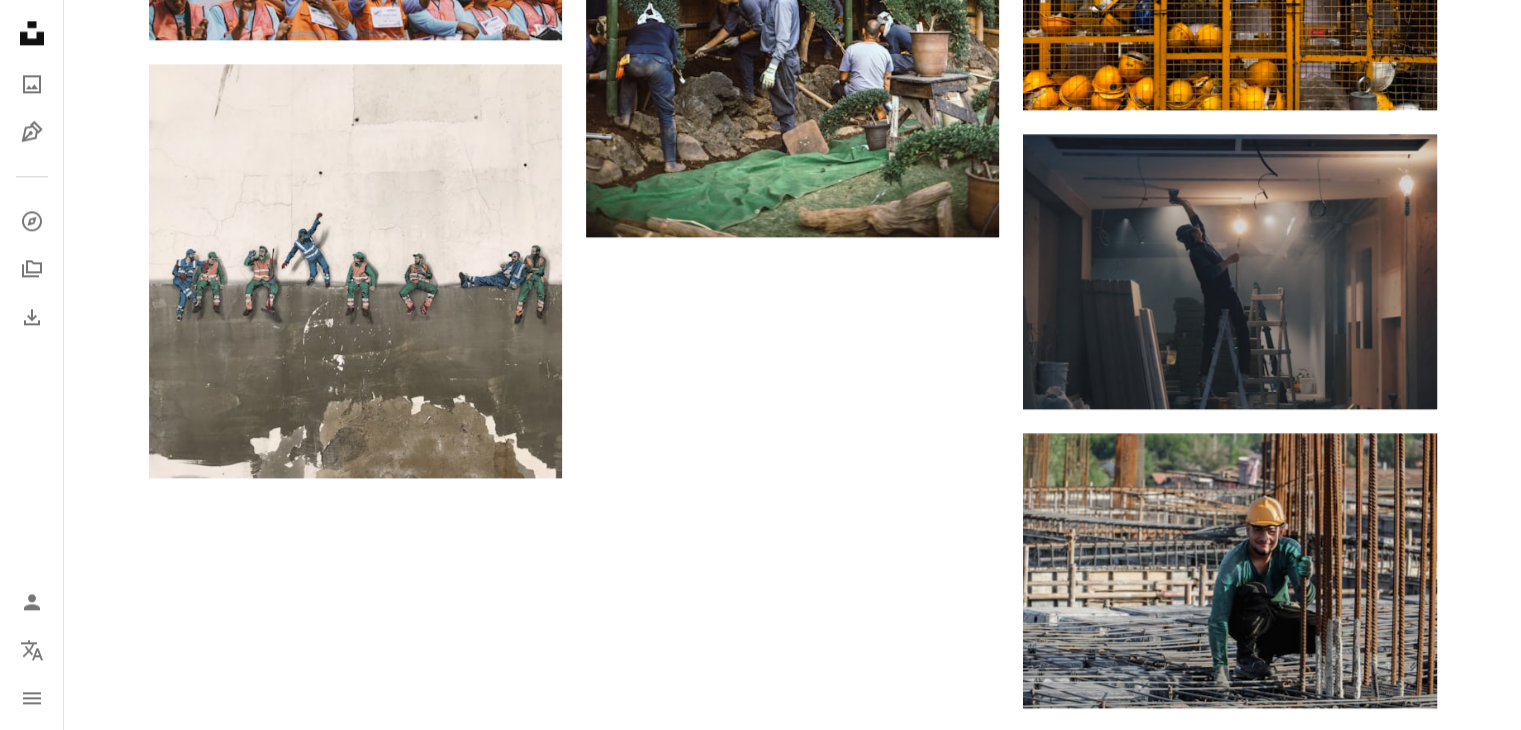 click on "**********" at bounding box center (557, -2668) 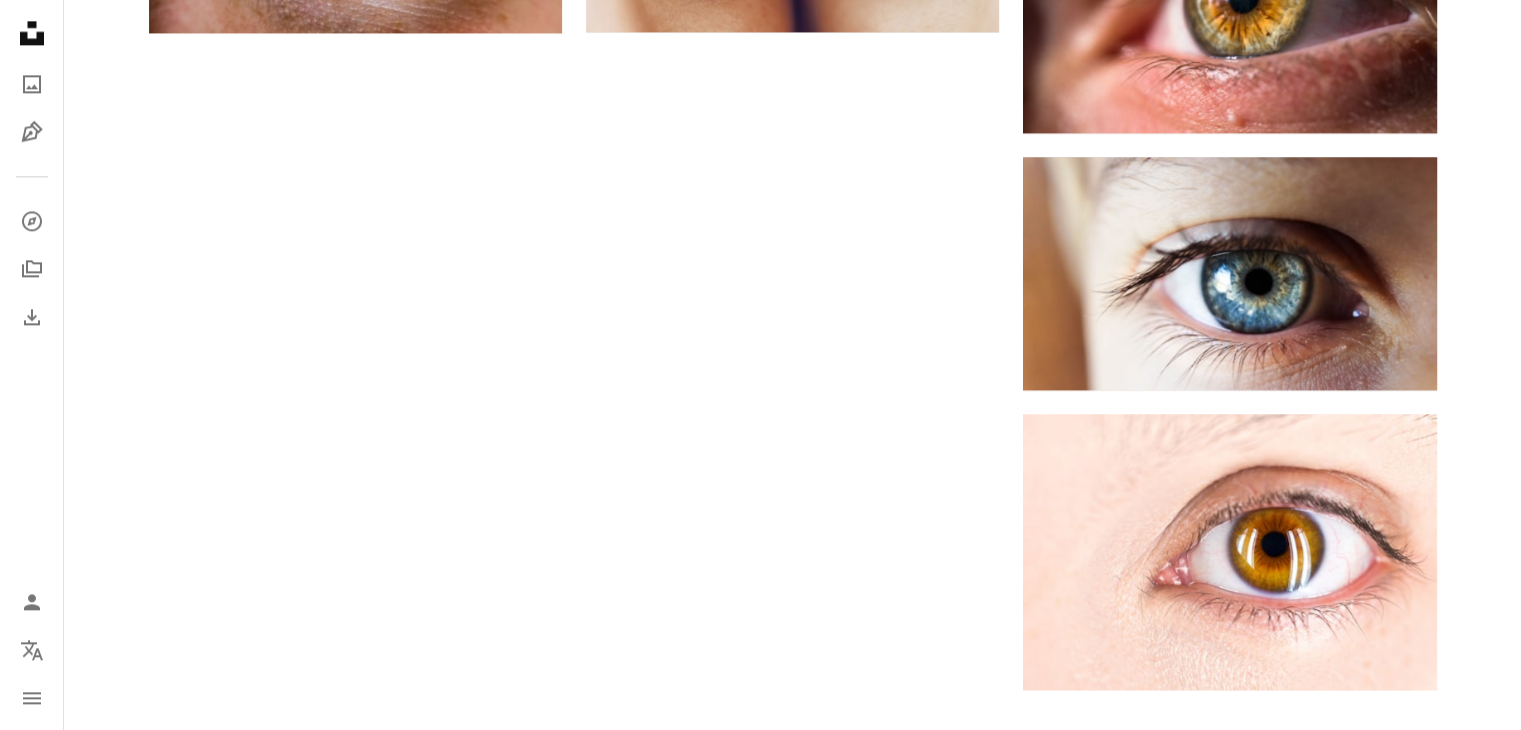 click on "Pen Tool Ilustraciones   51" at bounding box center [285, -2391] 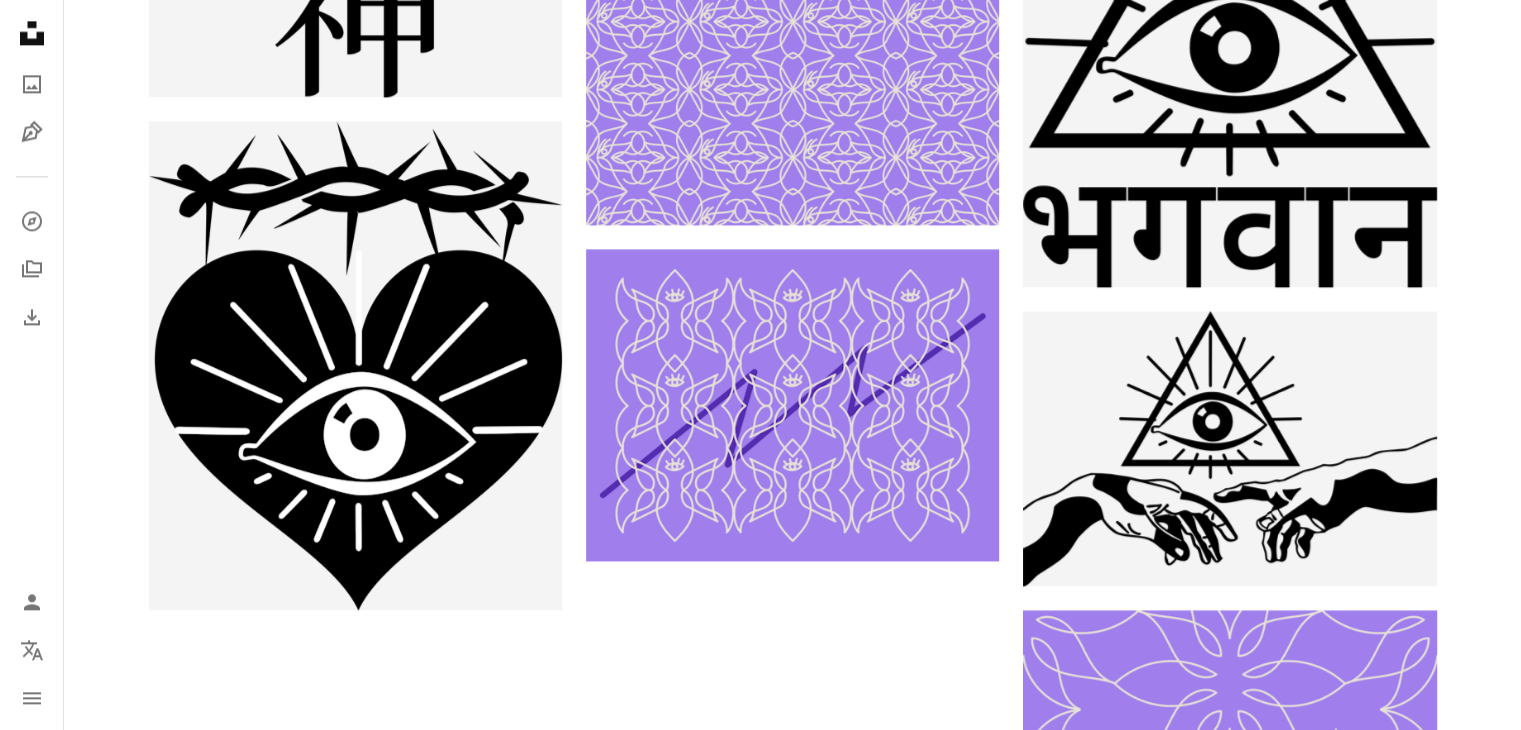 scroll, scrollTop: 800, scrollLeft: 0, axis: vertical 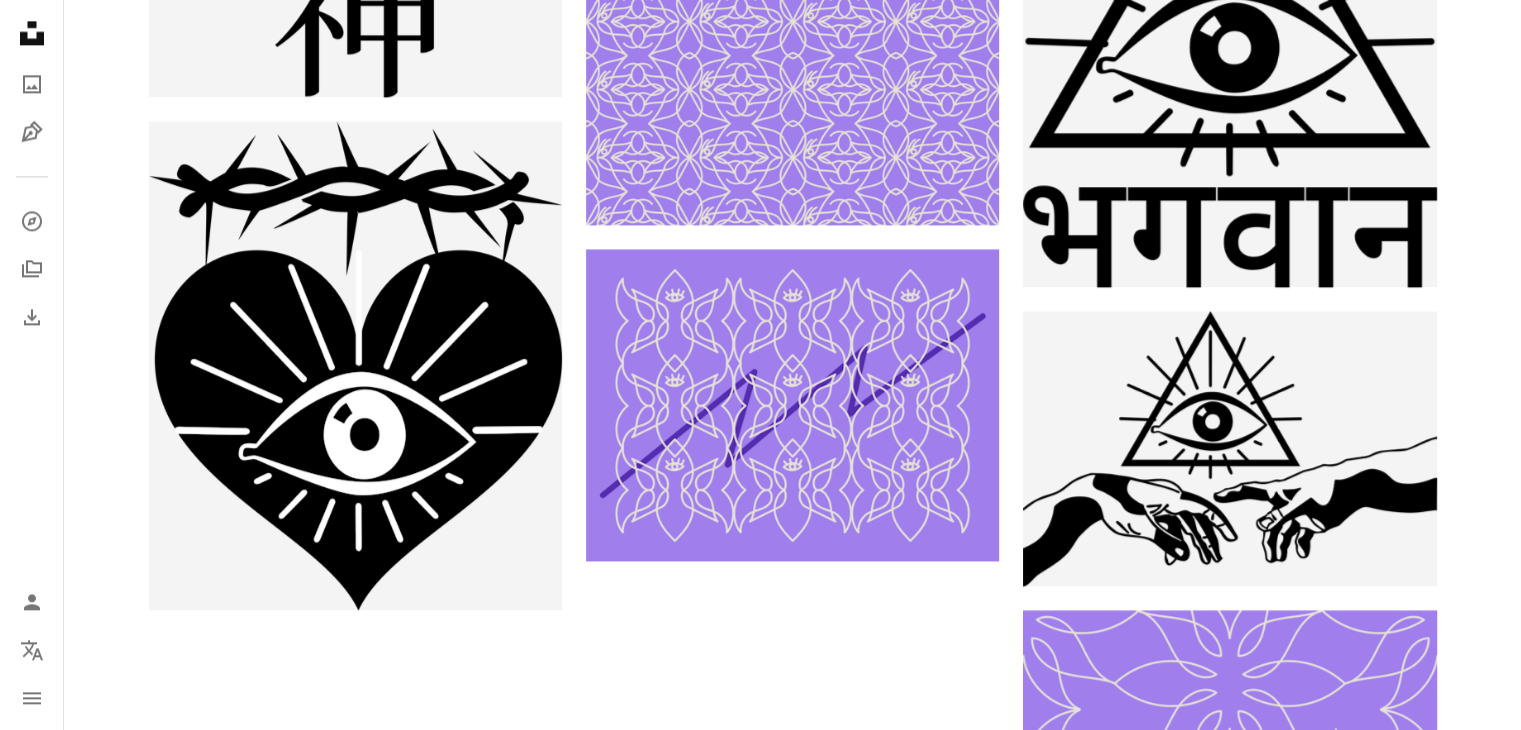 click on "Arrow pointing down" 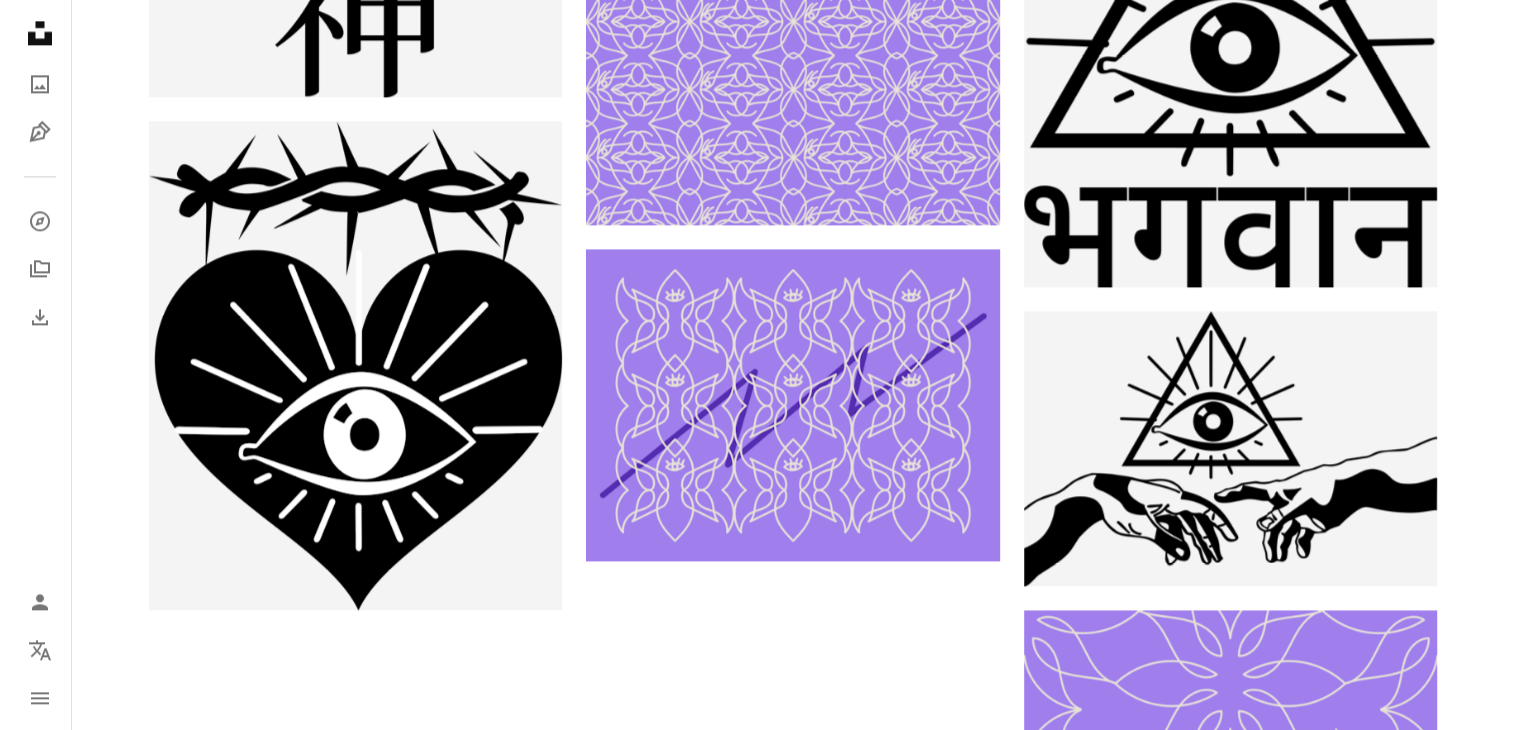 scroll, scrollTop: 0, scrollLeft: 0, axis: both 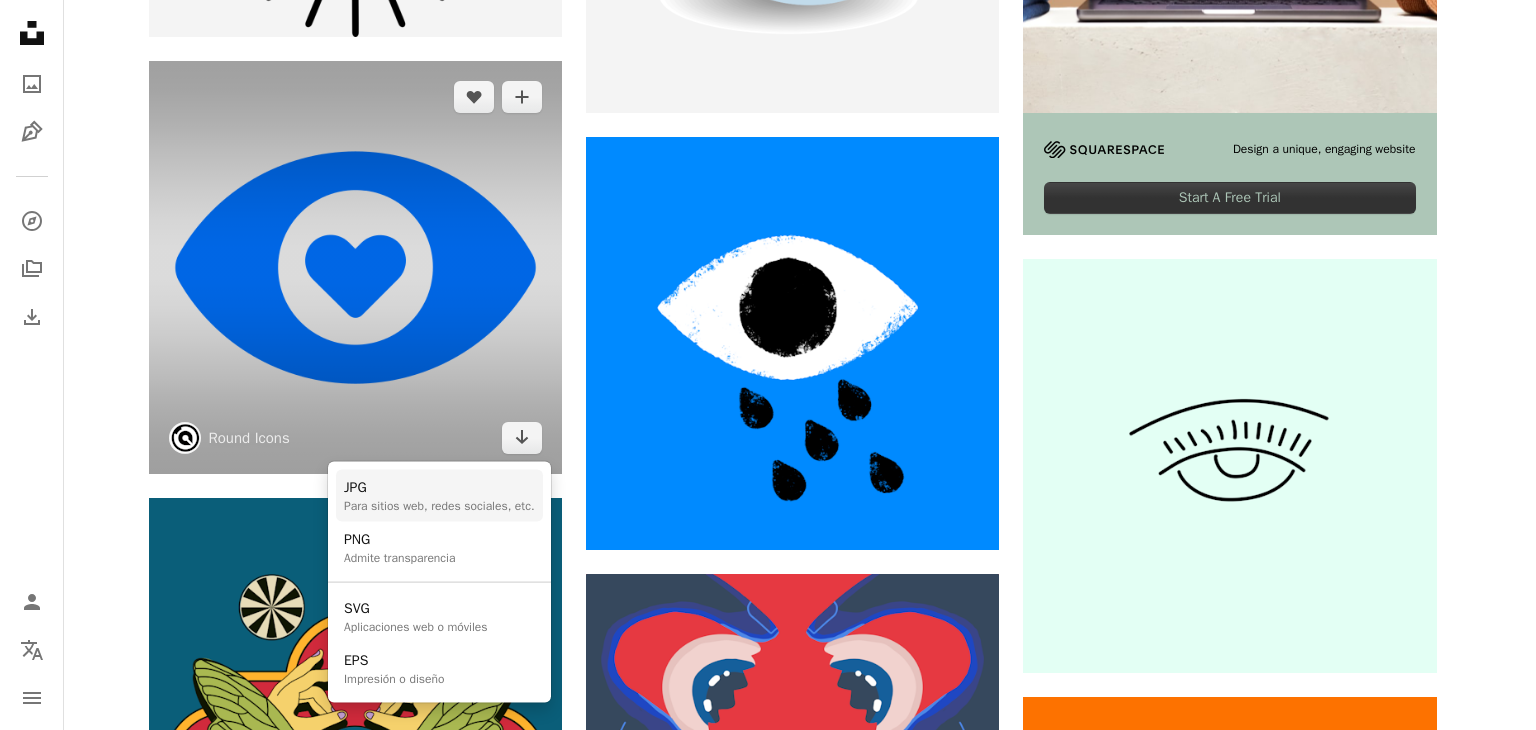 click on "Para sitios web, redes sociales, etc." at bounding box center [439, 506] 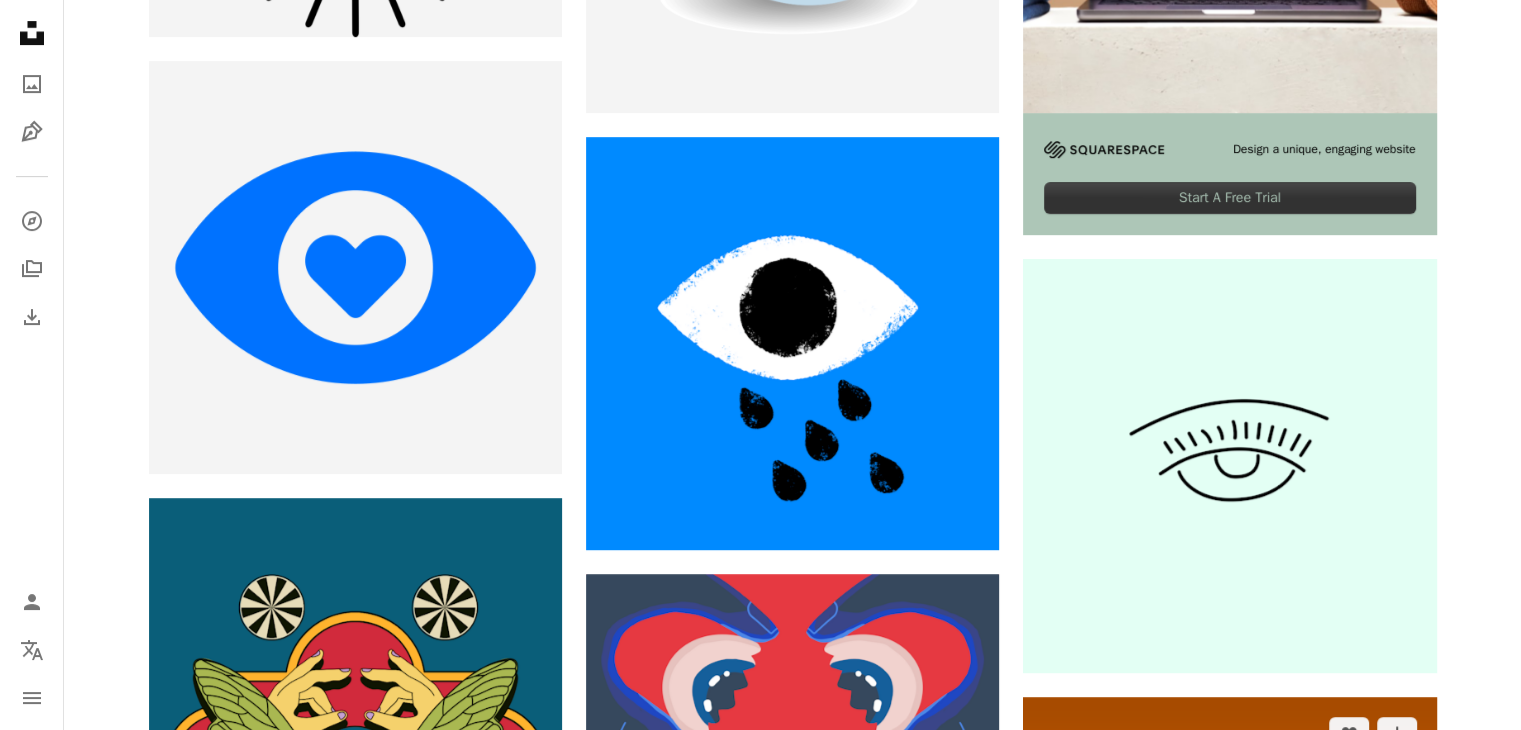 scroll, scrollTop: 0, scrollLeft: 0, axis: both 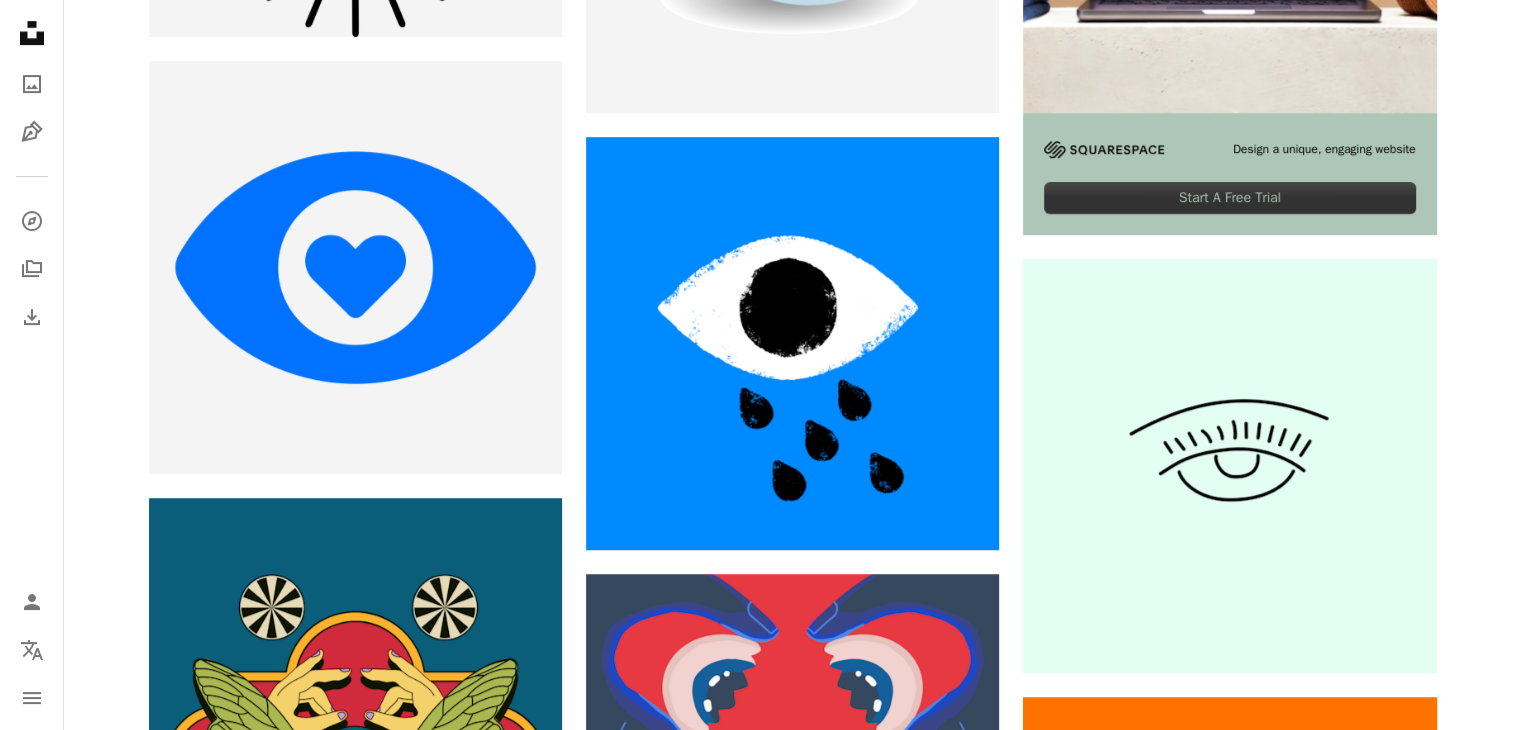 click on "18 mil" at bounding box center (171, -491) 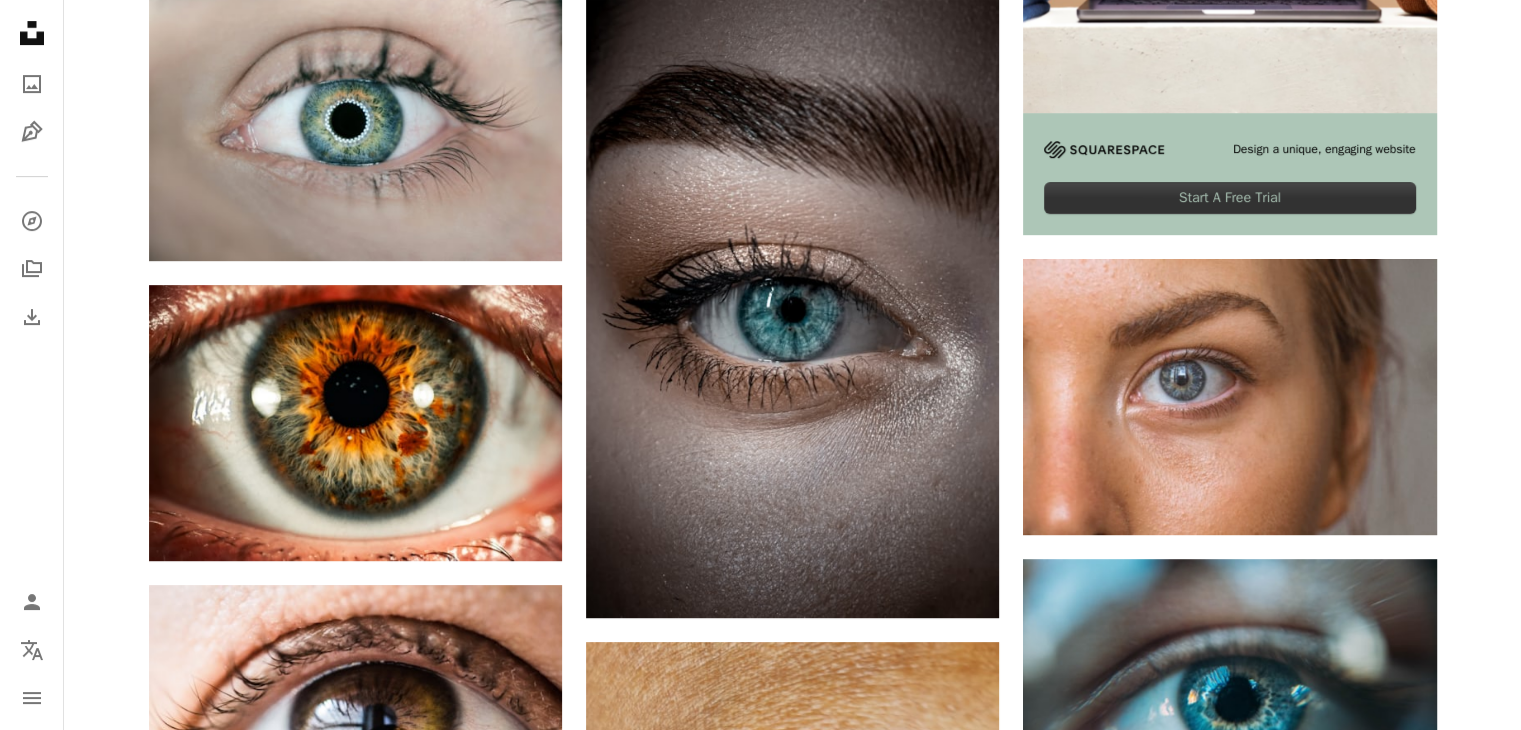 scroll, scrollTop: 0, scrollLeft: 0, axis: both 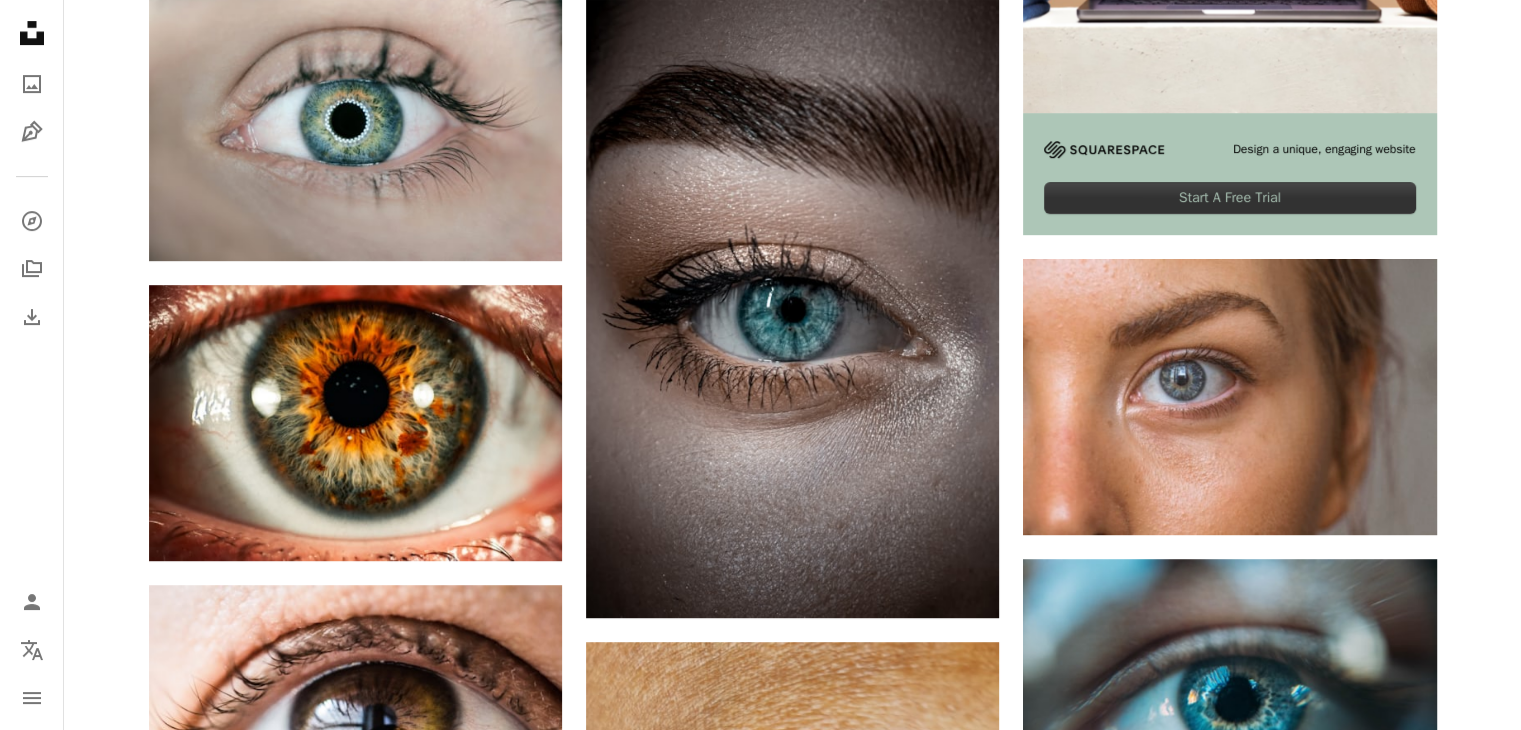 click on "Pen Tool Ilustraciones   51" at bounding box center (285, -491) 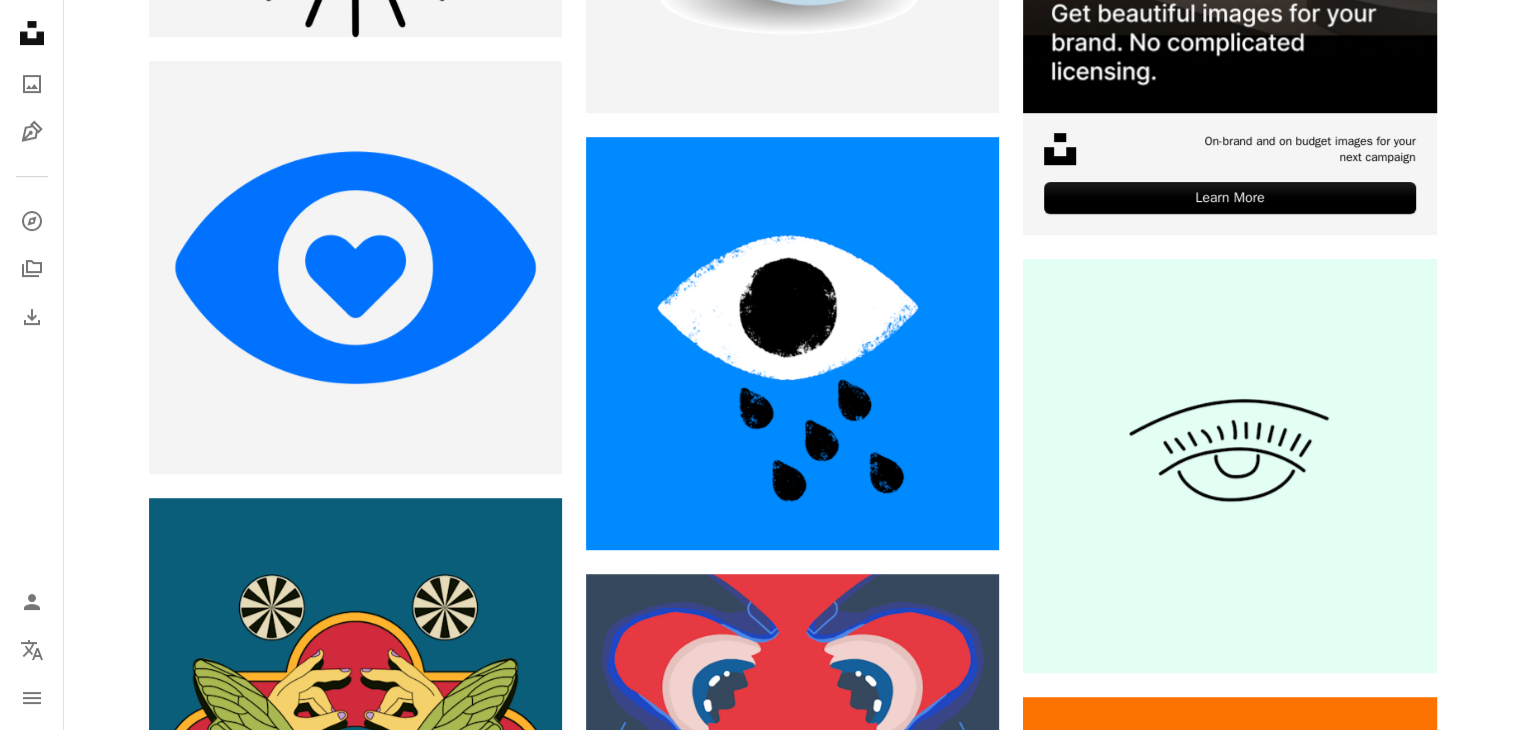 scroll, scrollTop: 3900, scrollLeft: 0, axis: vertical 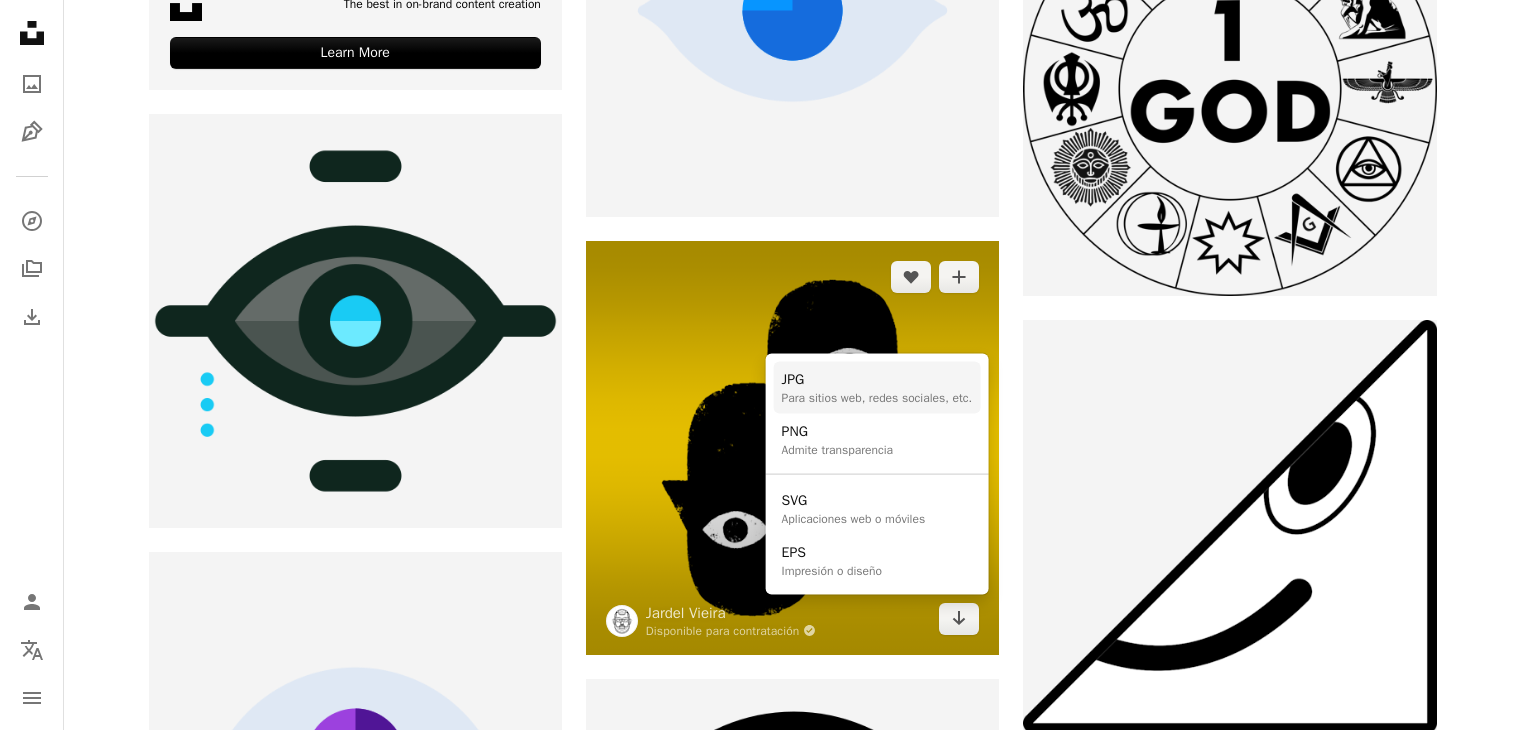 click on "Para sitios web, redes sociales, etc." at bounding box center (877, 398) 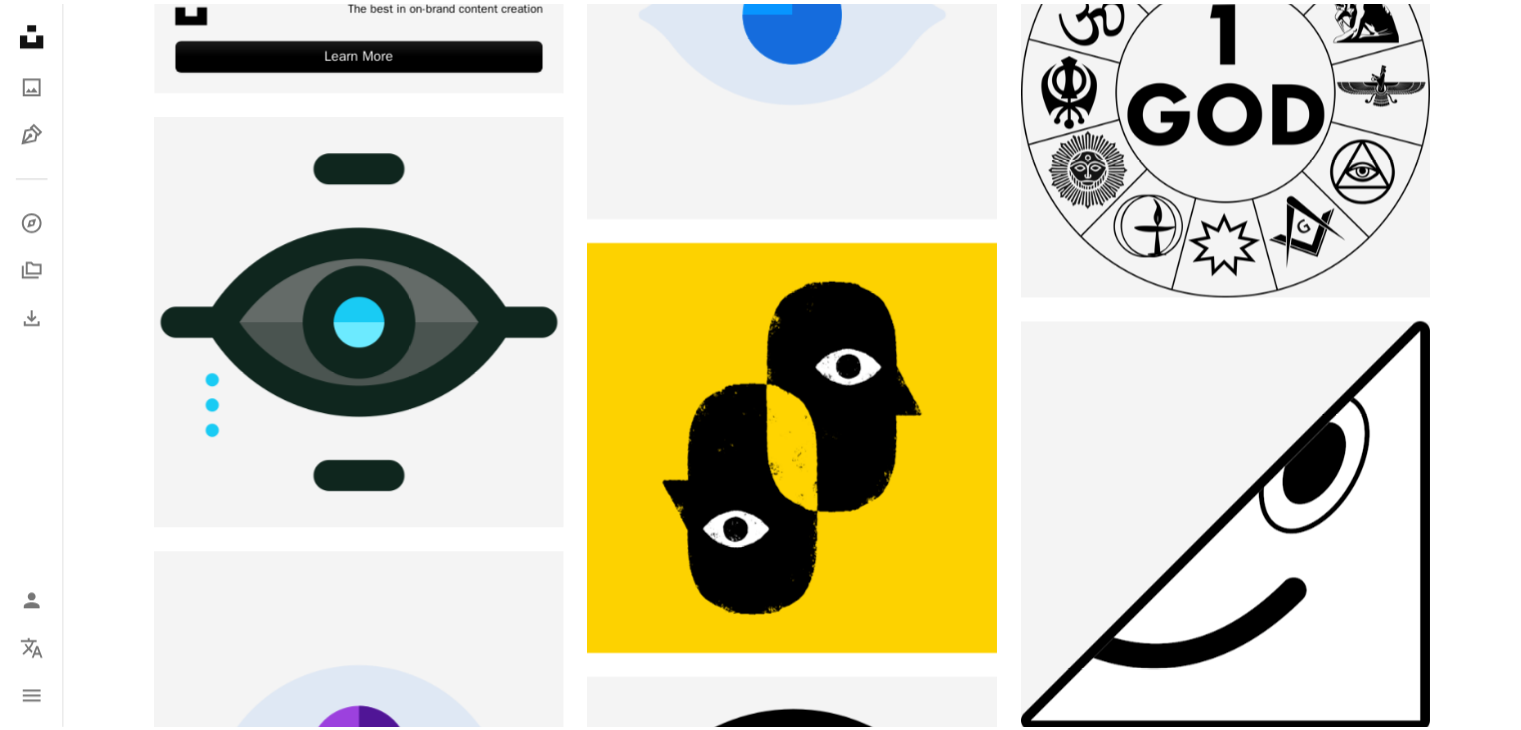 scroll, scrollTop: 5700, scrollLeft: 0, axis: vertical 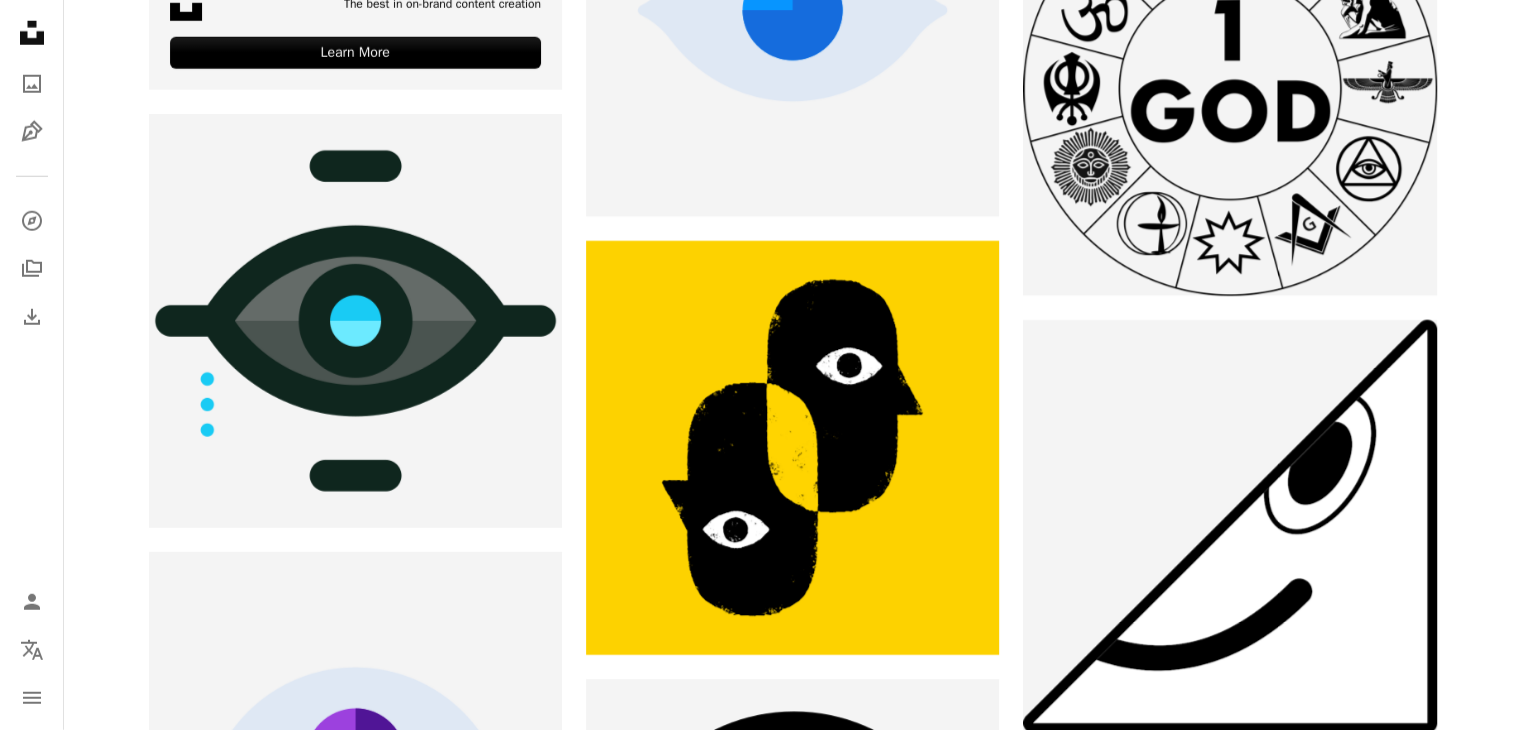 click on "***" at bounding box center [557, -5668] 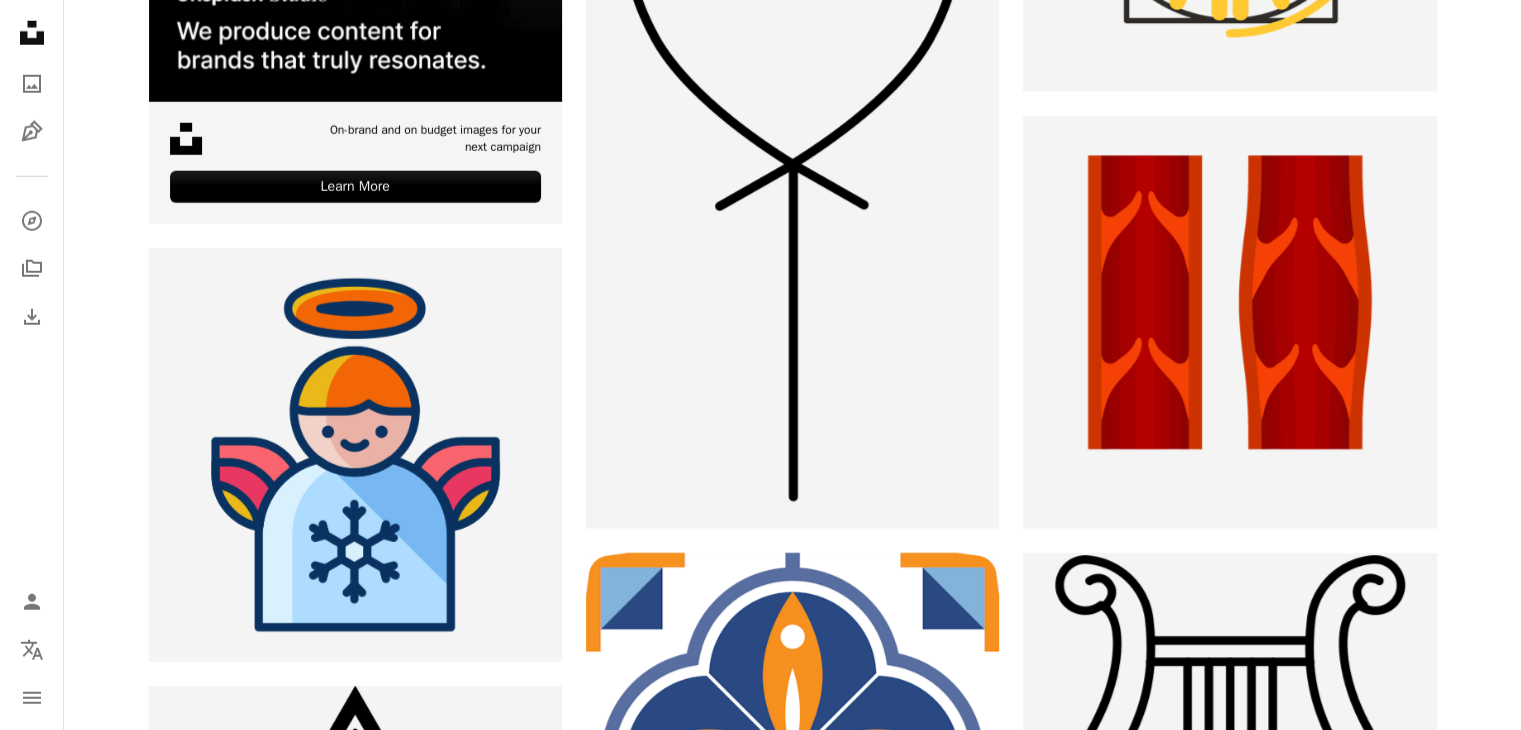 scroll, scrollTop: 1000, scrollLeft: 0, axis: vertical 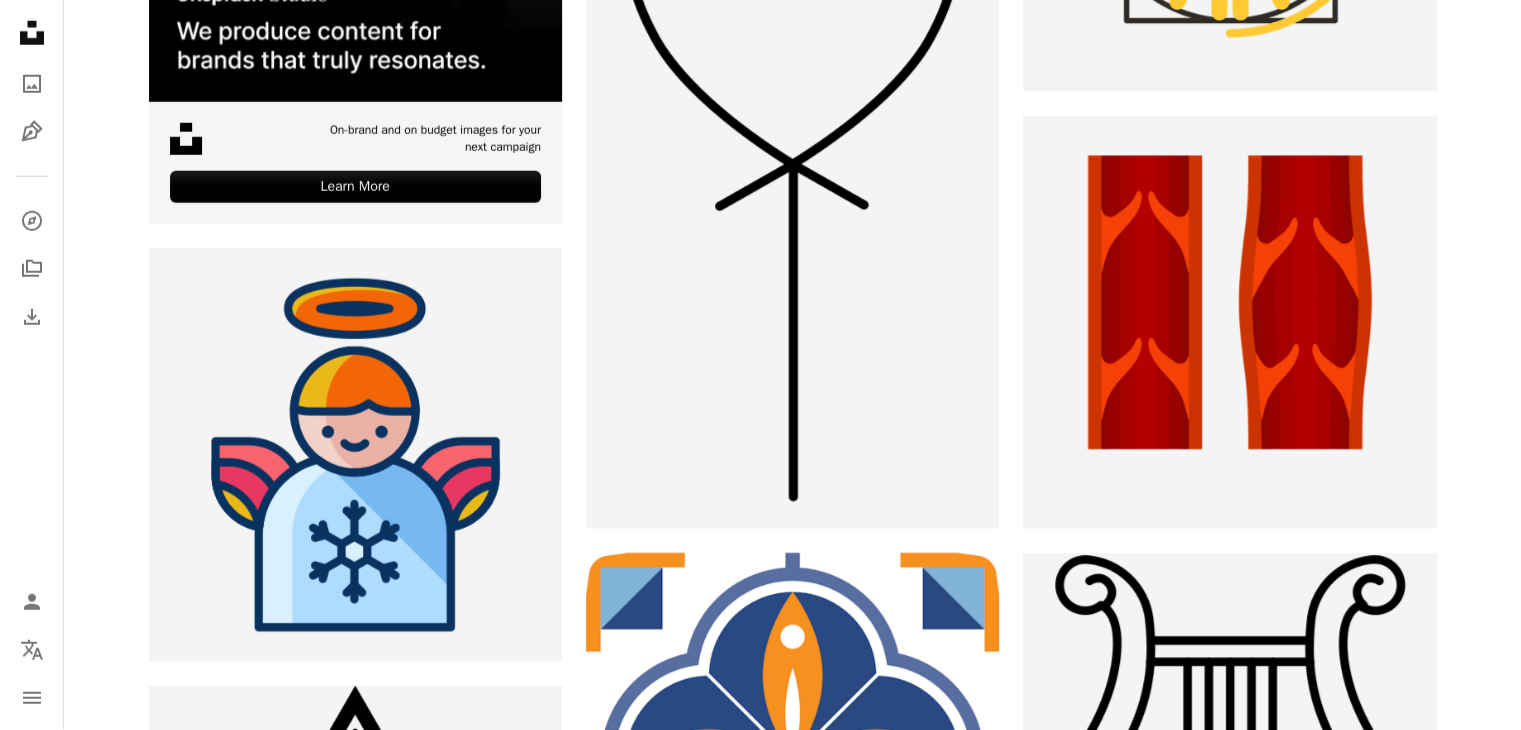 click on "Arrow pointing down" 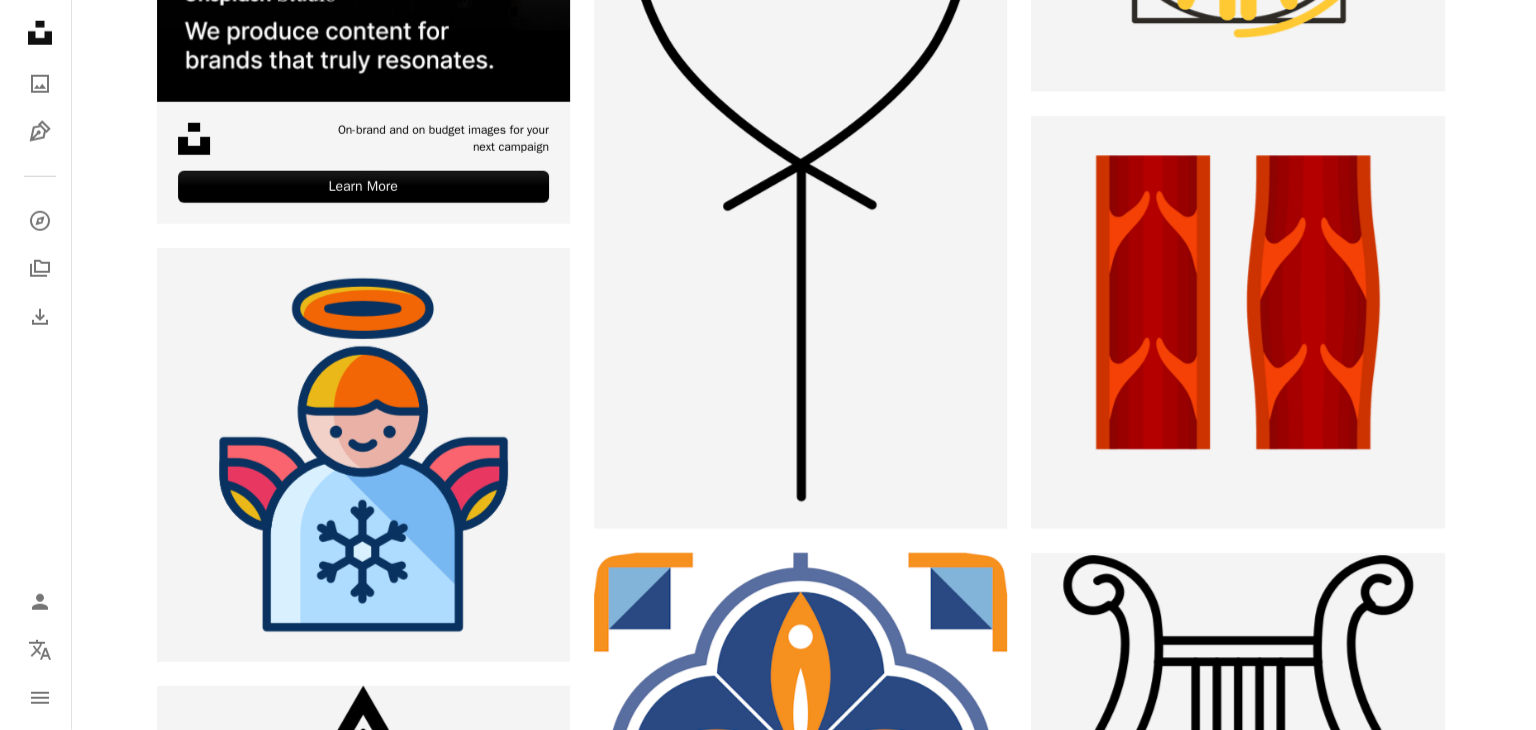 scroll, scrollTop: 0, scrollLeft: 0, axis: both 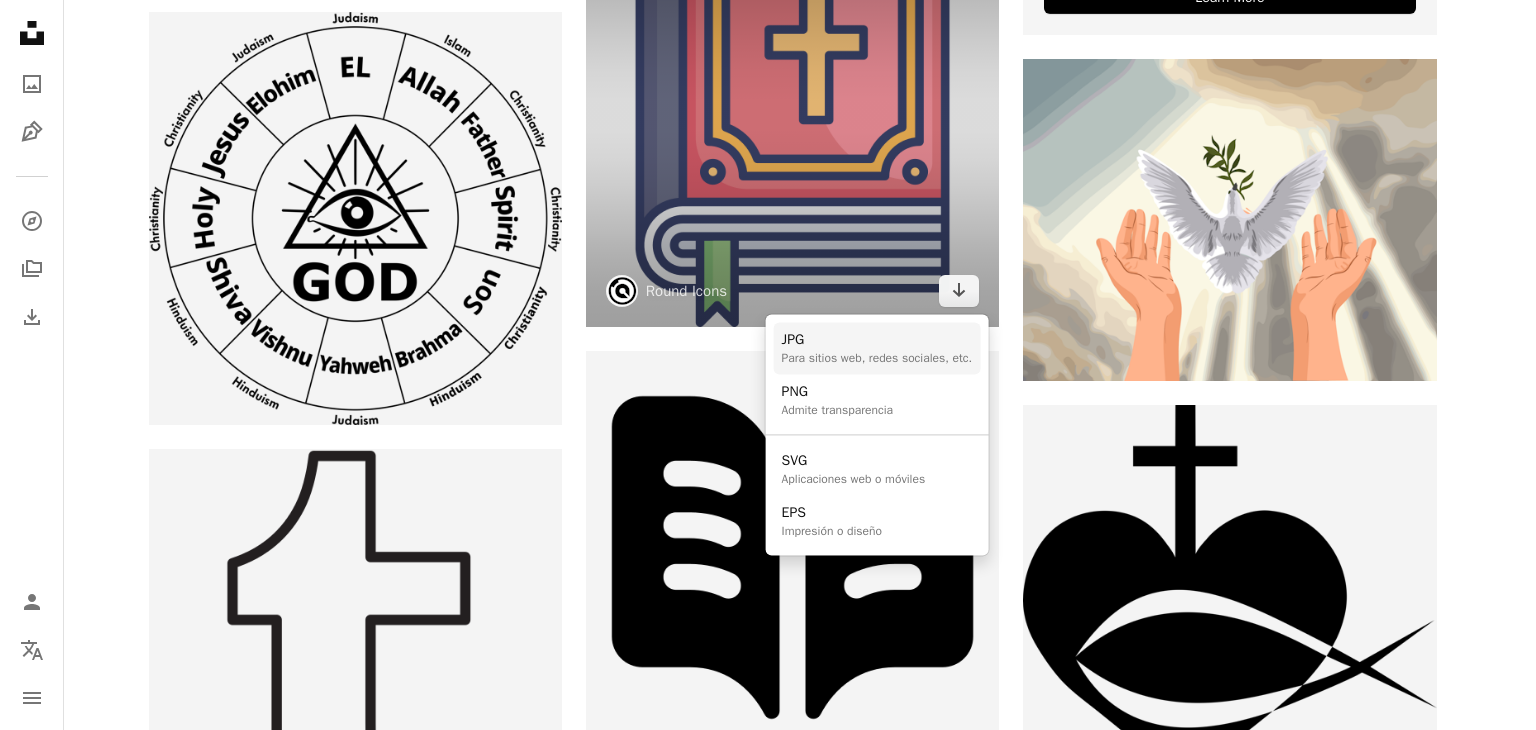 click on "Para sitios web, redes sociales, etc." at bounding box center (877, 358) 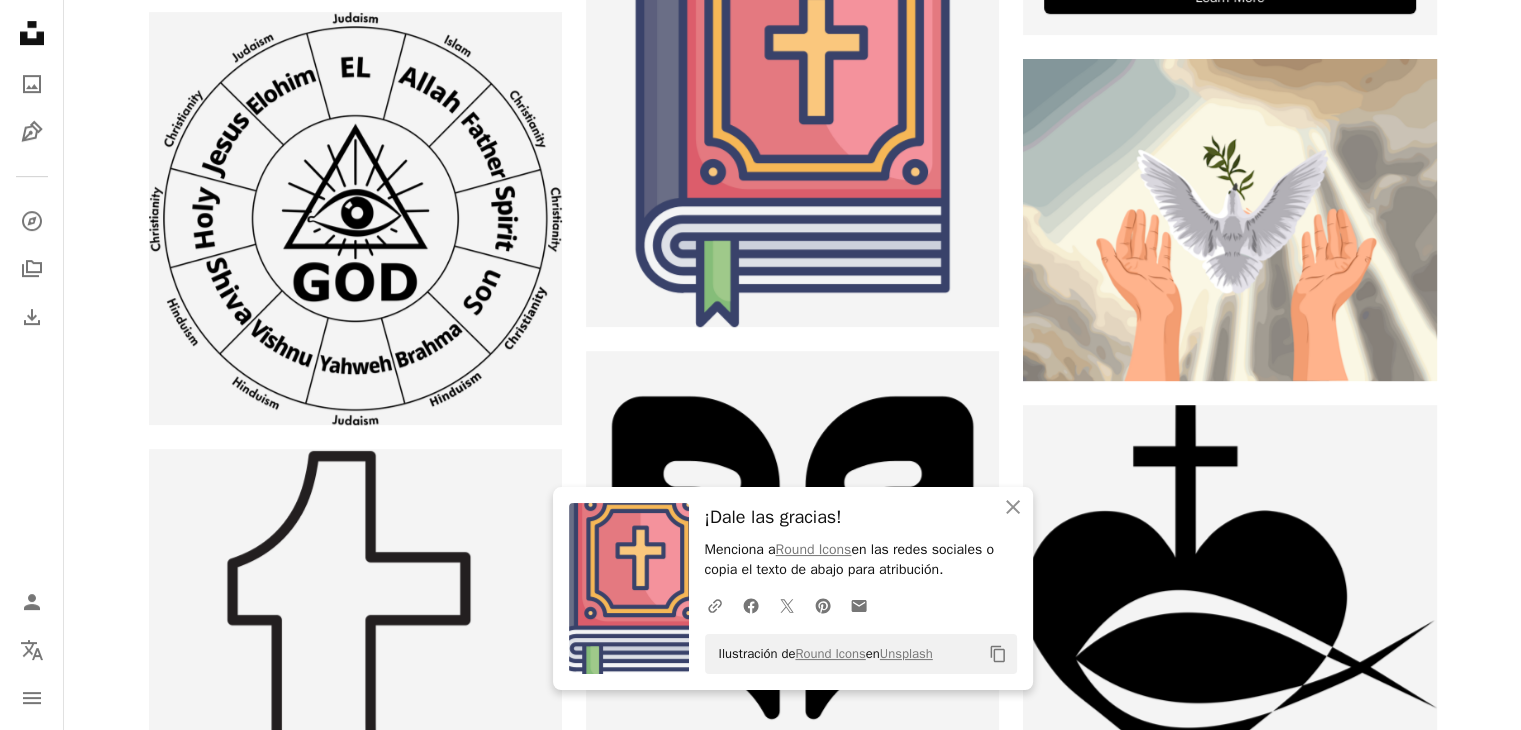 scroll, scrollTop: 0, scrollLeft: 0, axis: both 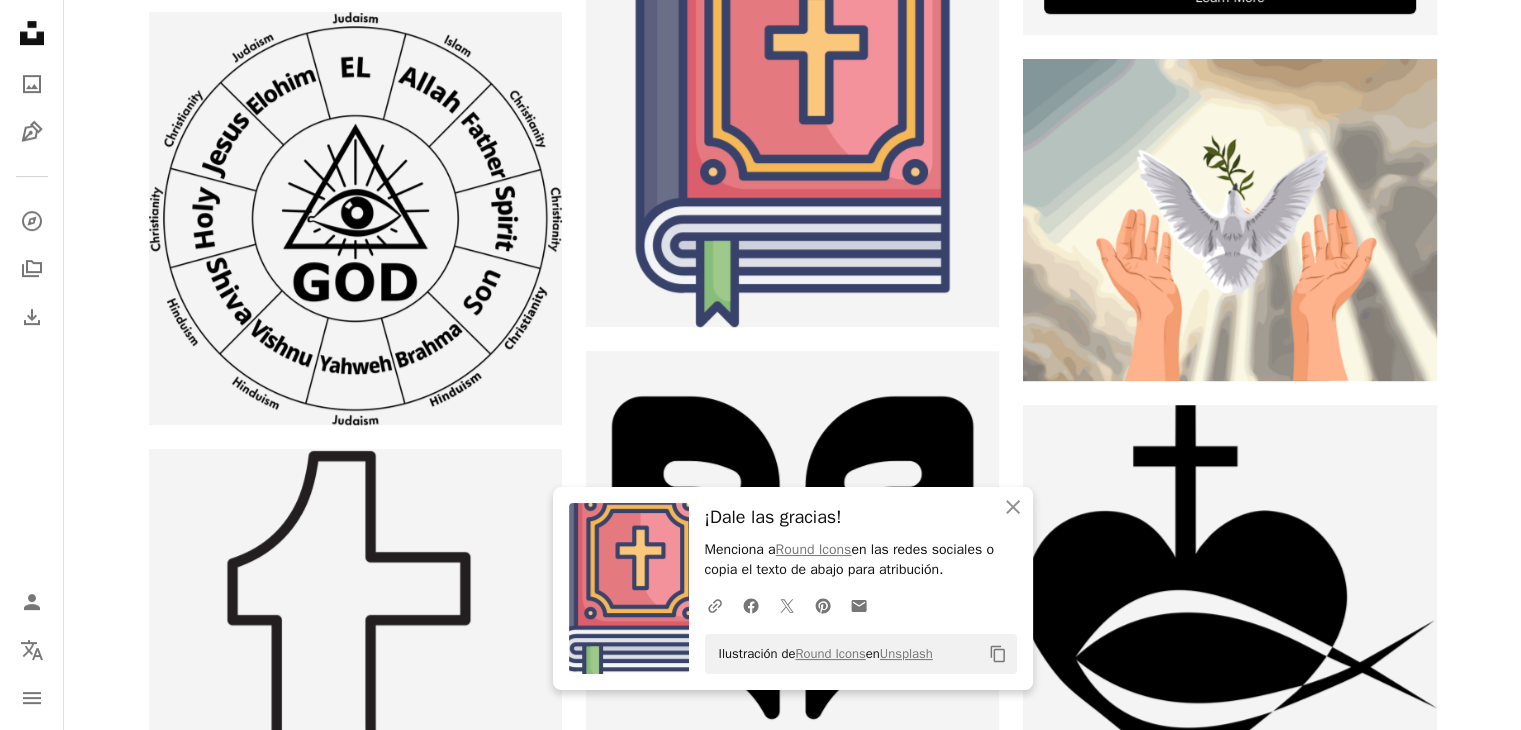 click on "*********" at bounding box center (557, -968) 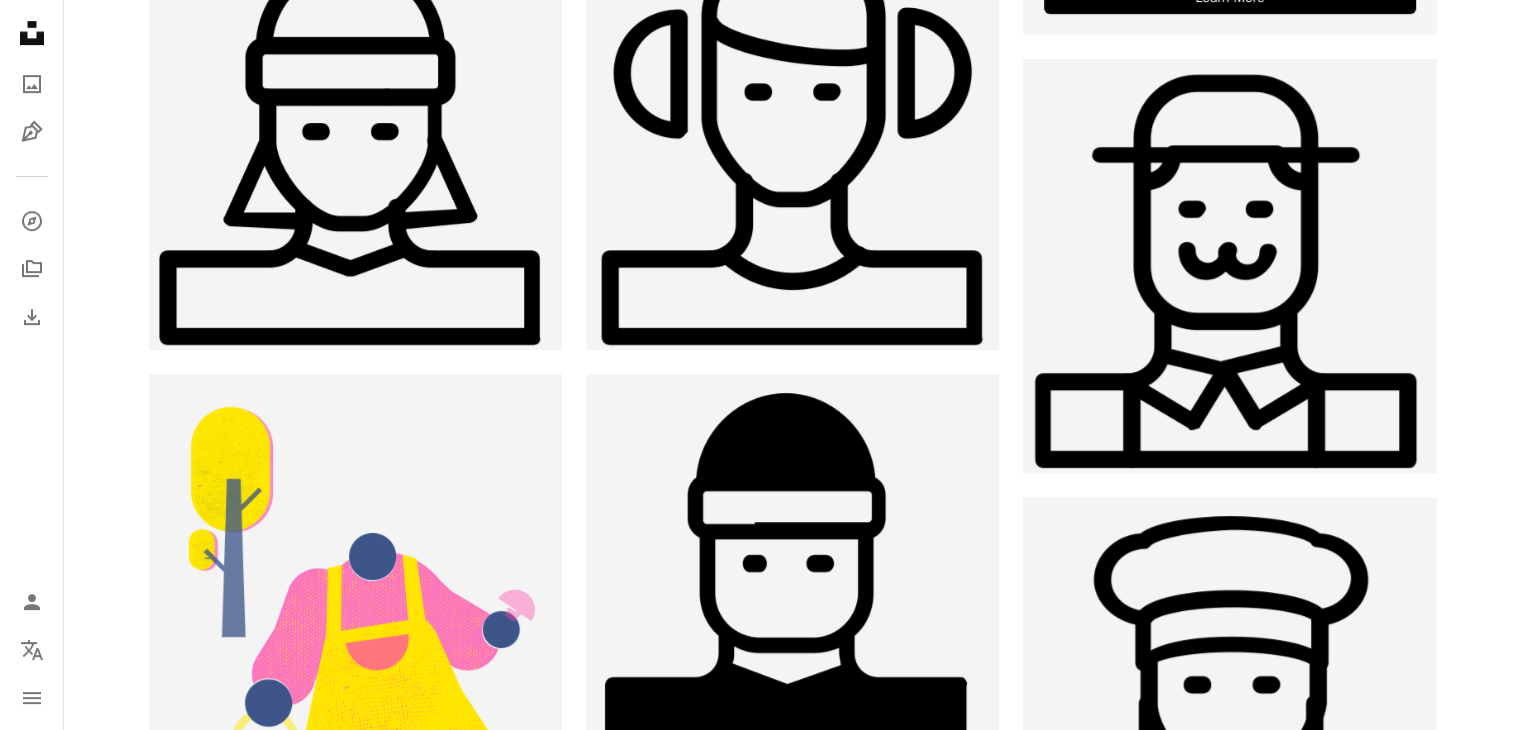 scroll, scrollTop: 1800, scrollLeft: 0, axis: vertical 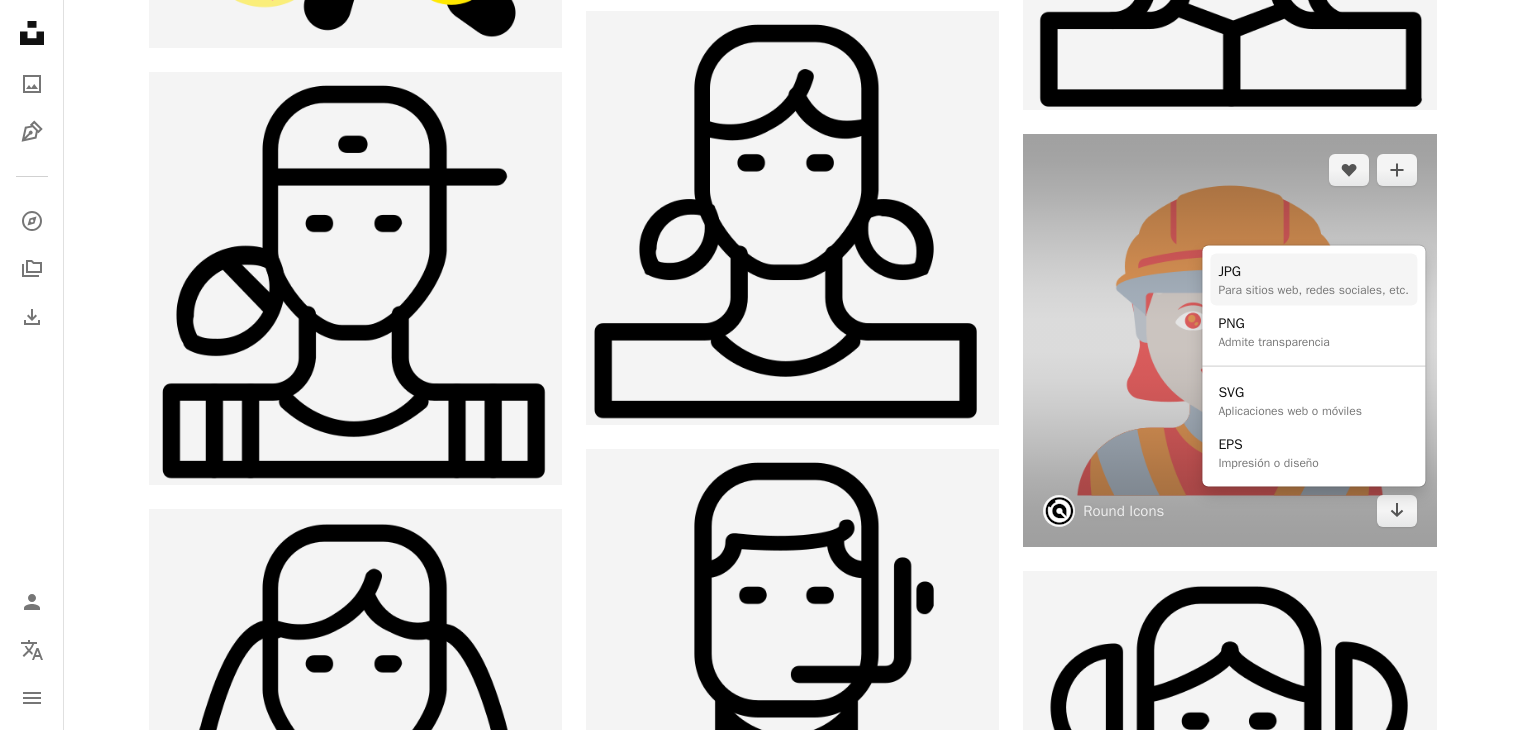 click on "Para sitios web, redes sociales, etc." at bounding box center [1313, 290] 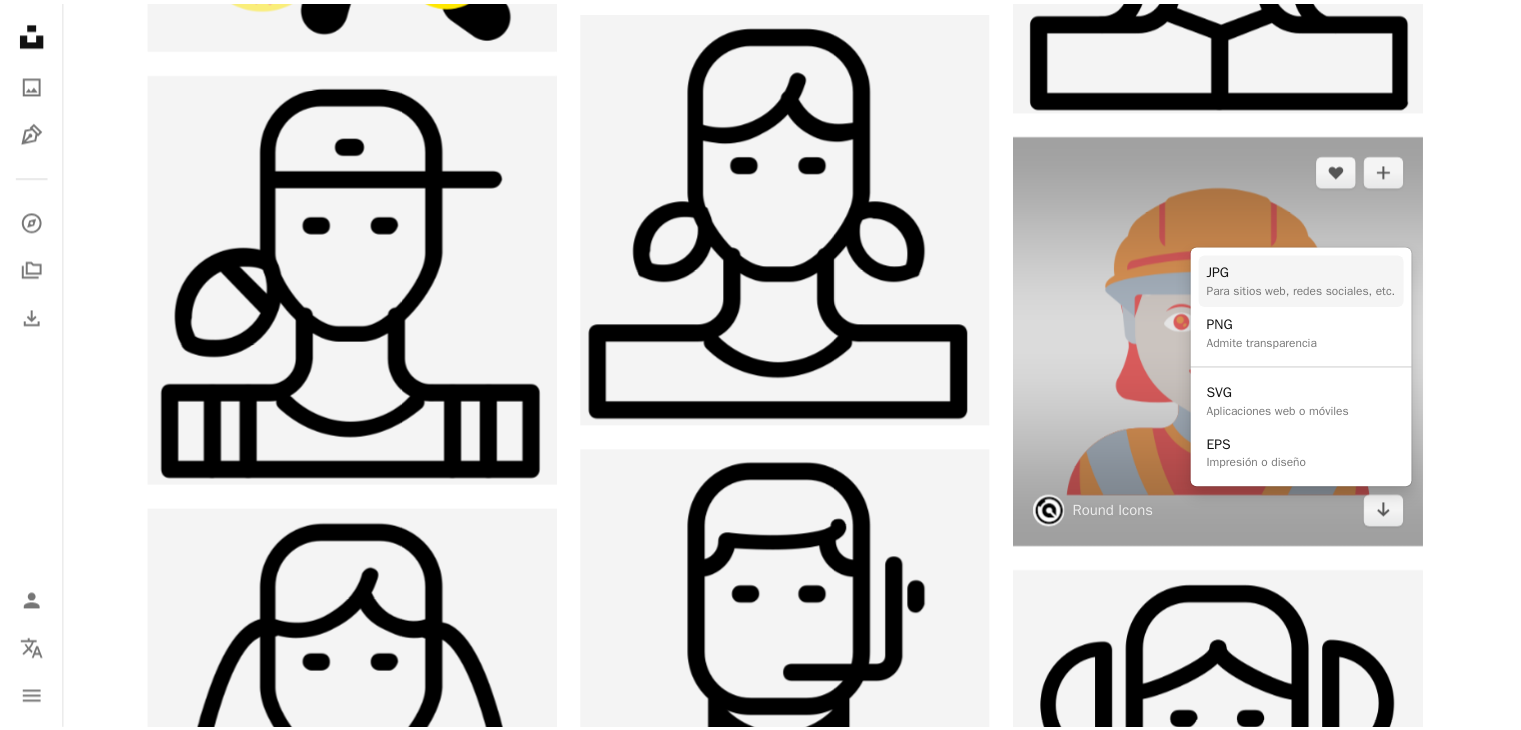 scroll, scrollTop: 1800, scrollLeft: 0, axis: vertical 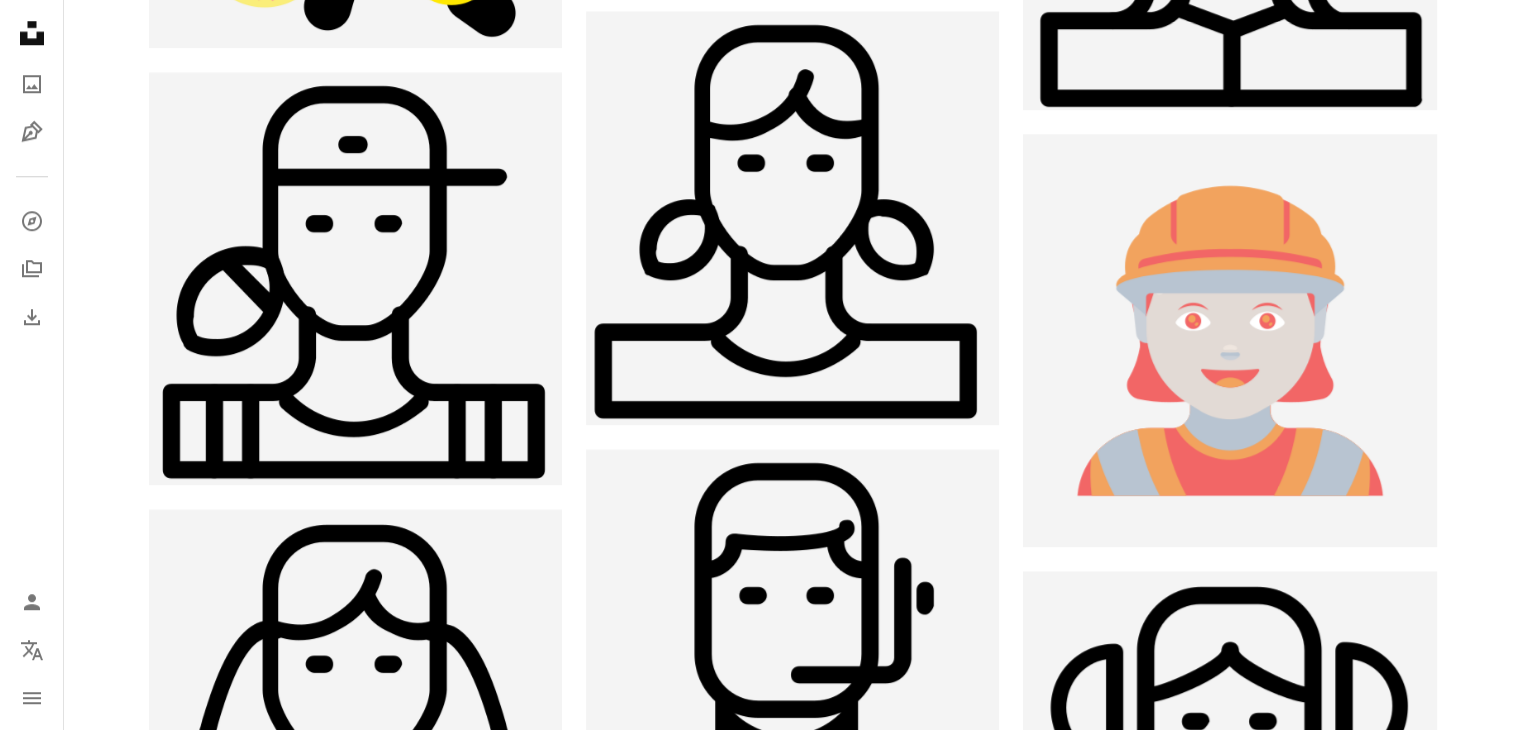 click on "**********" at bounding box center (557, -1768) 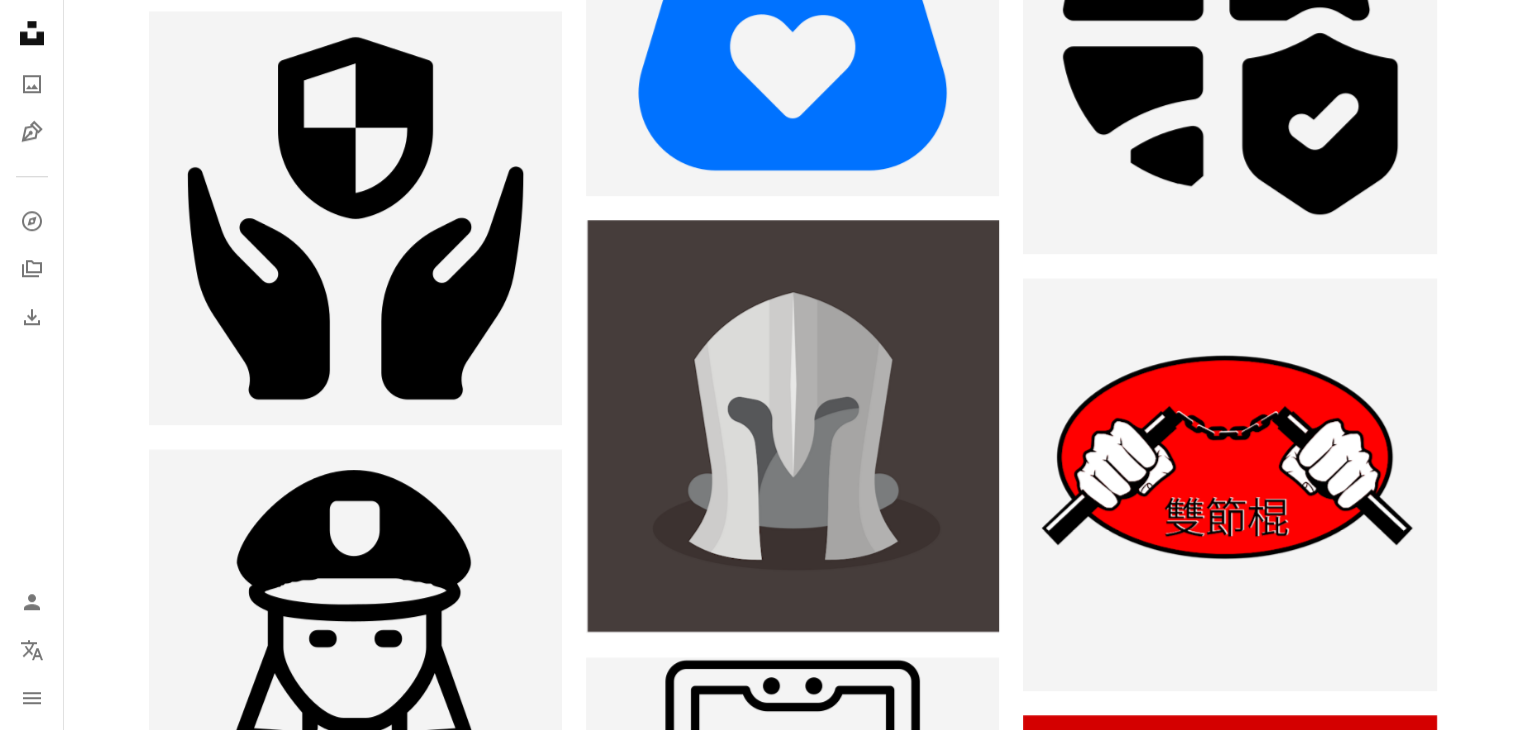 scroll, scrollTop: 300, scrollLeft: 0, axis: vertical 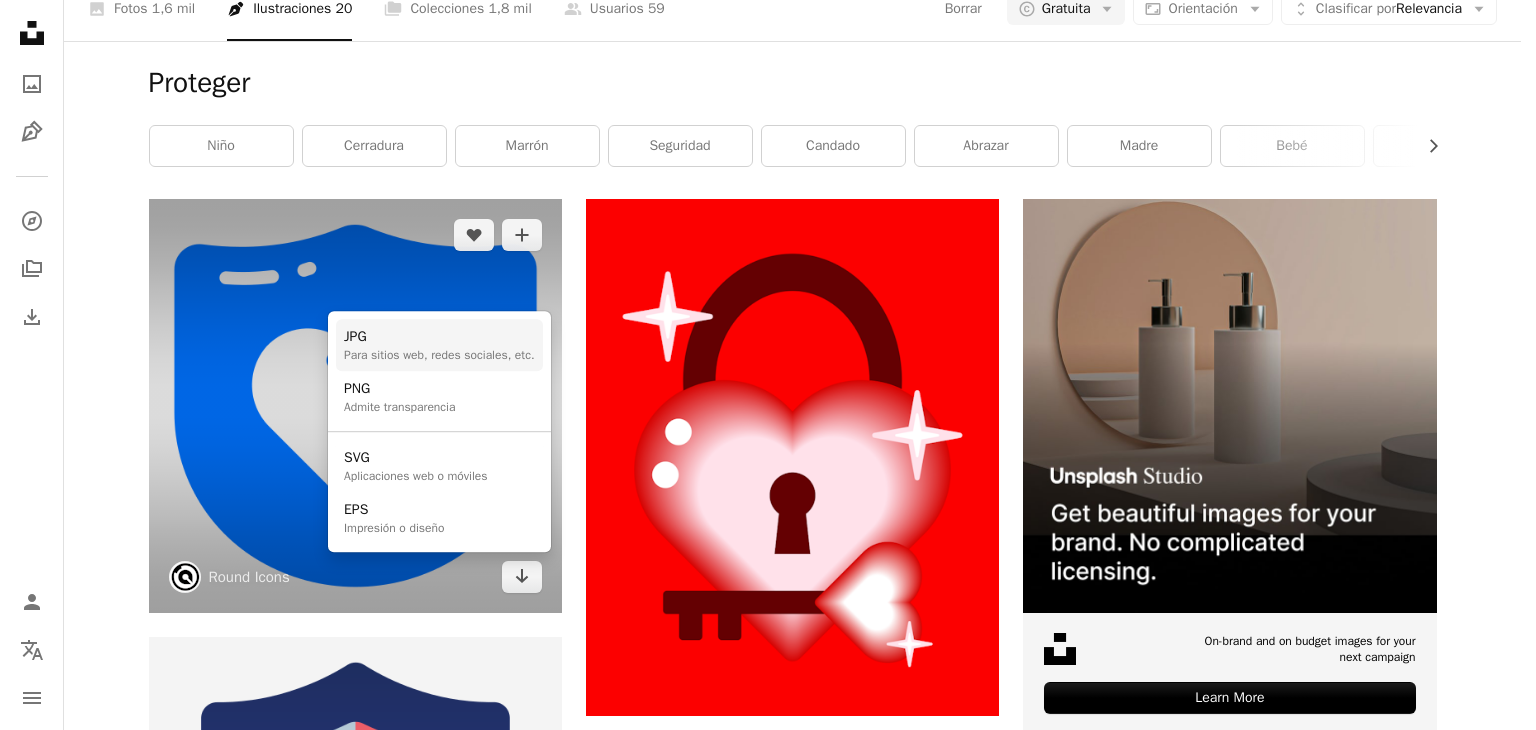 click on "Para sitios web, redes sociales, etc." at bounding box center [439, 355] 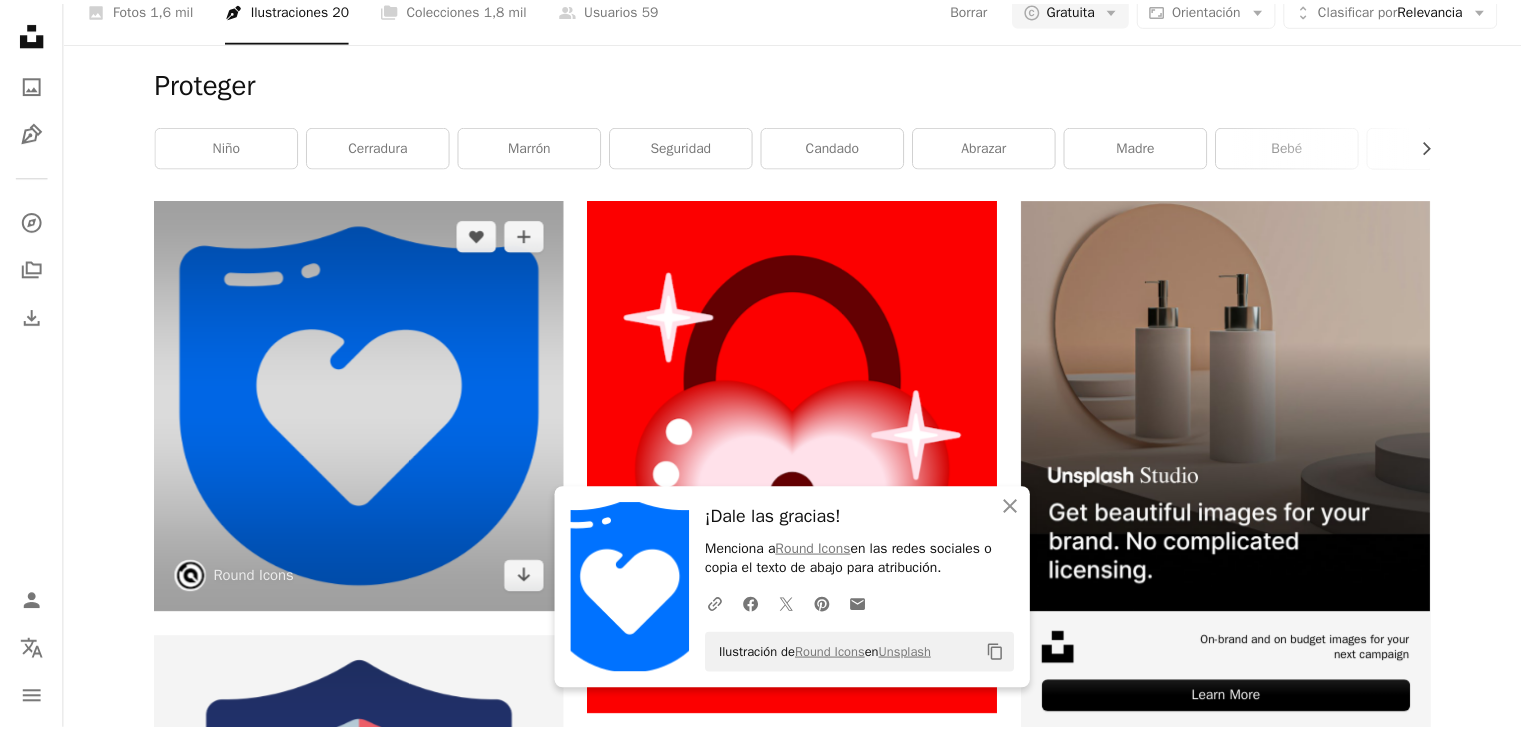 scroll, scrollTop: 300, scrollLeft: 0, axis: vertical 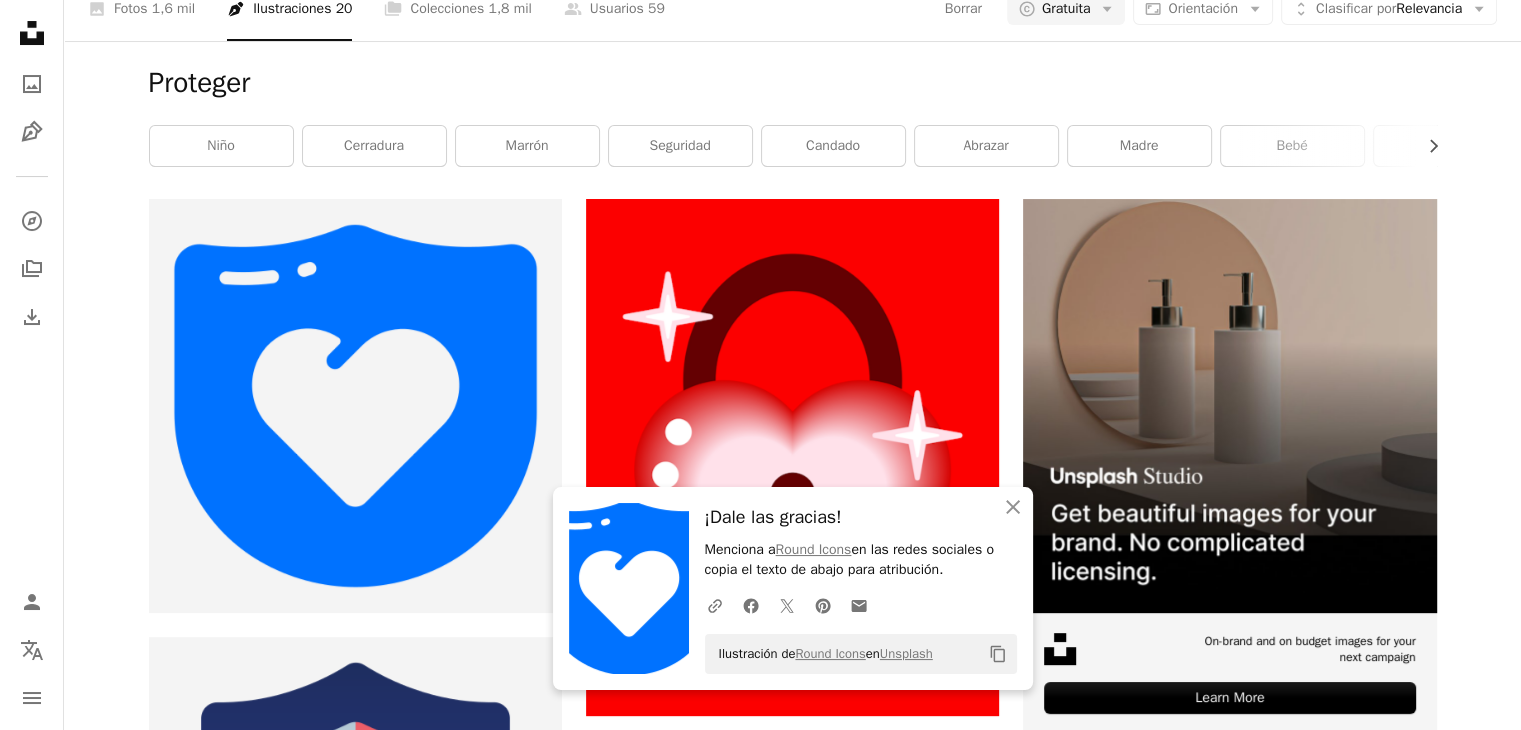 click on "********" at bounding box center (557, -268) 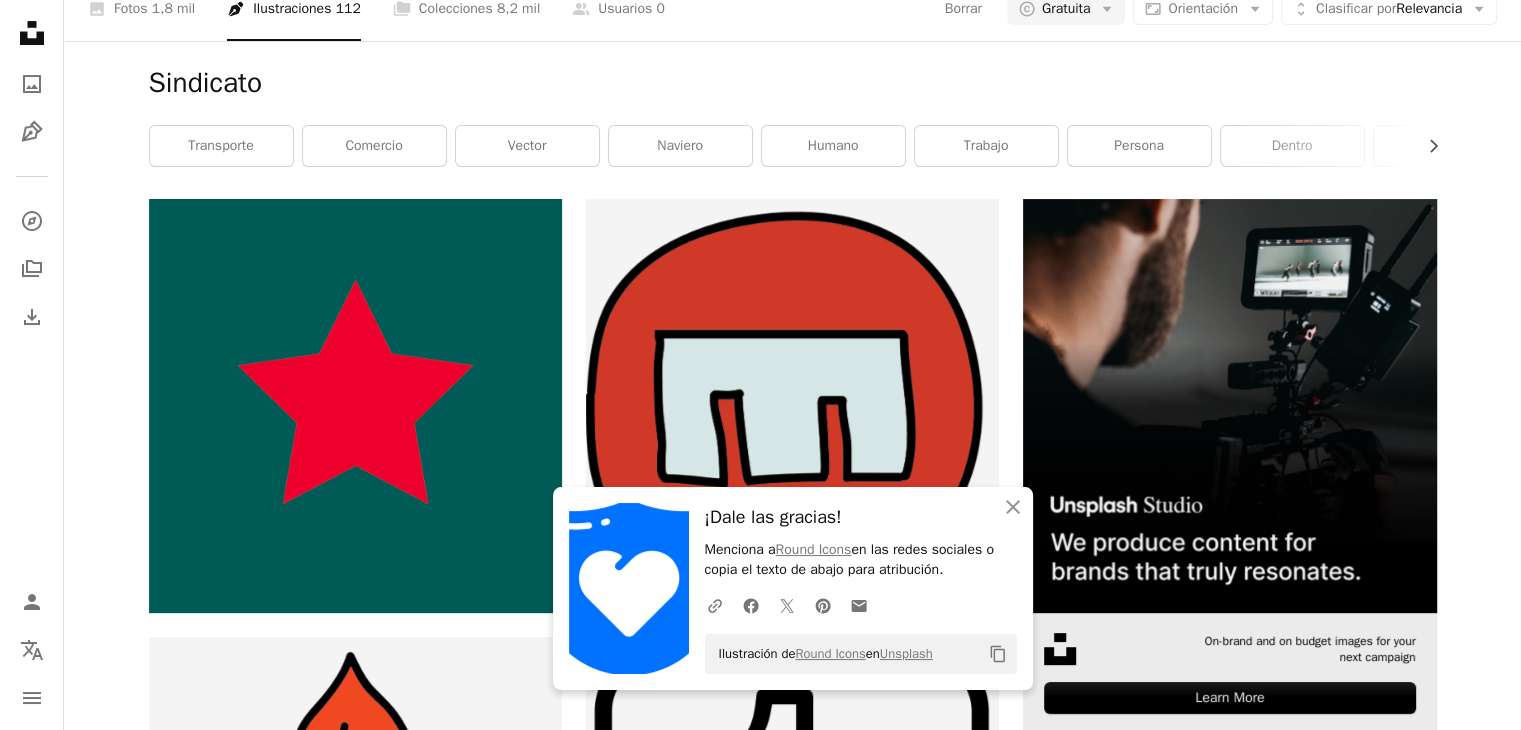 scroll, scrollTop: 500, scrollLeft: 0, axis: vertical 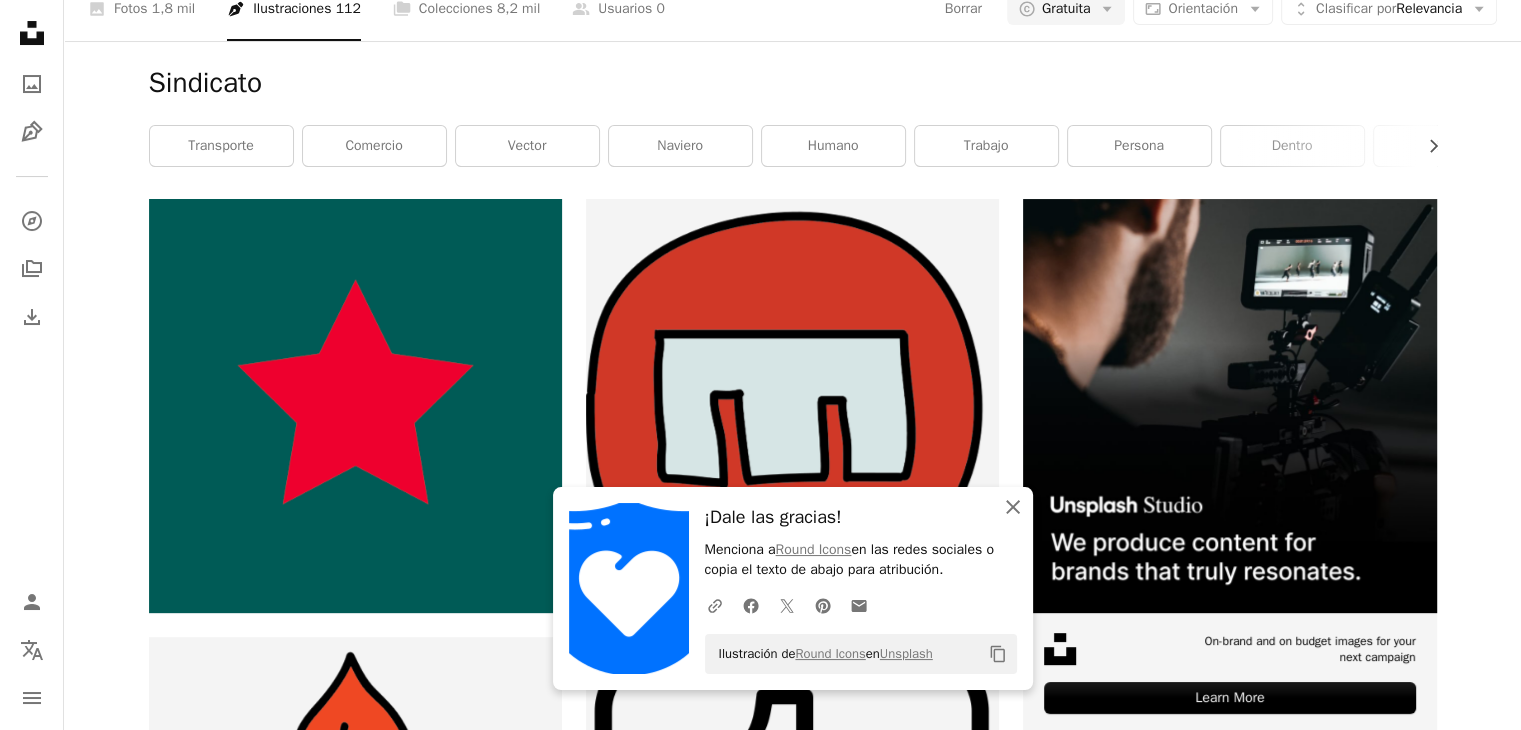 click on "An X shape" 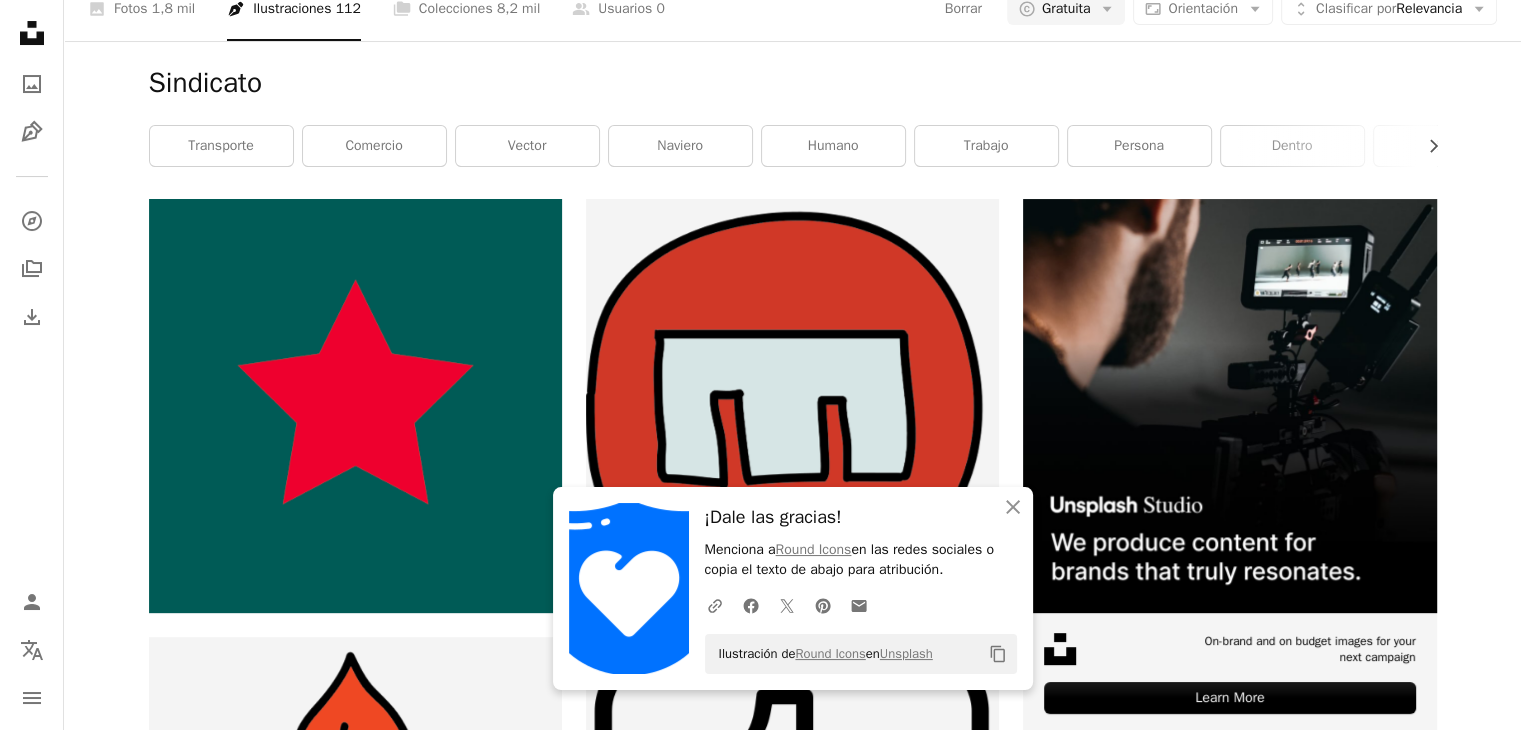 click on "Arrow pointing down" at bounding box center (522, 2326) 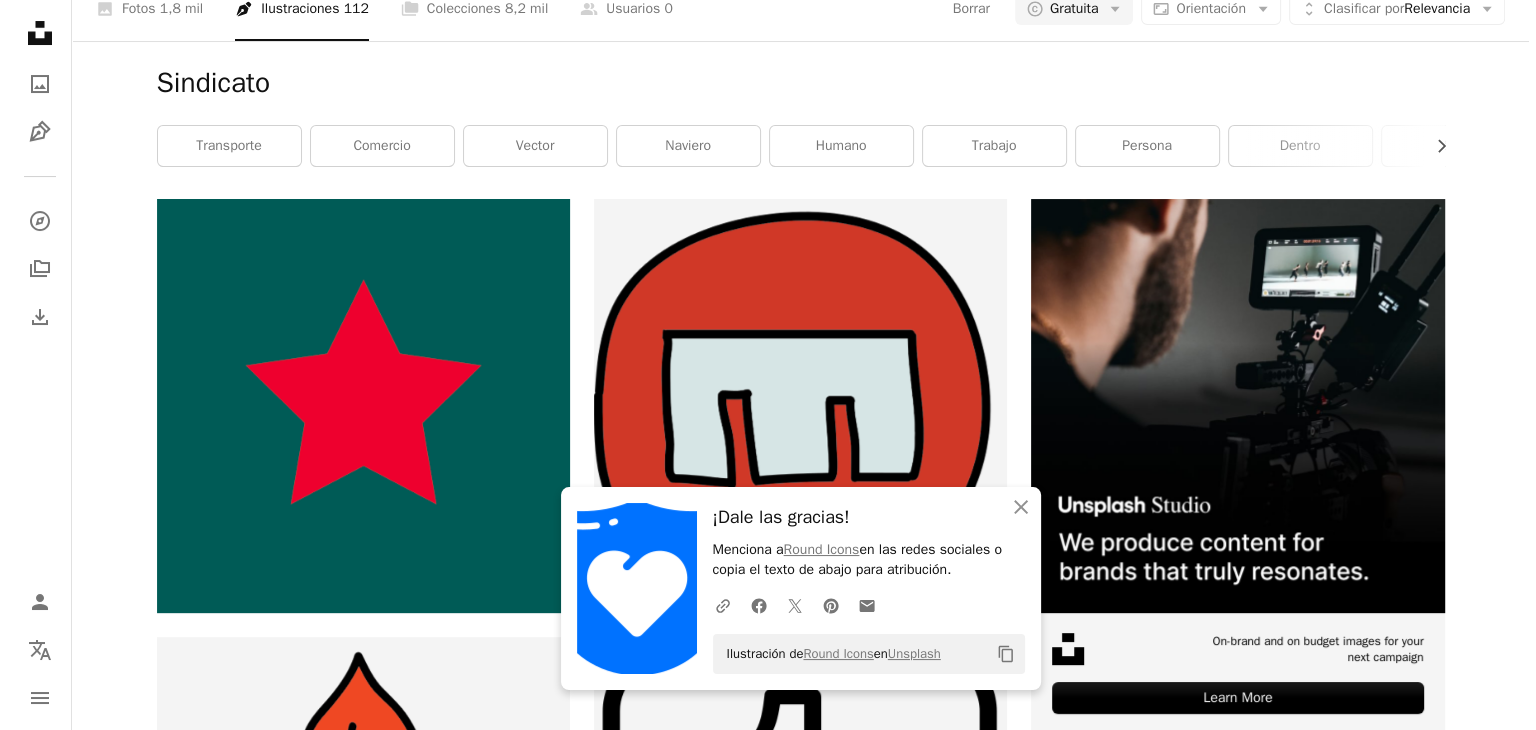 scroll, scrollTop: 0, scrollLeft: 0, axis: both 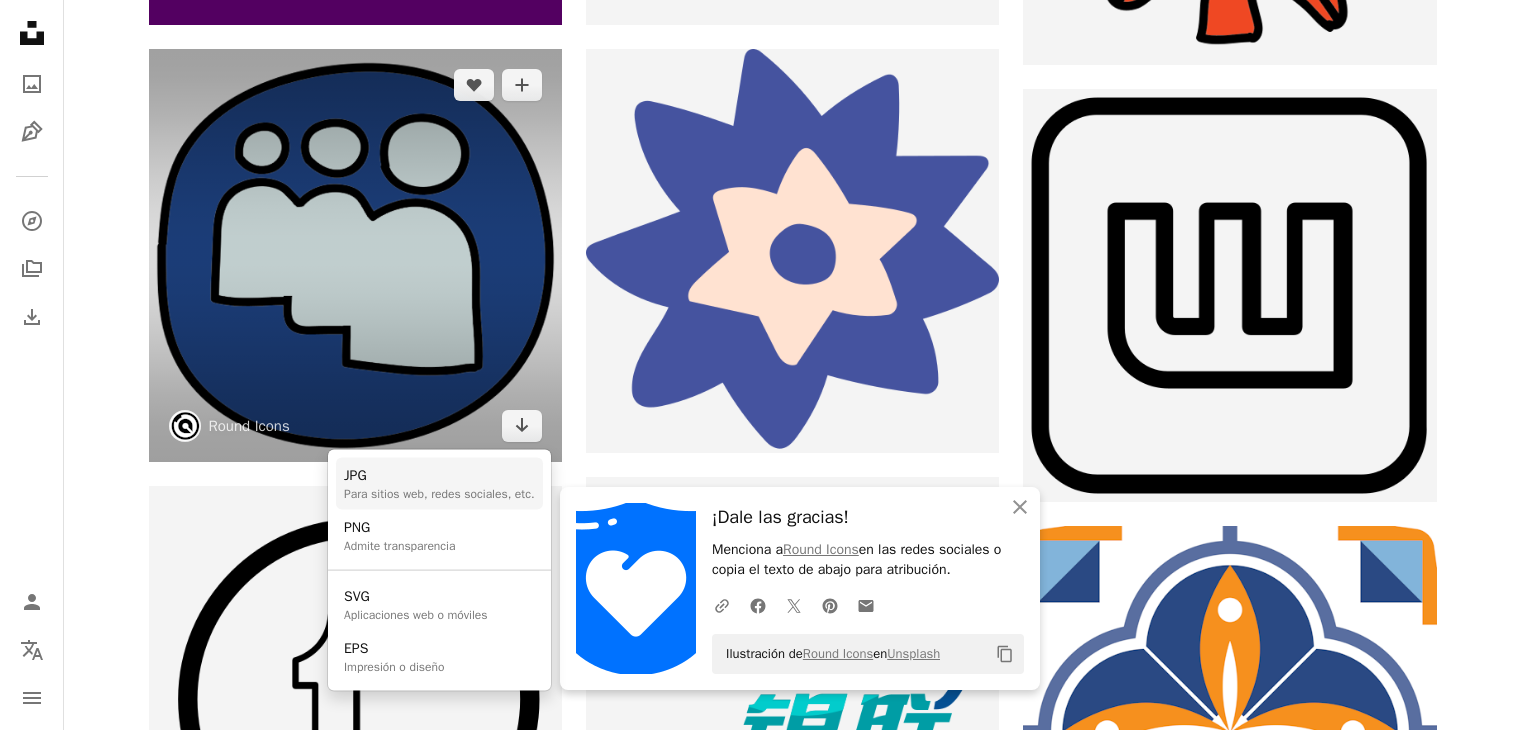 click on "JPG" at bounding box center [439, 476] 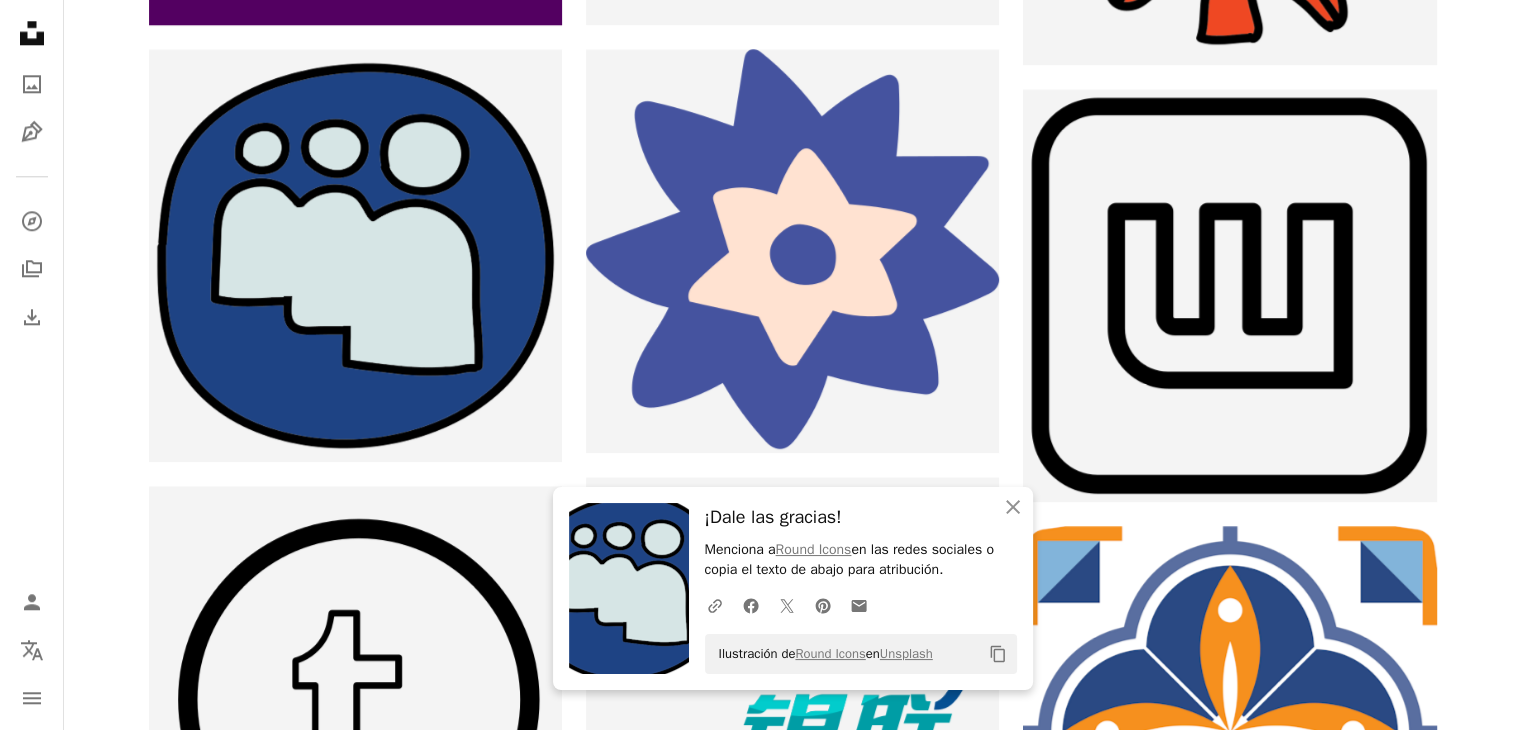 scroll, scrollTop: 0, scrollLeft: 0, axis: both 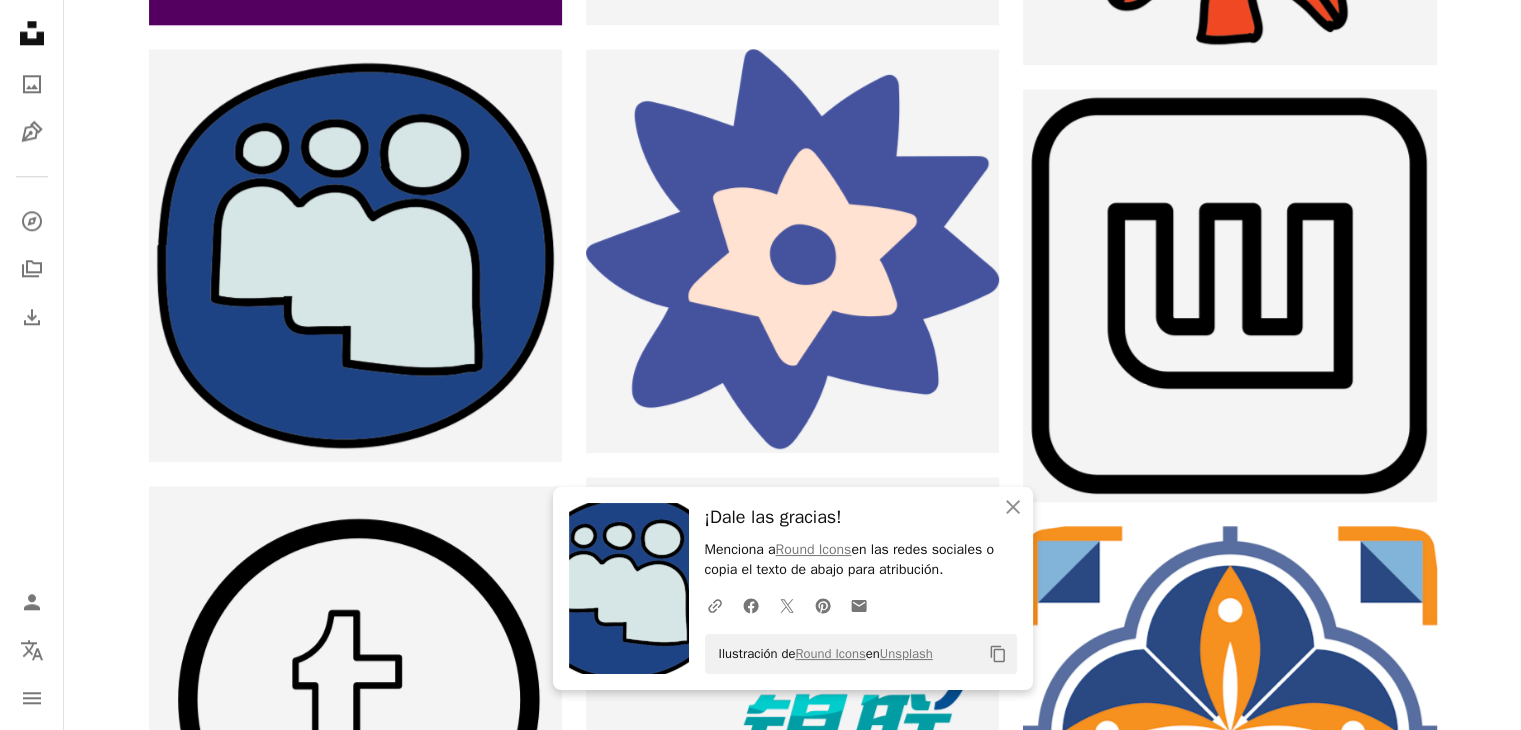 click on "*********" at bounding box center [557, -2168] 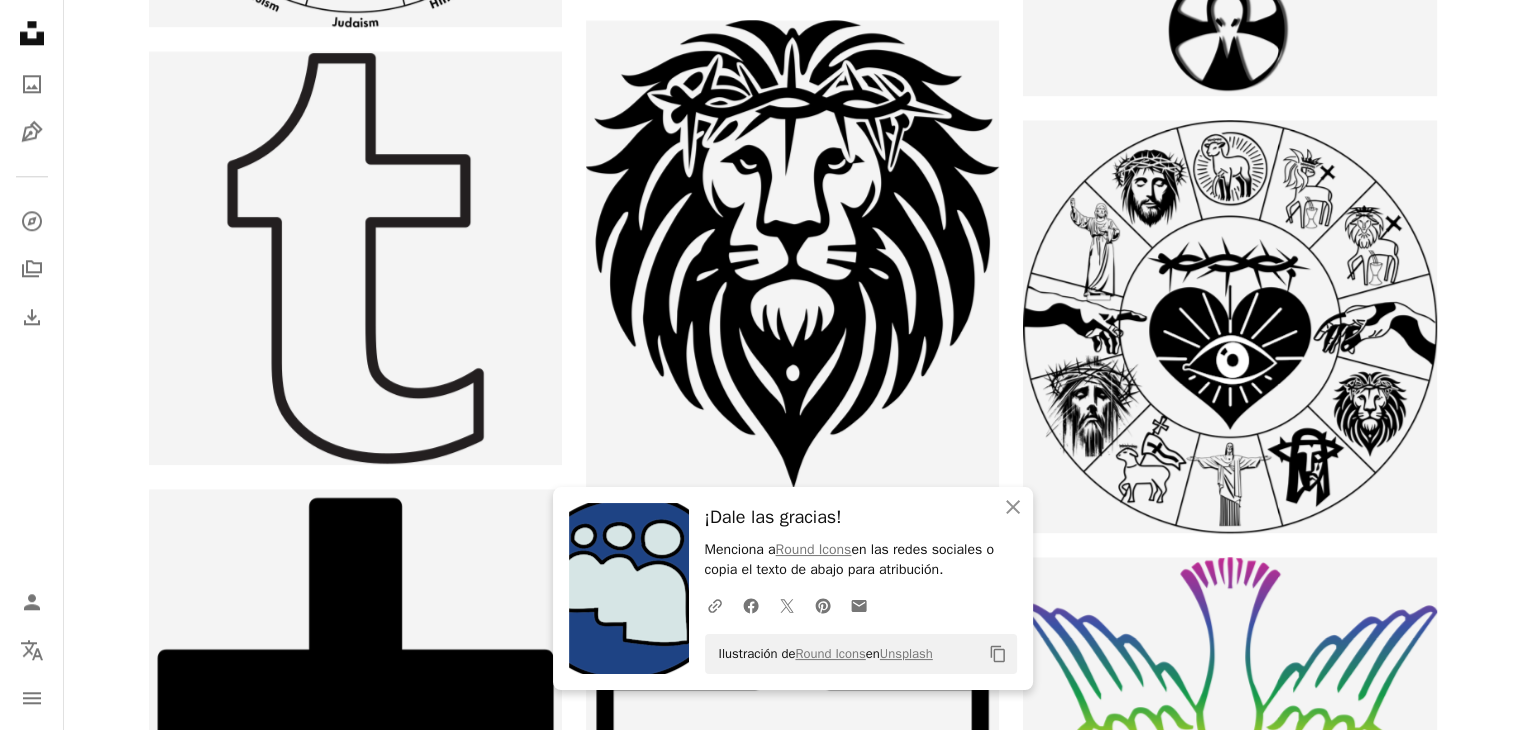 scroll, scrollTop: 1400, scrollLeft: 0, axis: vertical 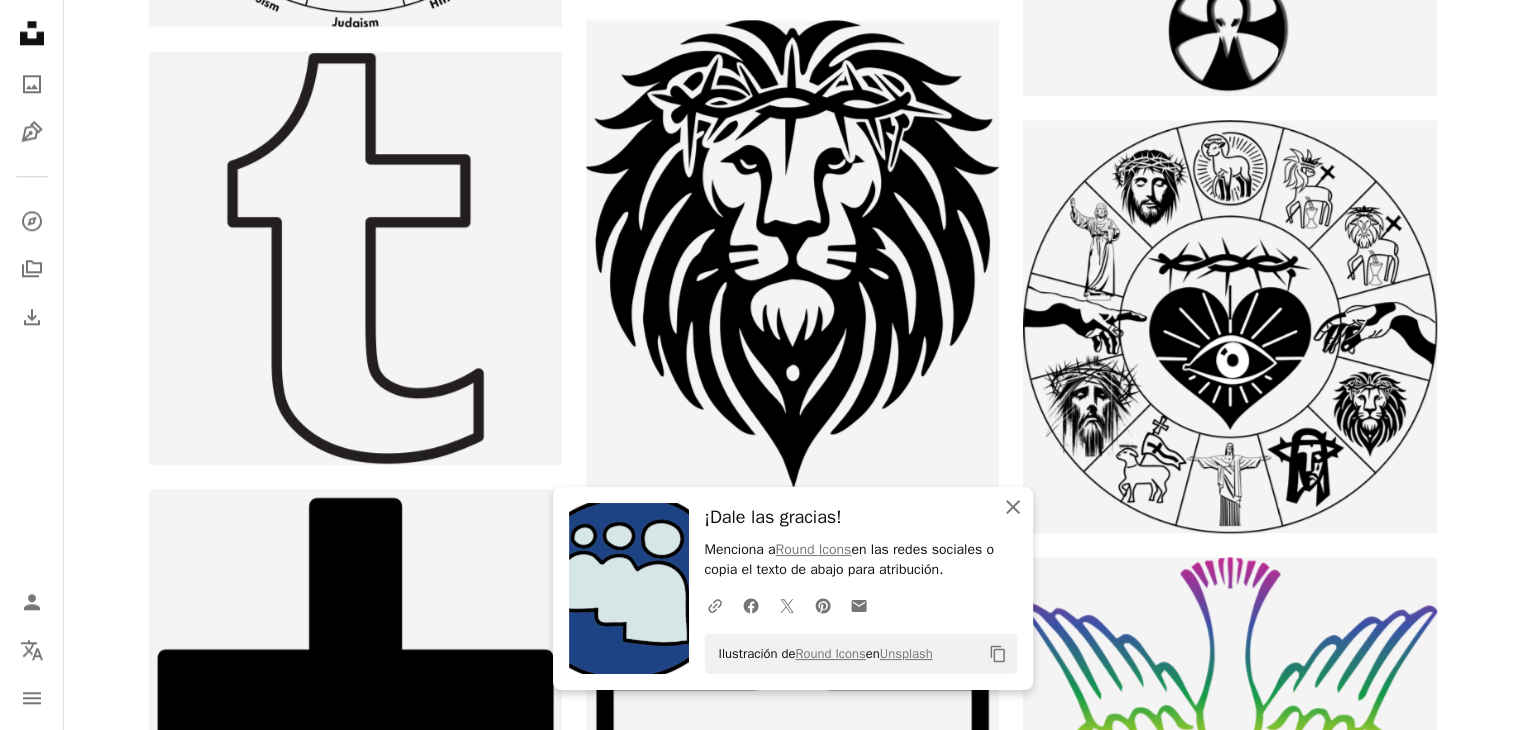 drag, startPoint x: 1003, startPoint y: 501, endPoint x: 1014, endPoint y: 509, distance: 13.601471 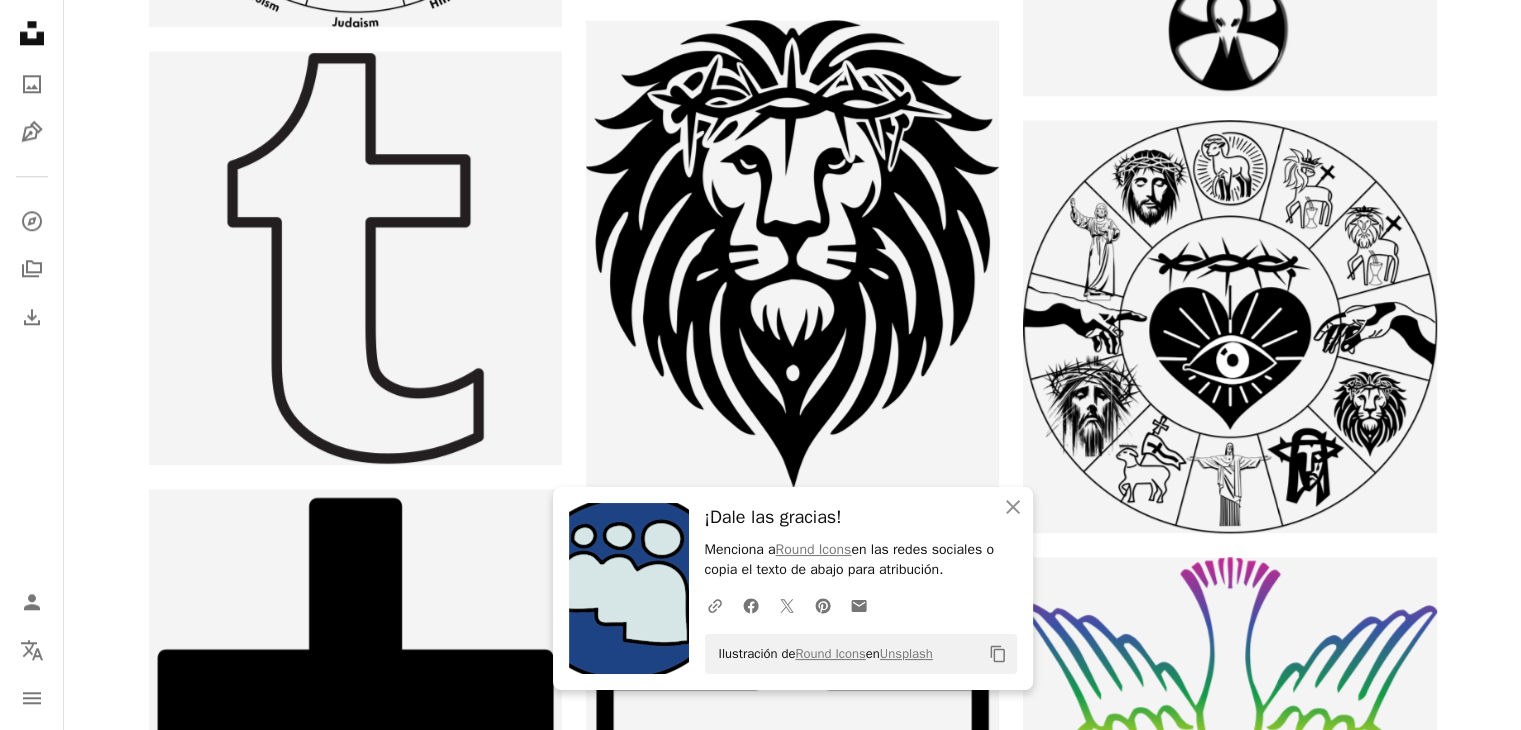 click on "*********" at bounding box center (557, -2168) 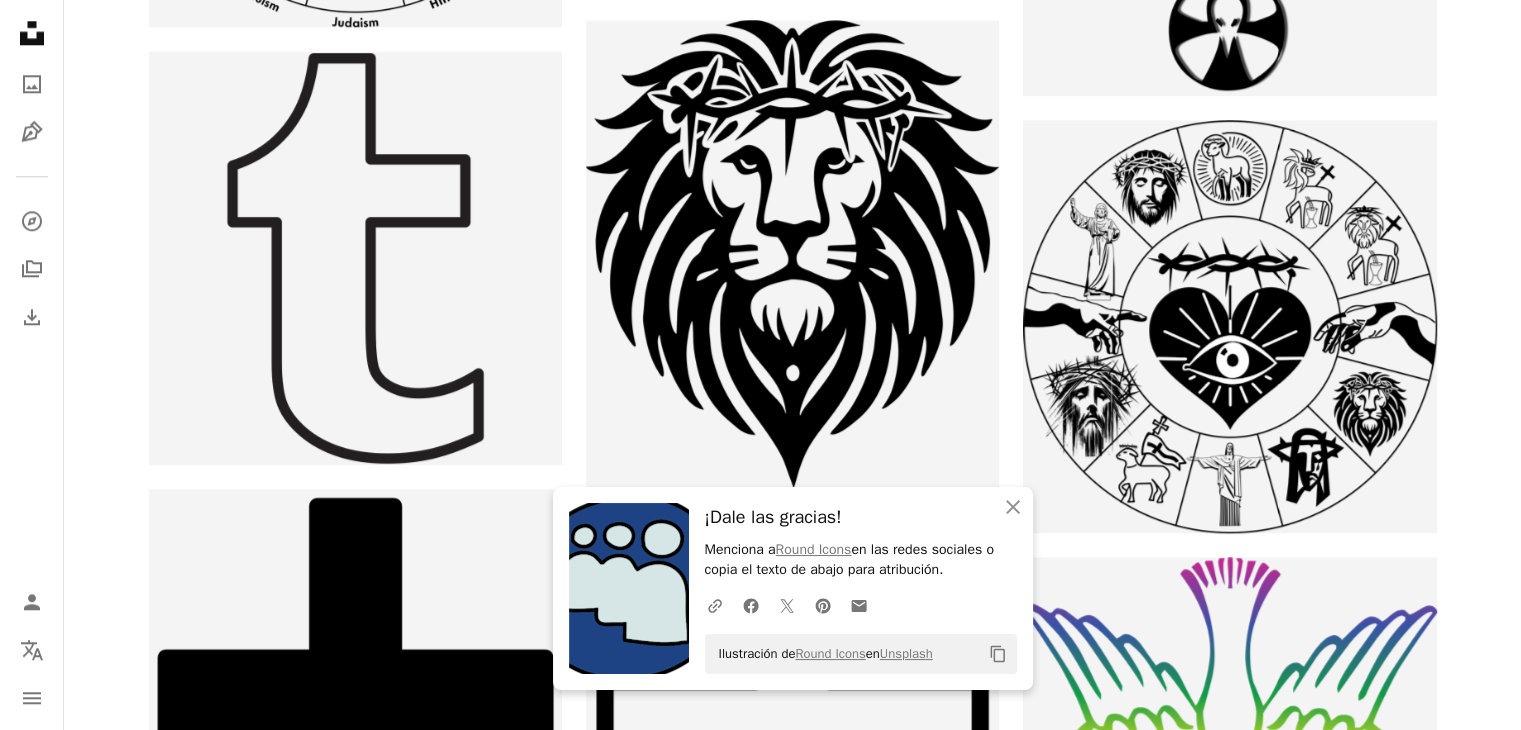 type on "****" 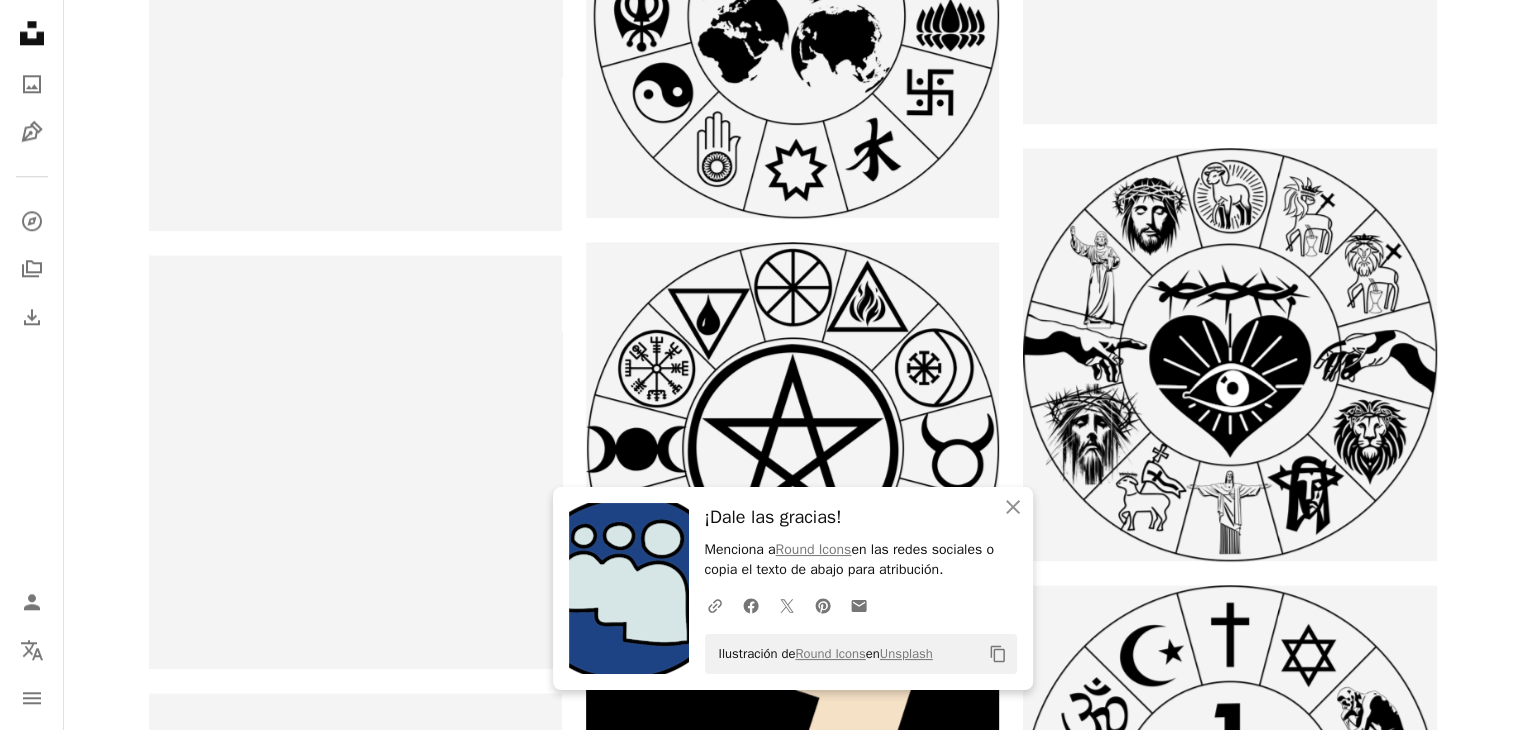 scroll, scrollTop: 400, scrollLeft: 0, axis: vertical 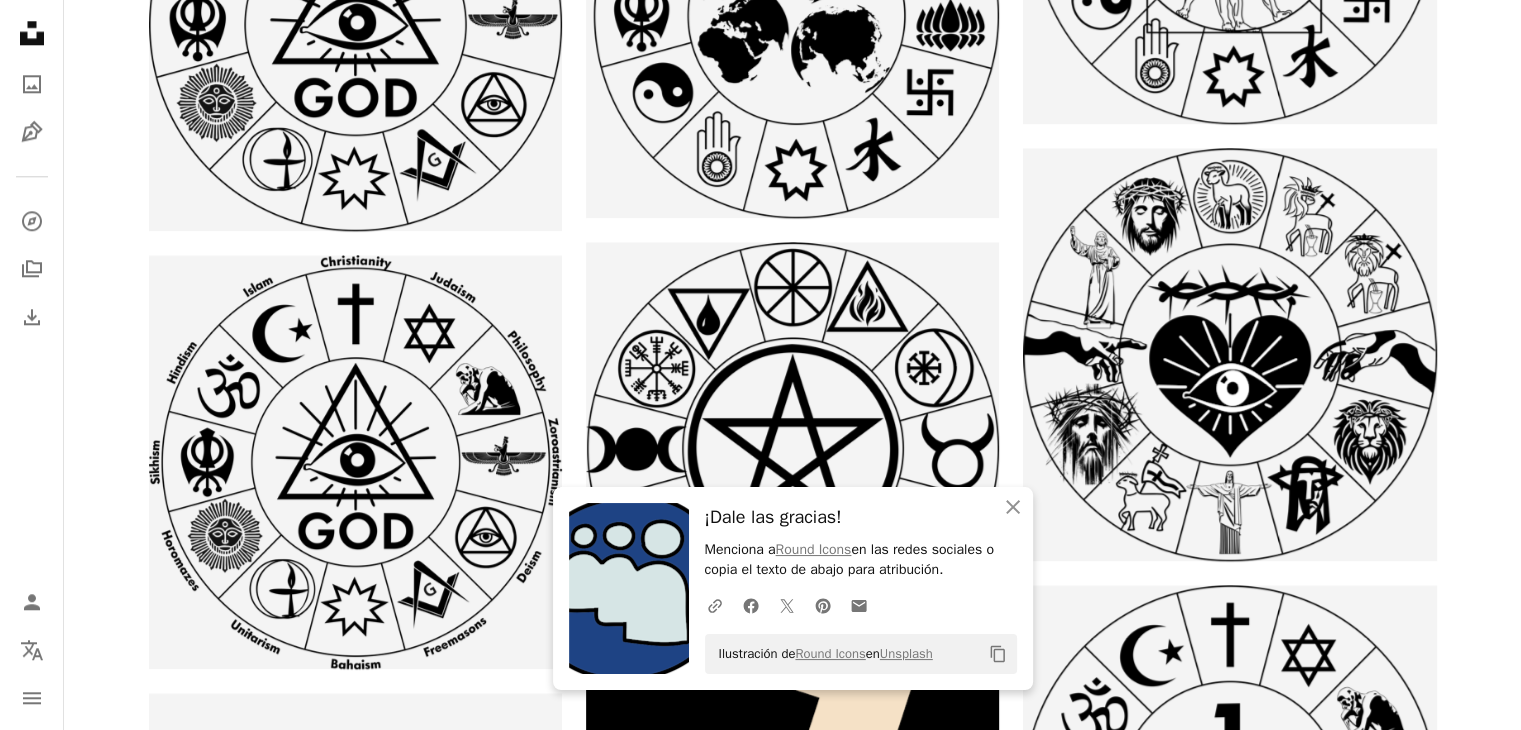 click on "Arrow pointing down" 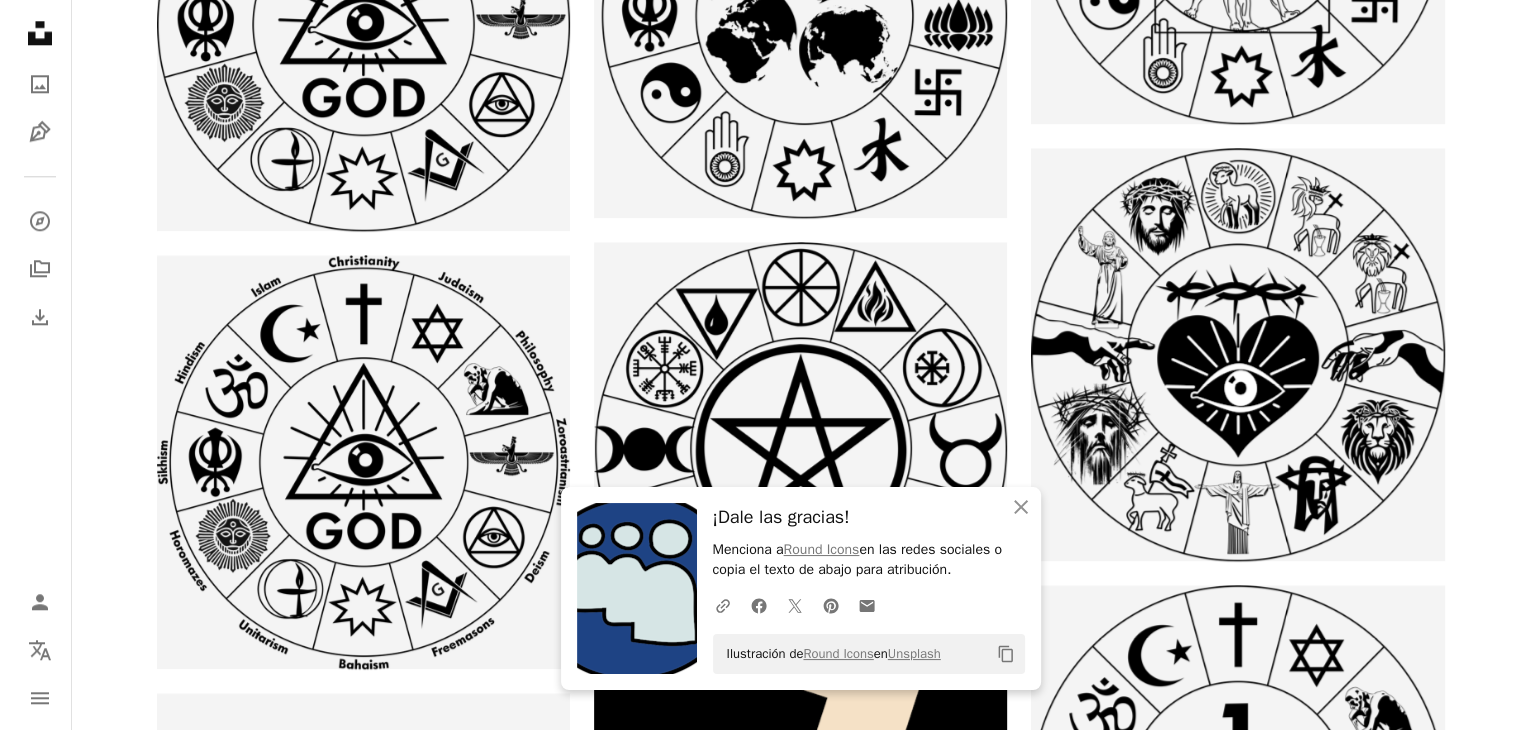 scroll, scrollTop: 0, scrollLeft: 0, axis: both 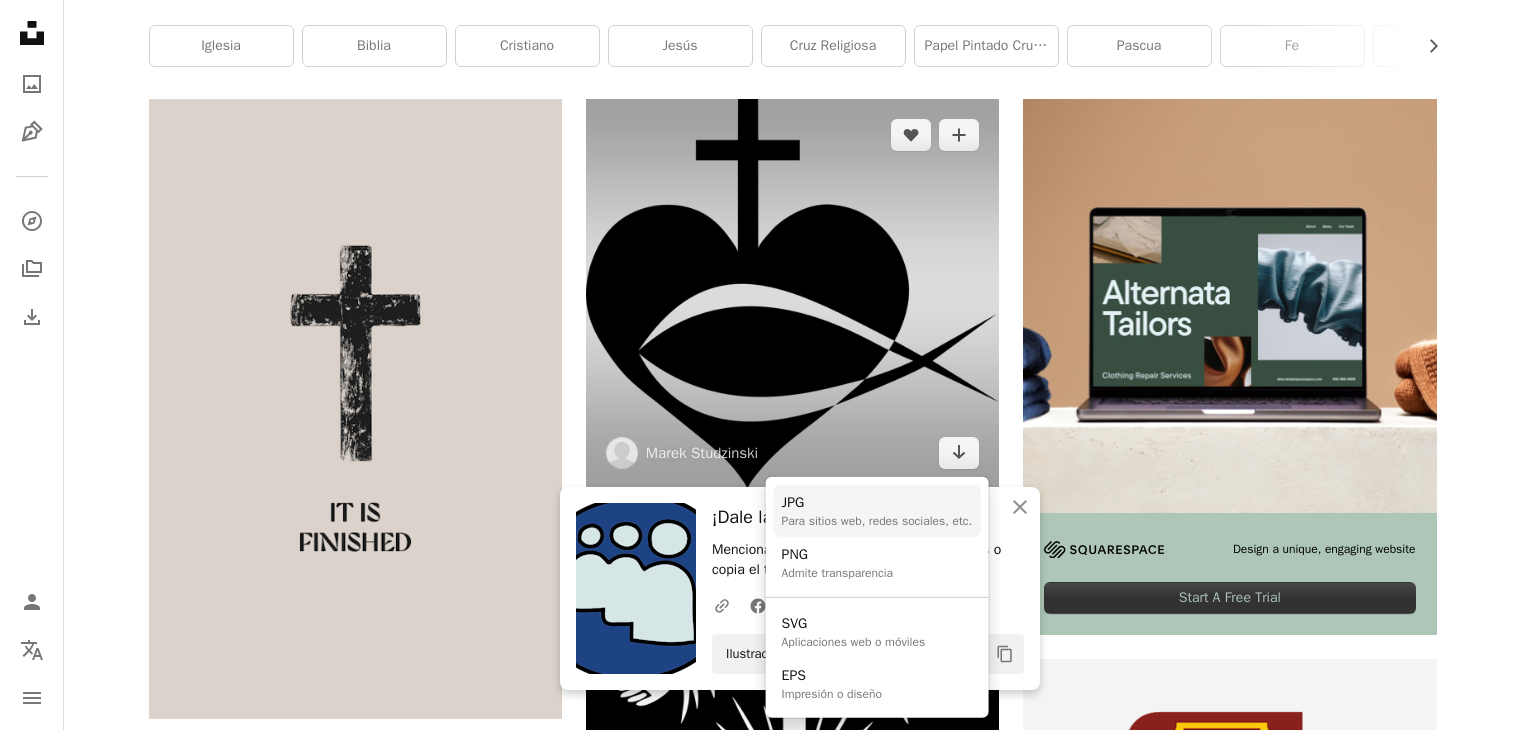 click on "JPG" at bounding box center [877, 503] 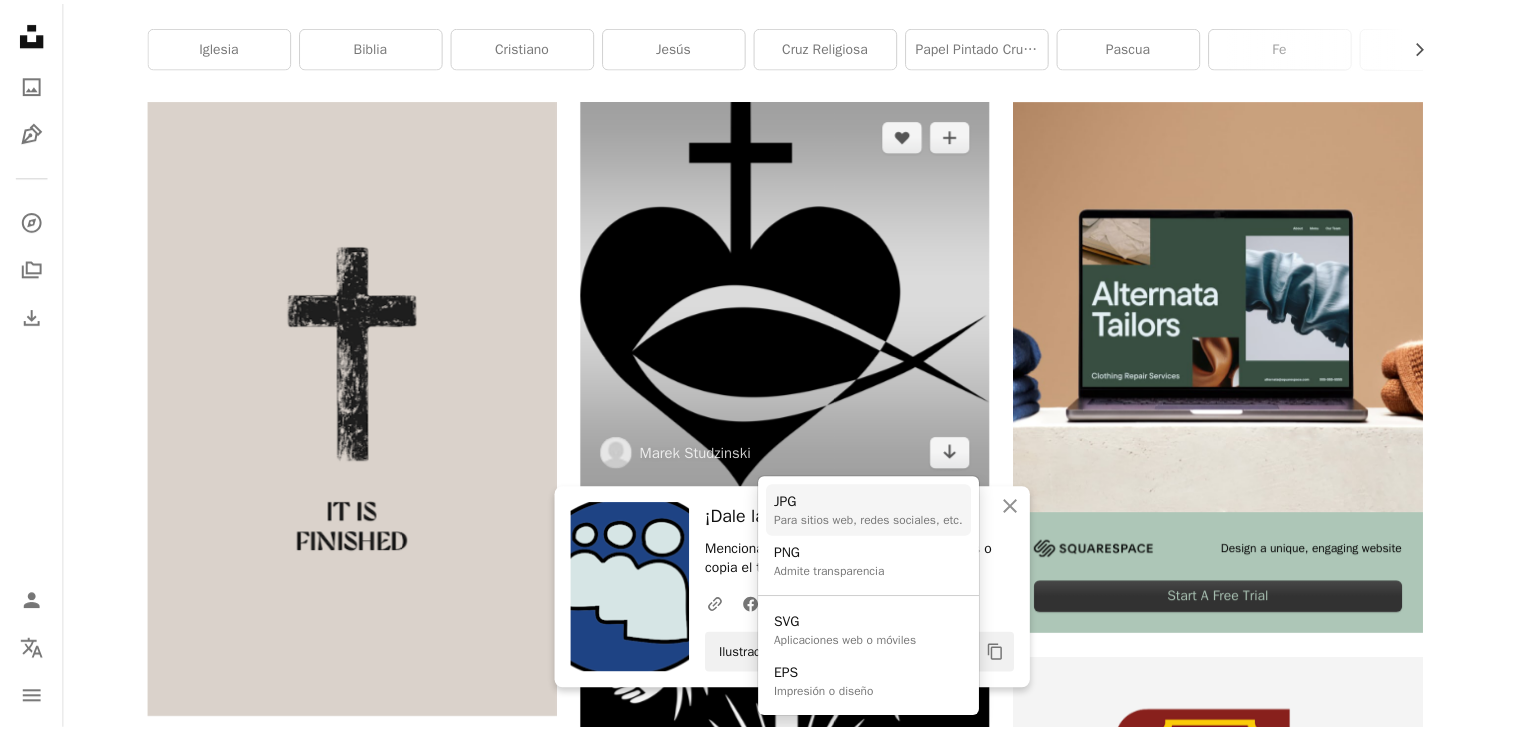 scroll, scrollTop: 400, scrollLeft: 0, axis: vertical 